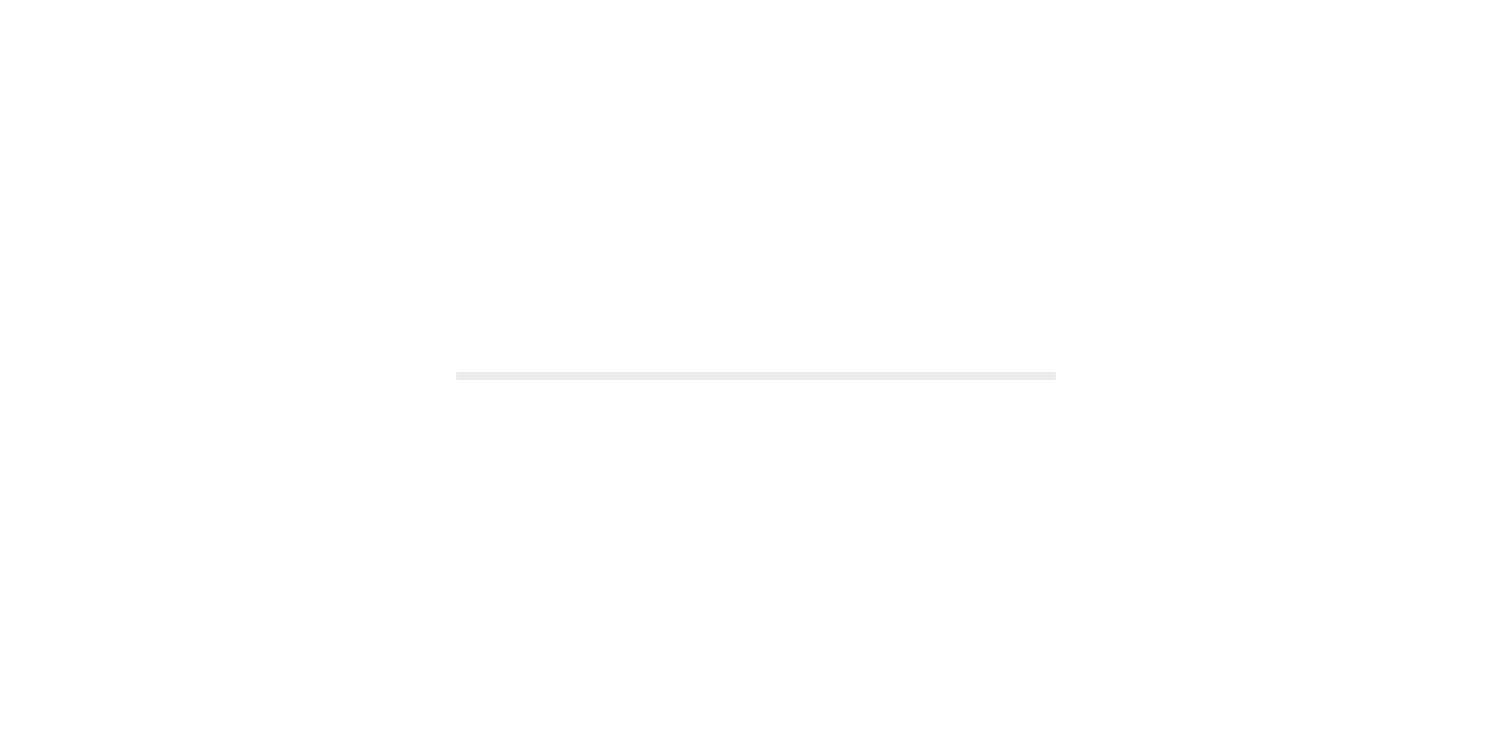 scroll, scrollTop: 0, scrollLeft: 0, axis: both 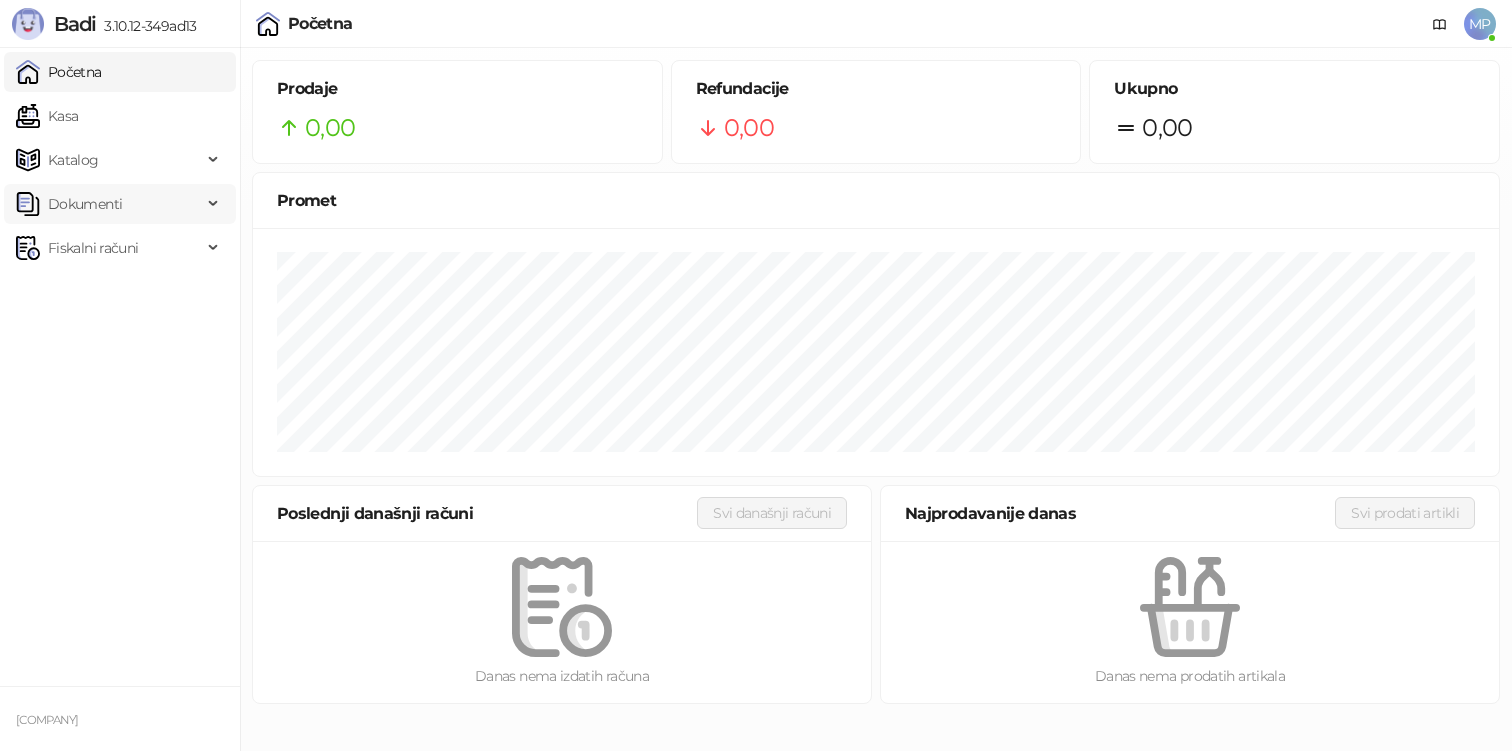click on "Dokumenti" at bounding box center (85, 204) 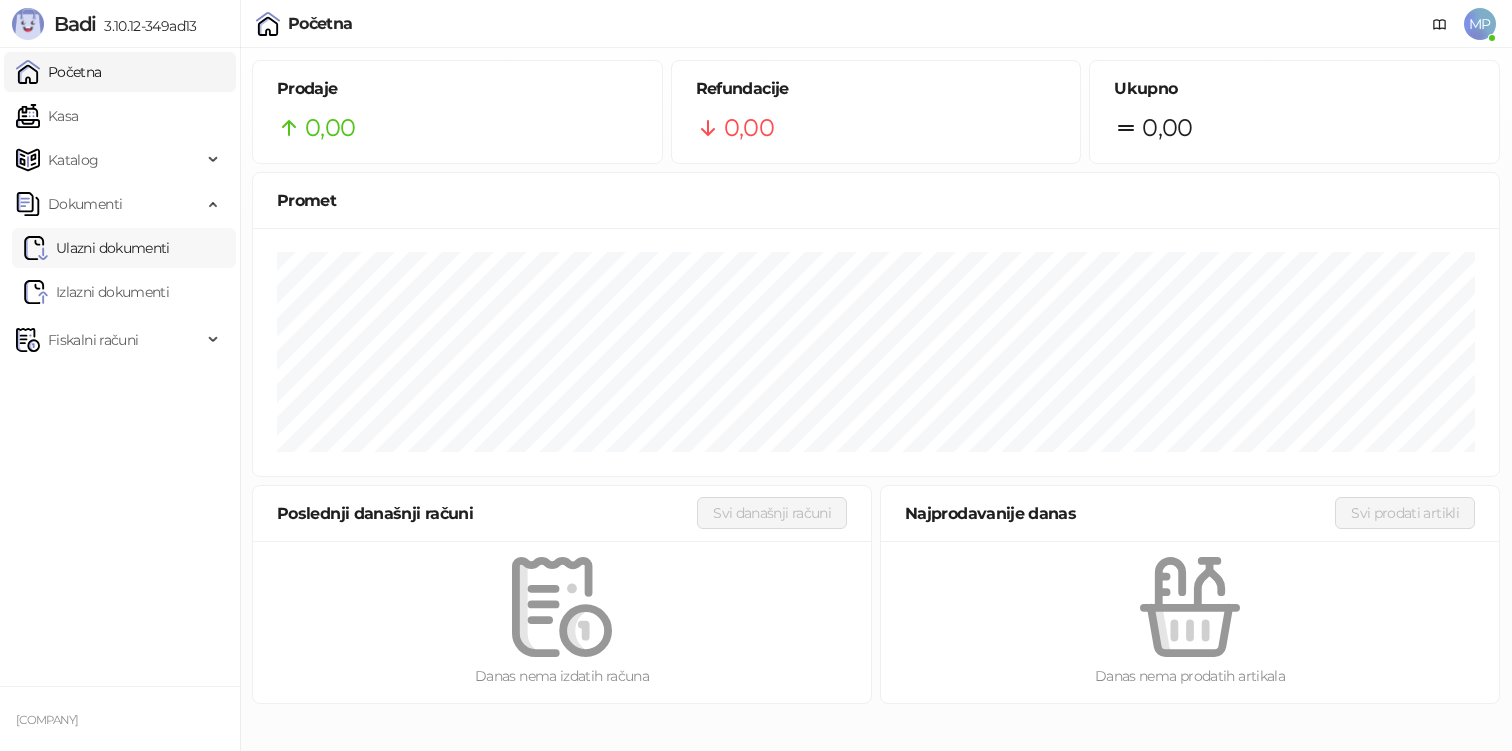 click on "Ulazni dokumenti" at bounding box center [97, 248] 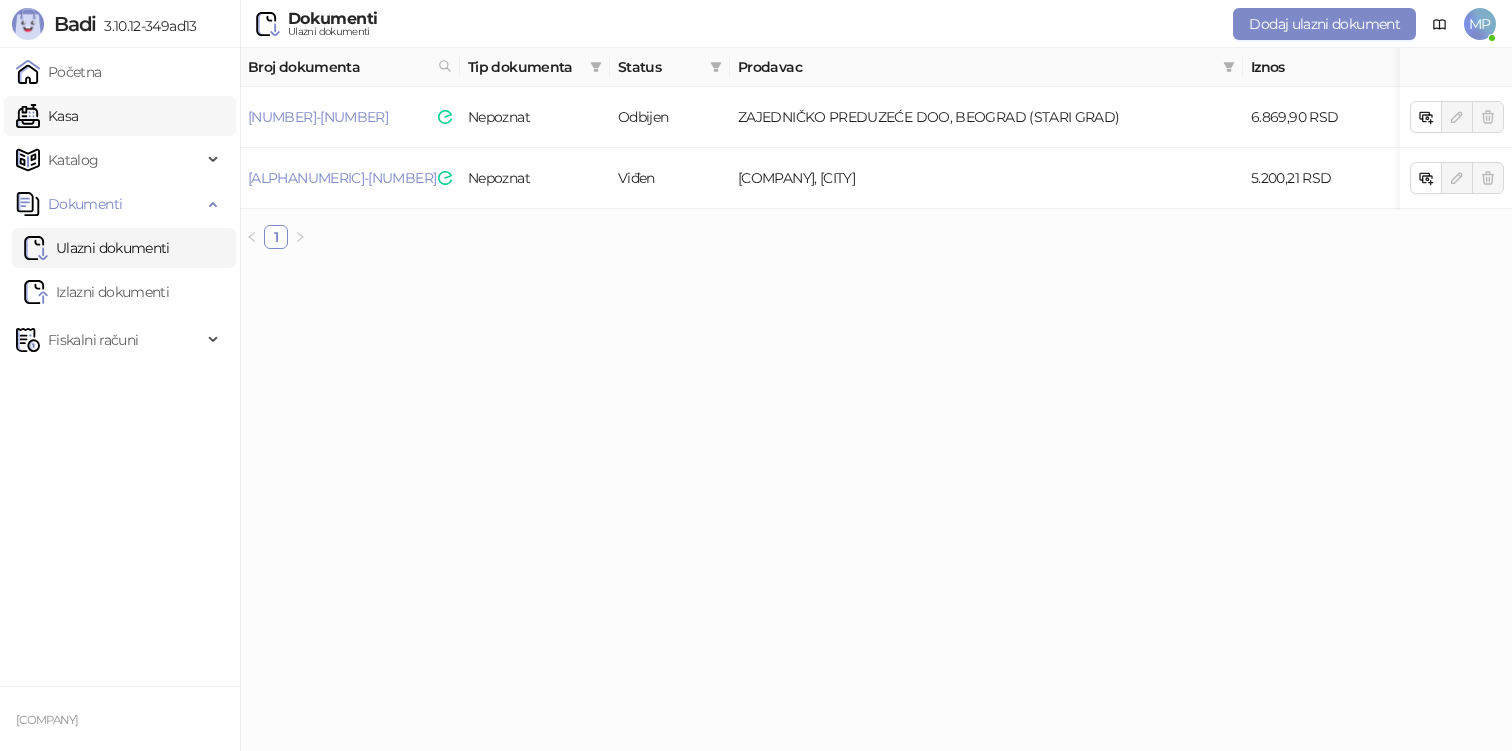 click on "Kasa" at bounding box center (47, 116) 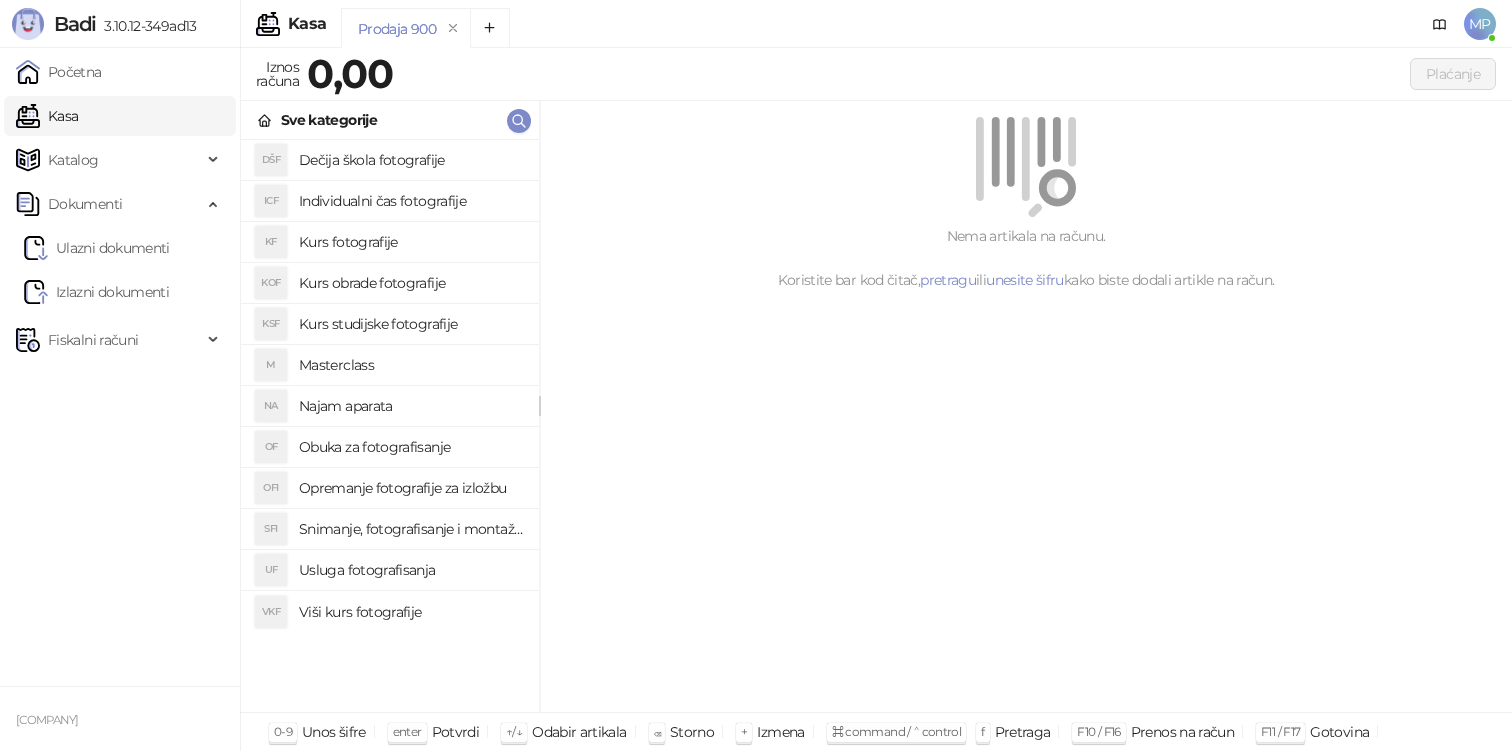 click on "Masterclass" at bounding box center (411, 365) 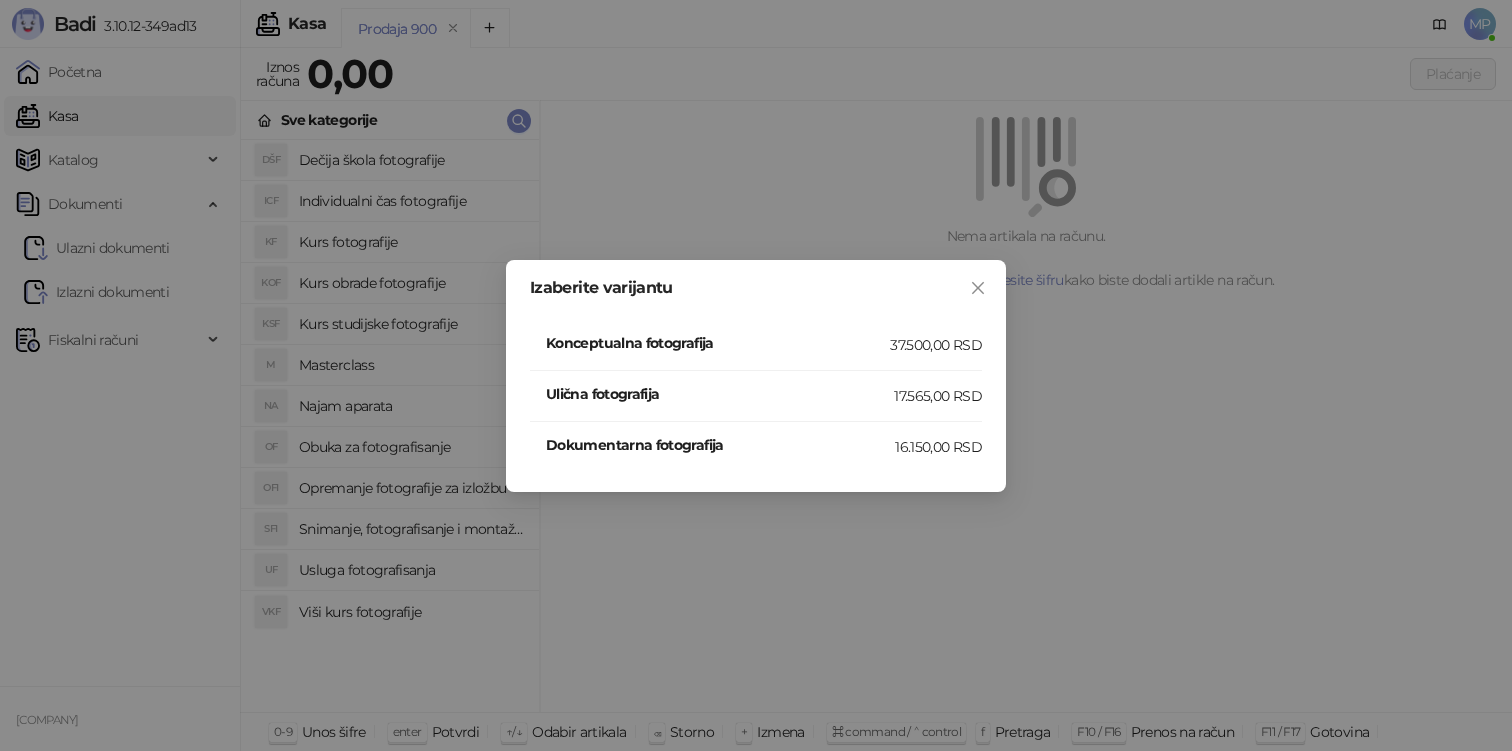 click on "Izaberite varijantu Konceptualna fotografija 37.500,00 RSD Ulična fotografija 17.565,00 RSD Dokumentarna fotografija 16.150,00 RSD" at bounding box center [756, 375] 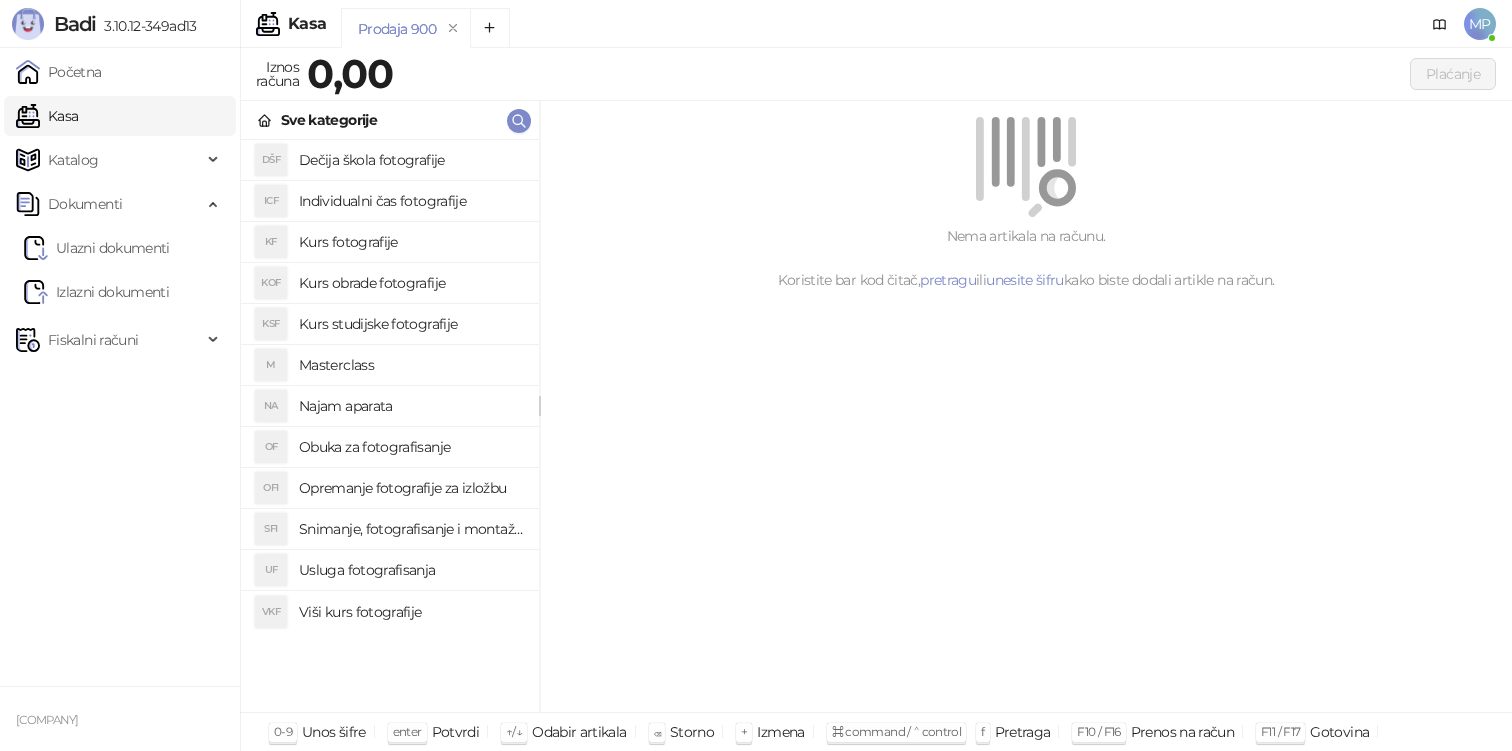 click on "Obuka za fotografisanje" at bounding box center [411, 447] 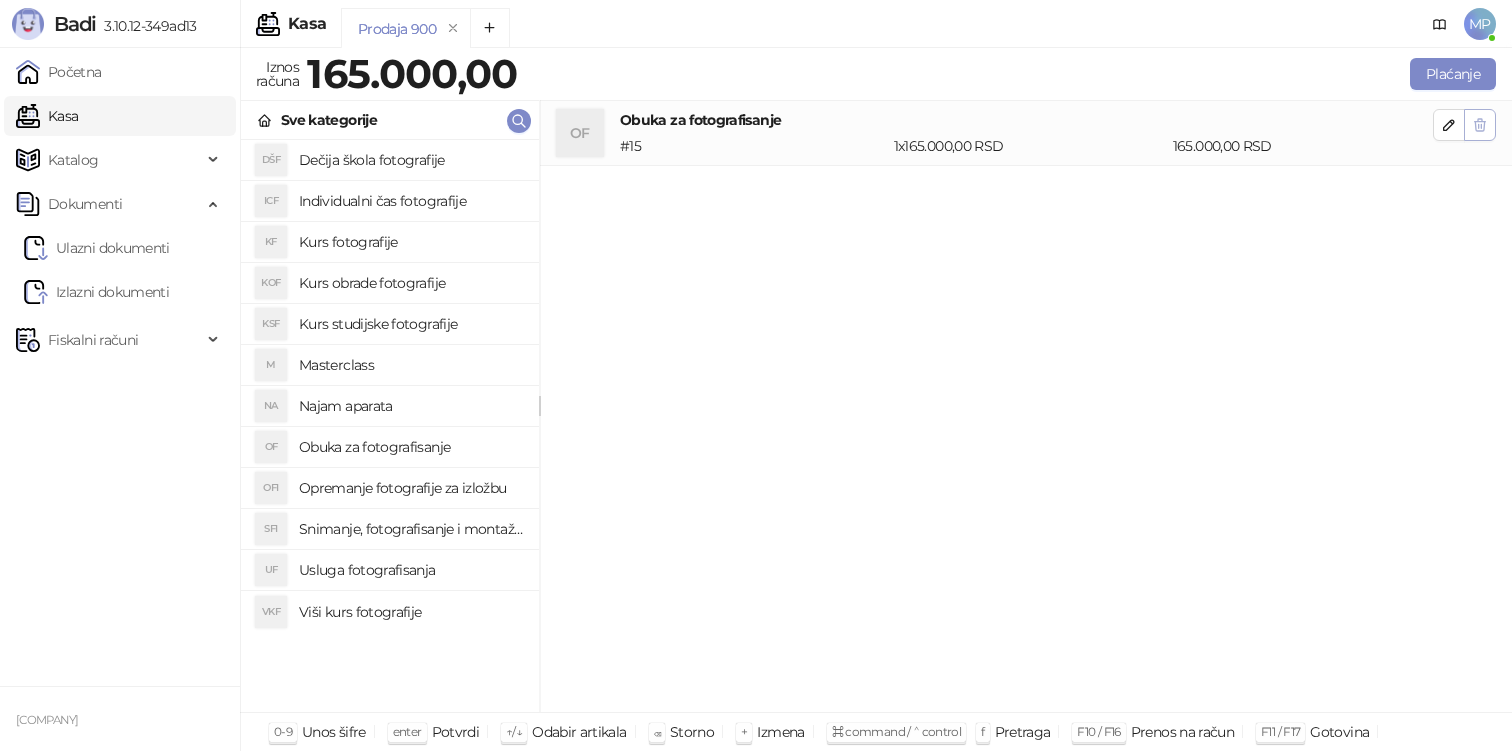click 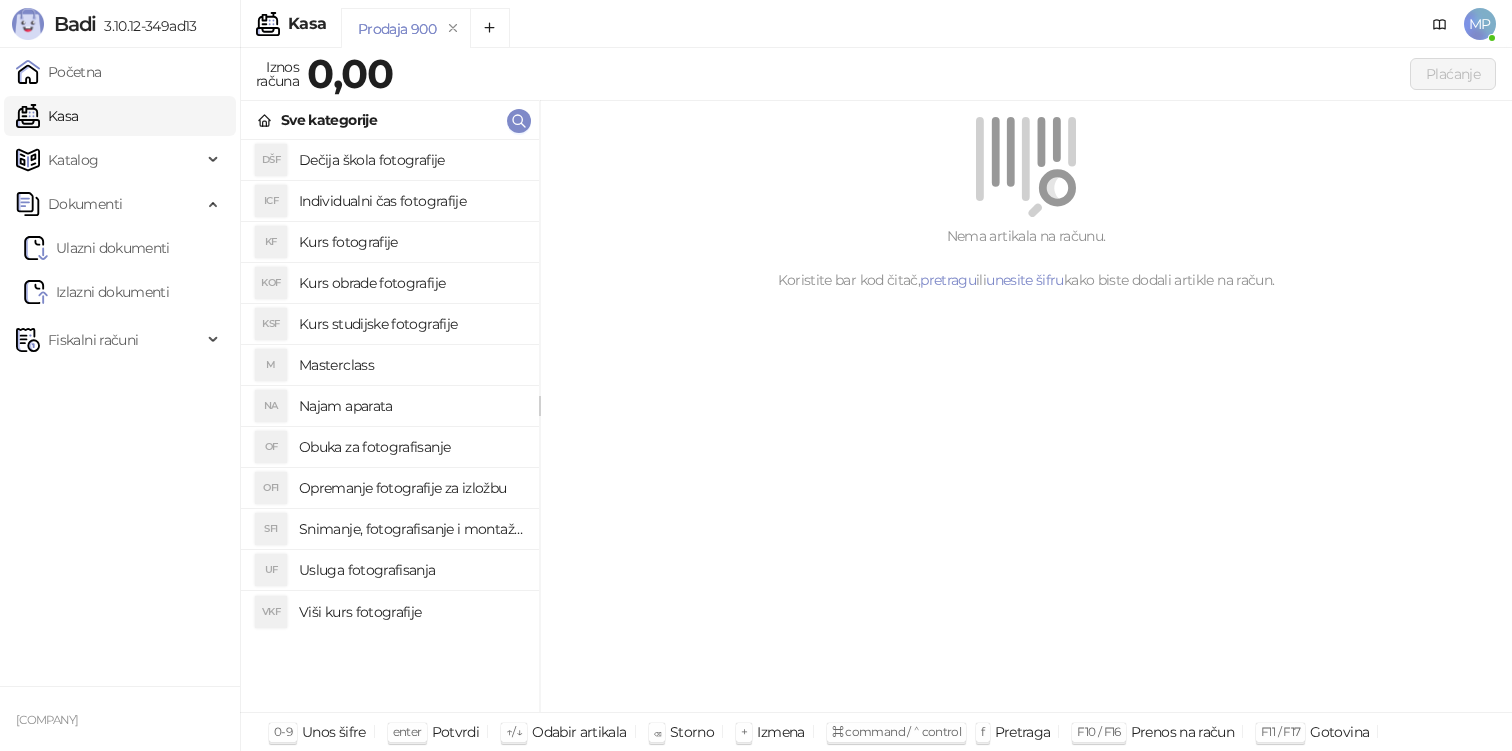 click on "Kurs studijske fotografije" at bounding box center (411, 324) 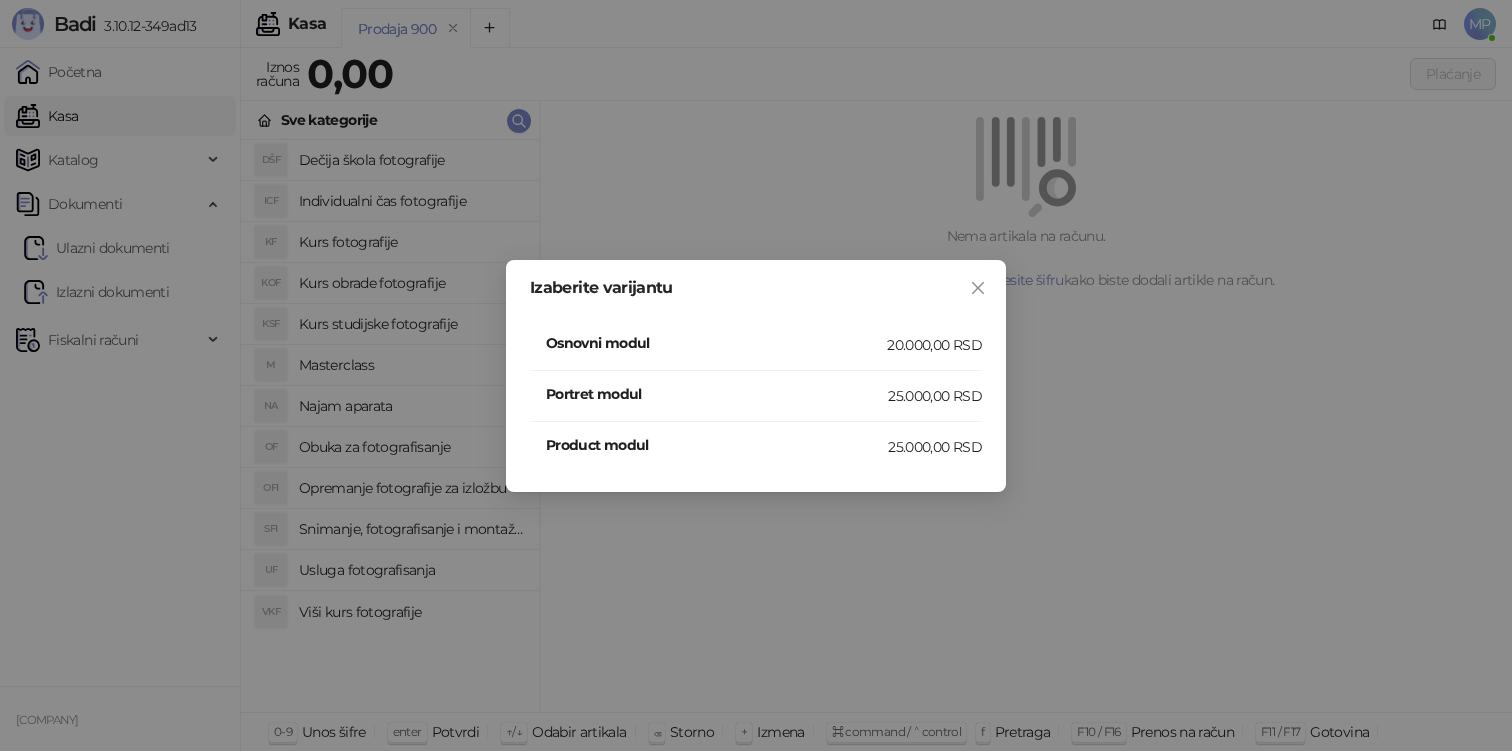 click on "Izaberite varijantu Osnovni modul 20.000,00 RSD Portret modul 25.000,00 RSD Product modul 25.000,00 RSD" at bounding box center [756, 375] 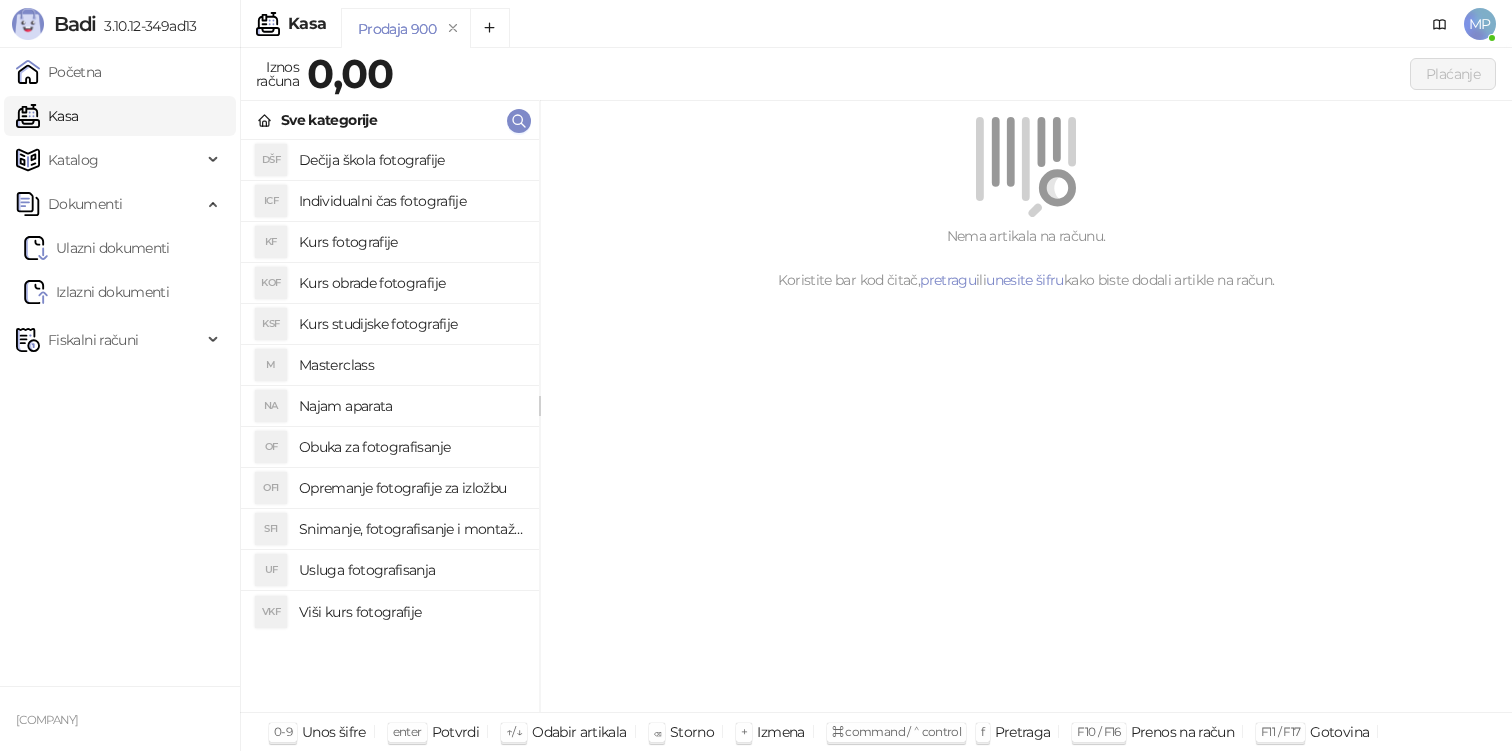 click on "Kurs fotografije" at bounding box center [411, 242] 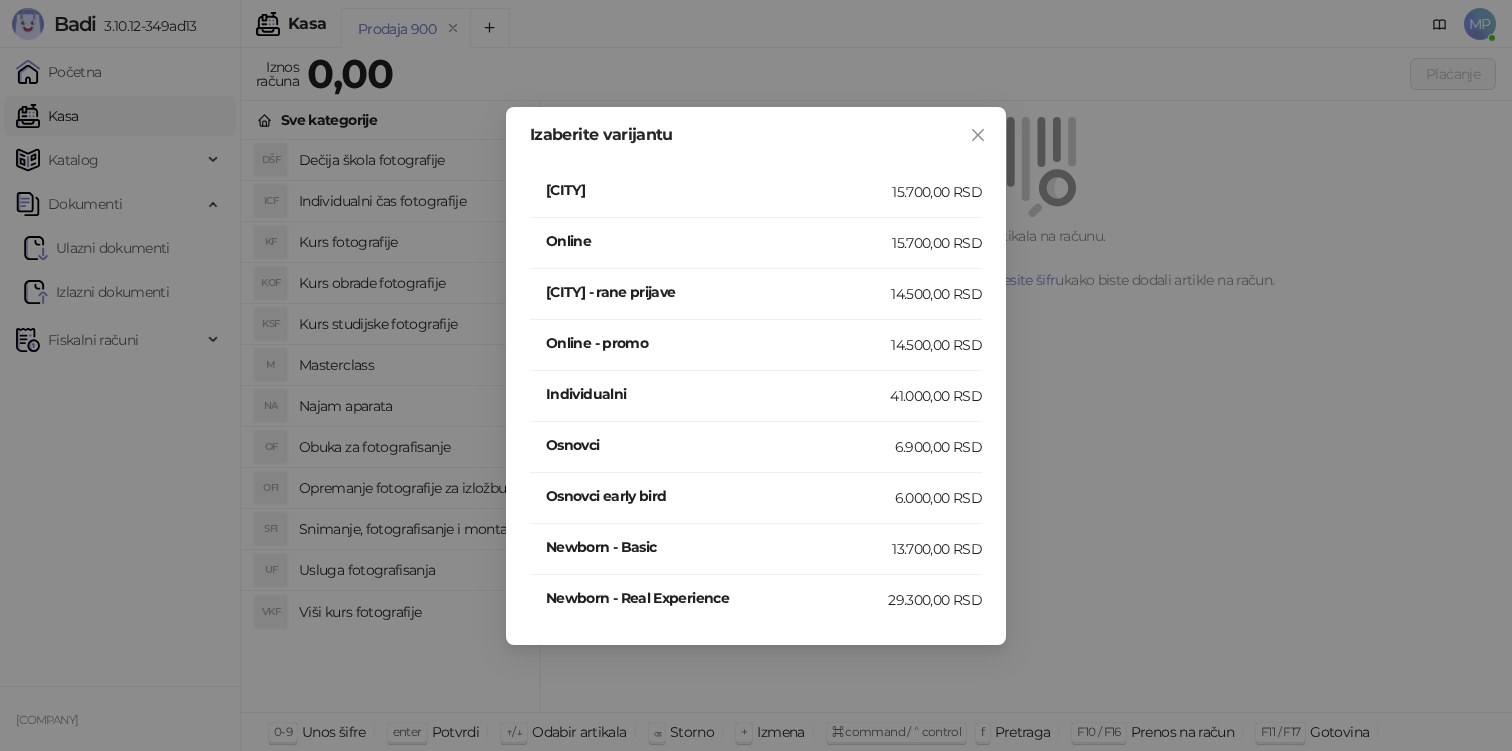 click on "Newborn - Real Experience" at bounding box center (717, 598) 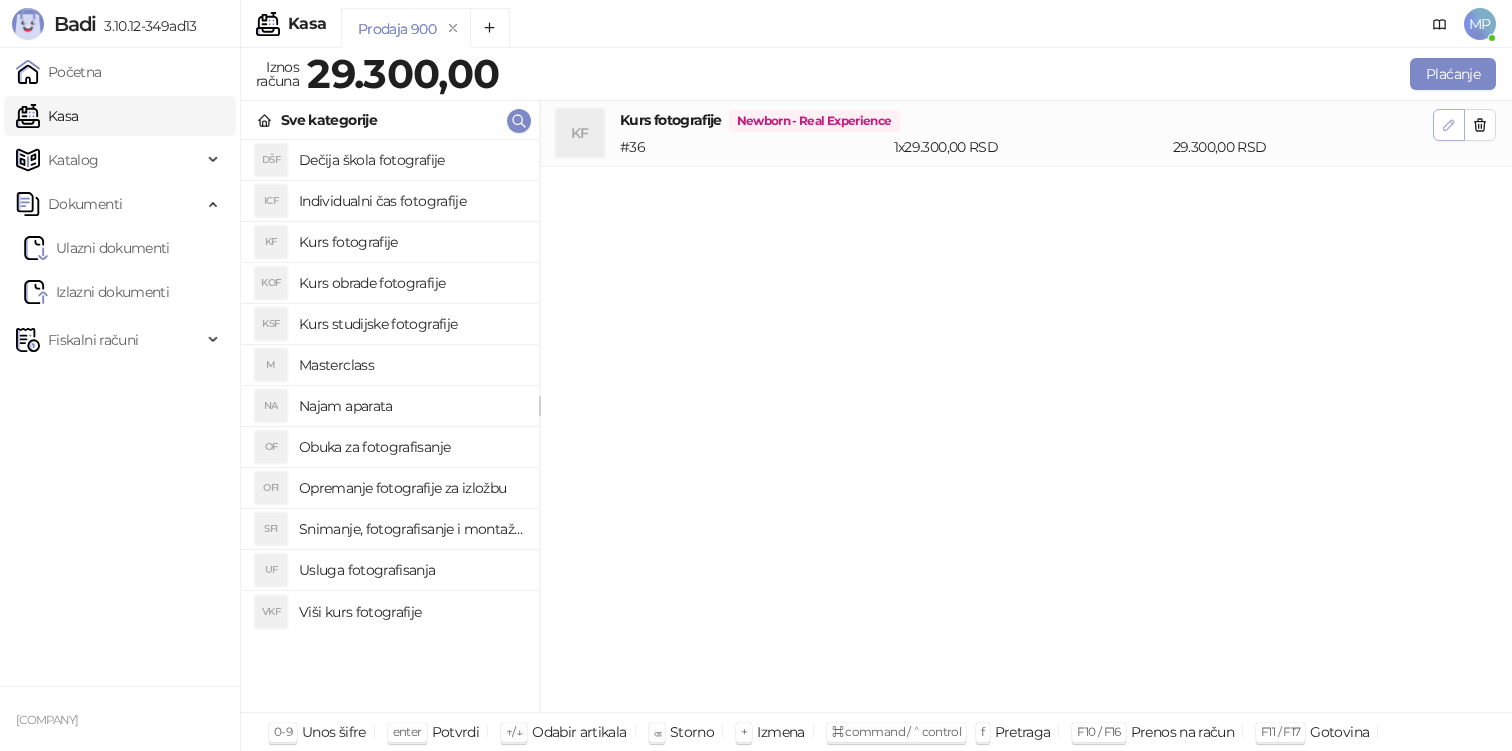 click at bounding box center [1449, 125] 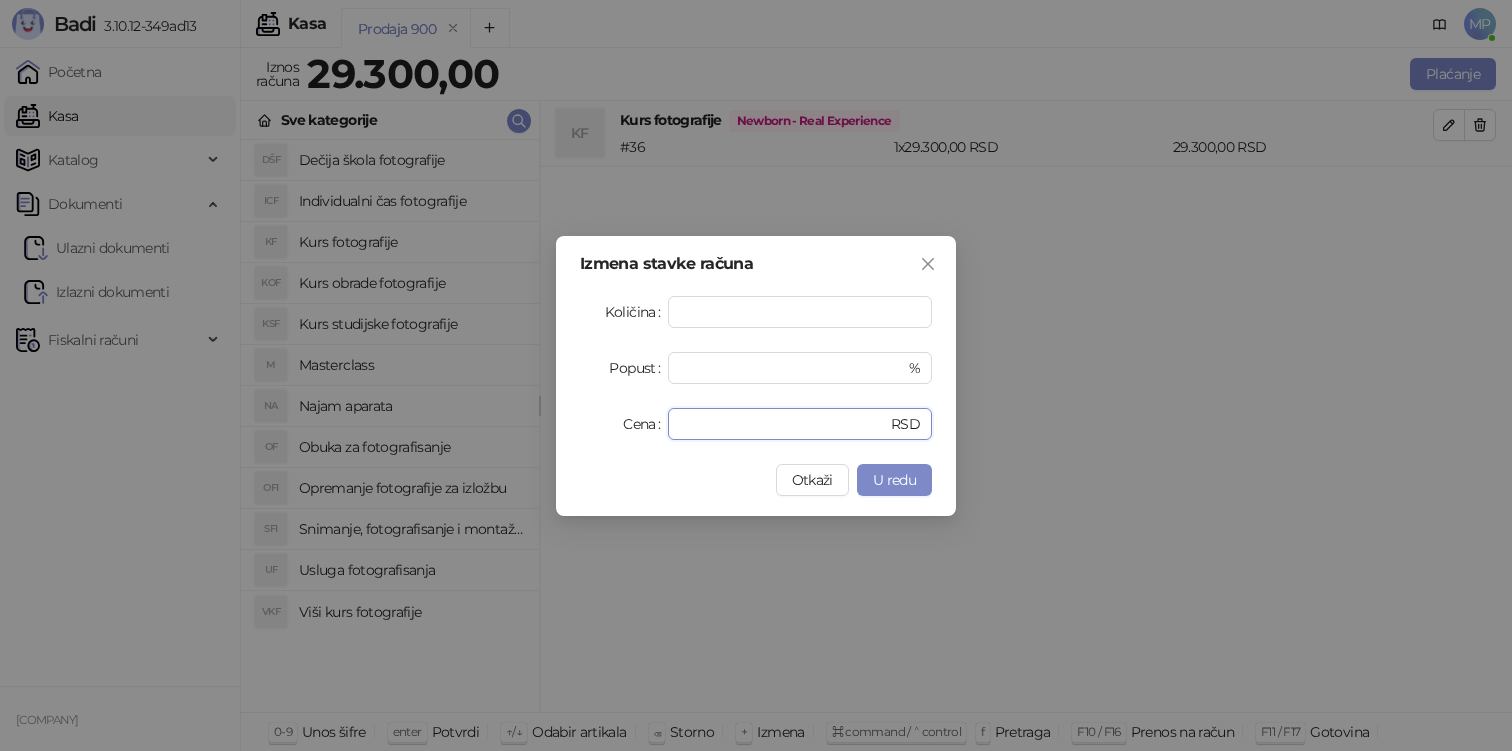 drag, startPoint x: 745, startPoint y: 411, endPoint x: 528, endPoint y: 414, distance: 217.02074 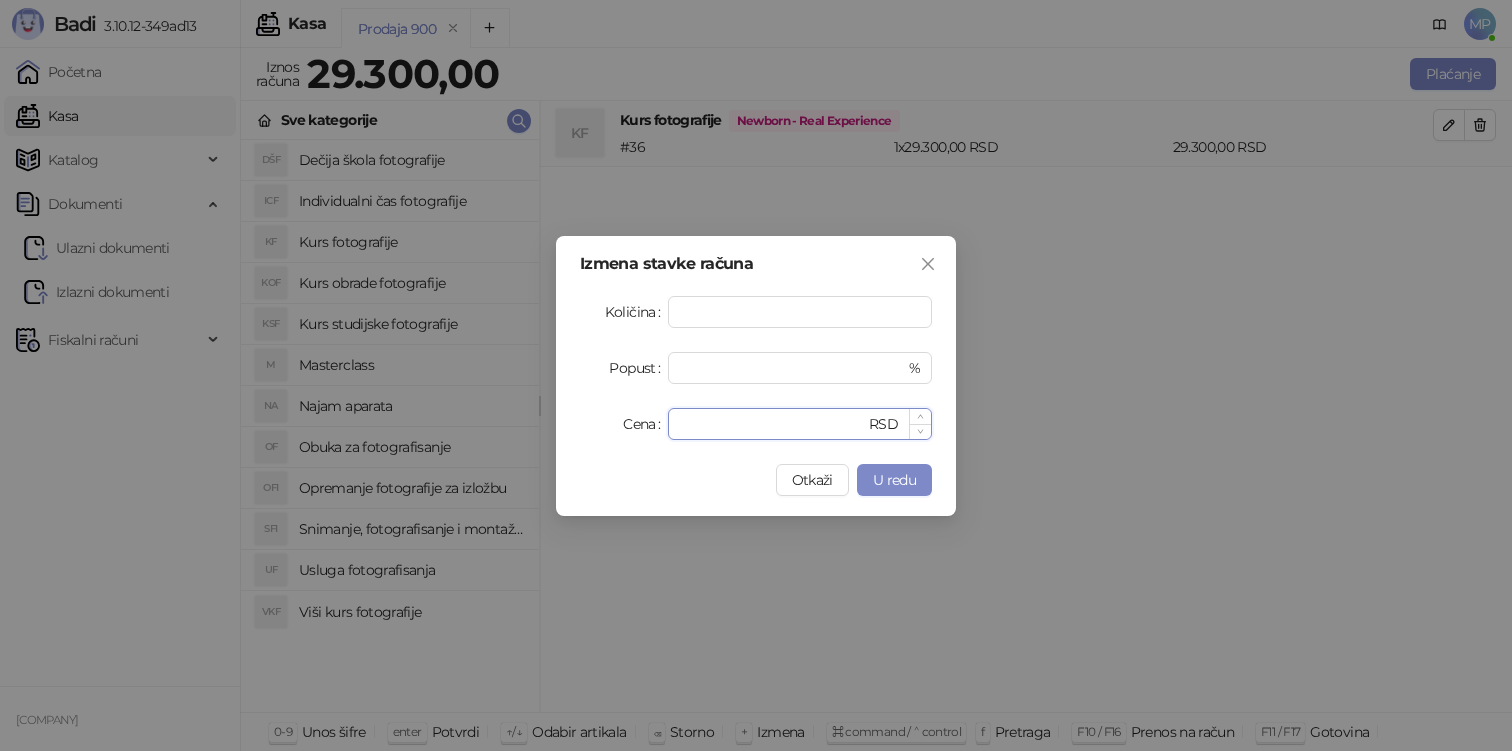click on "*****" at bounding box center [772, 424] 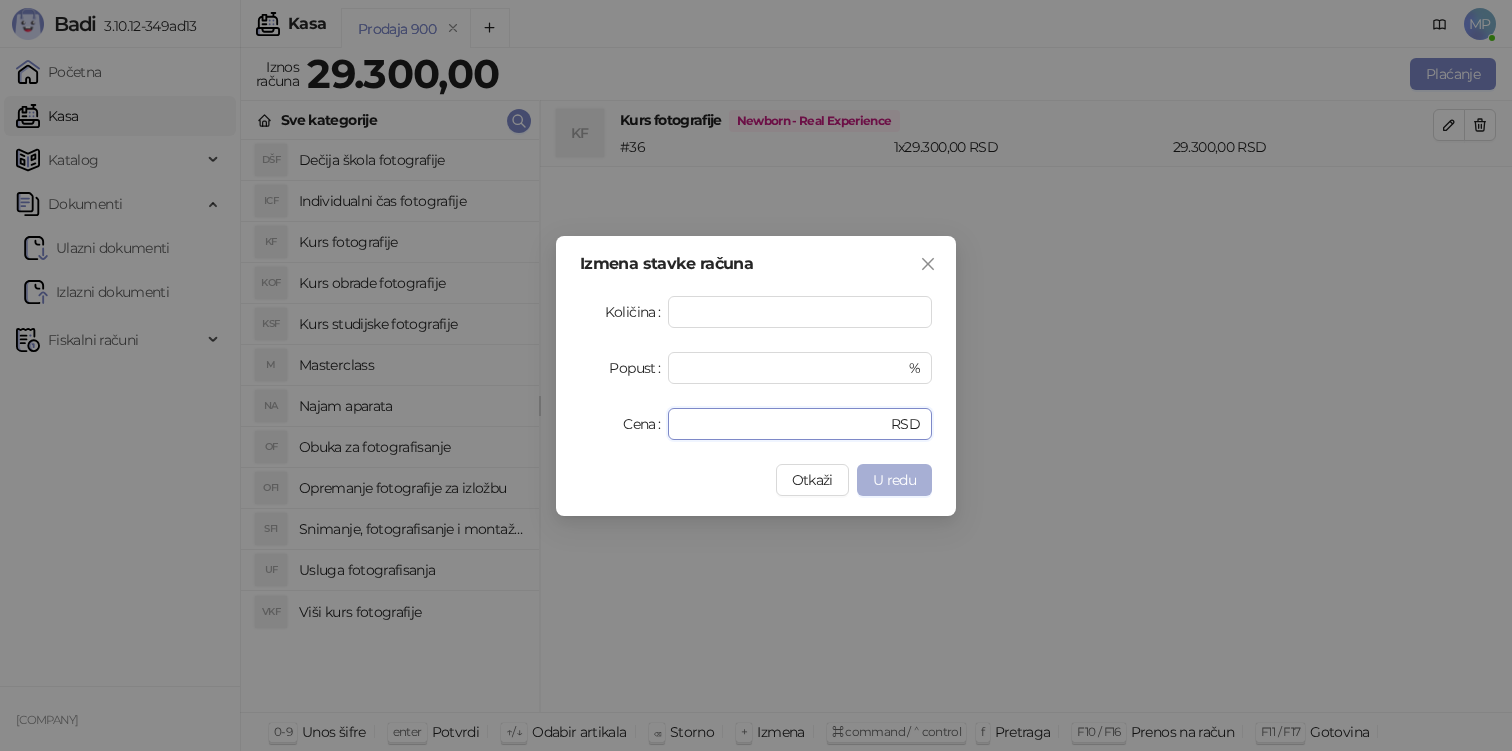 type on "*****" 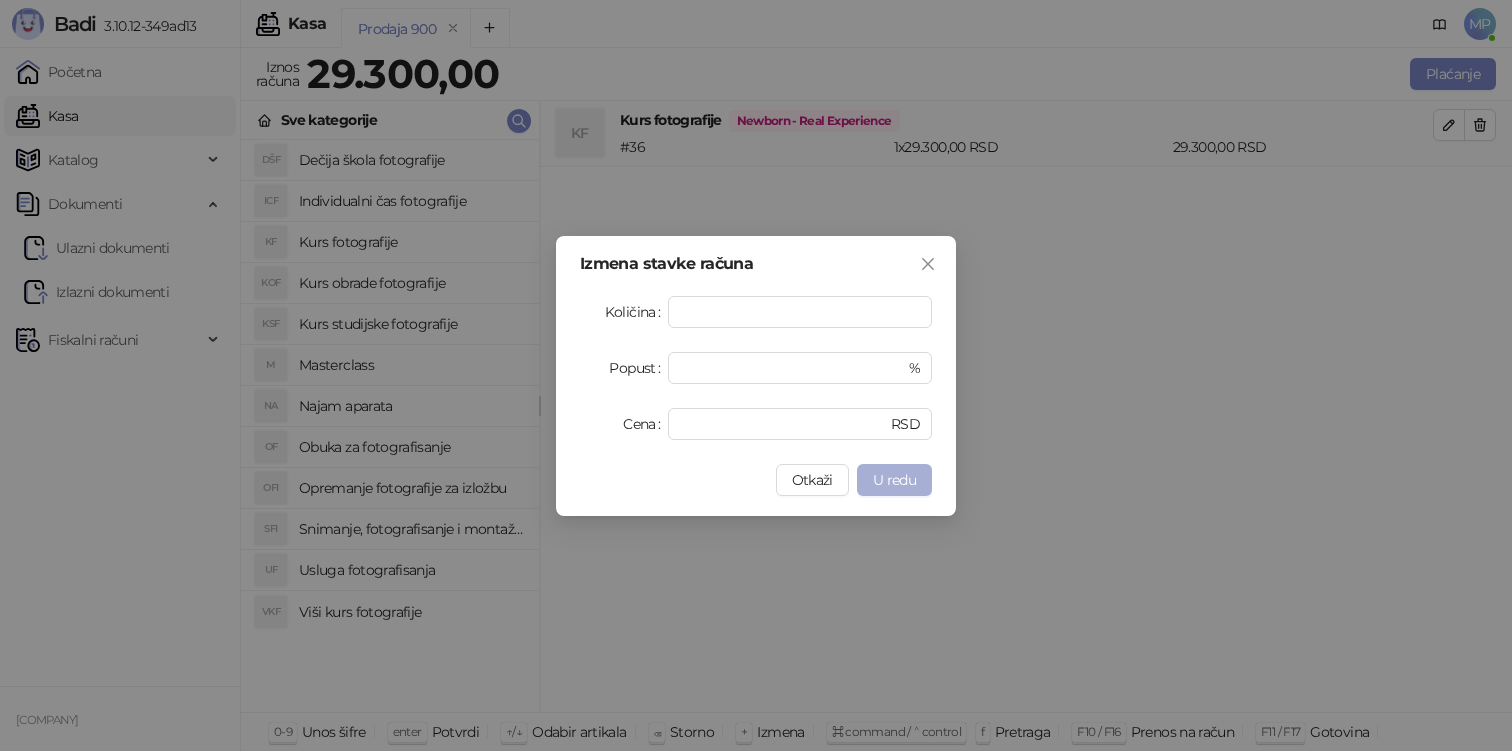click on "U redu" at bounding box center [894, 480] 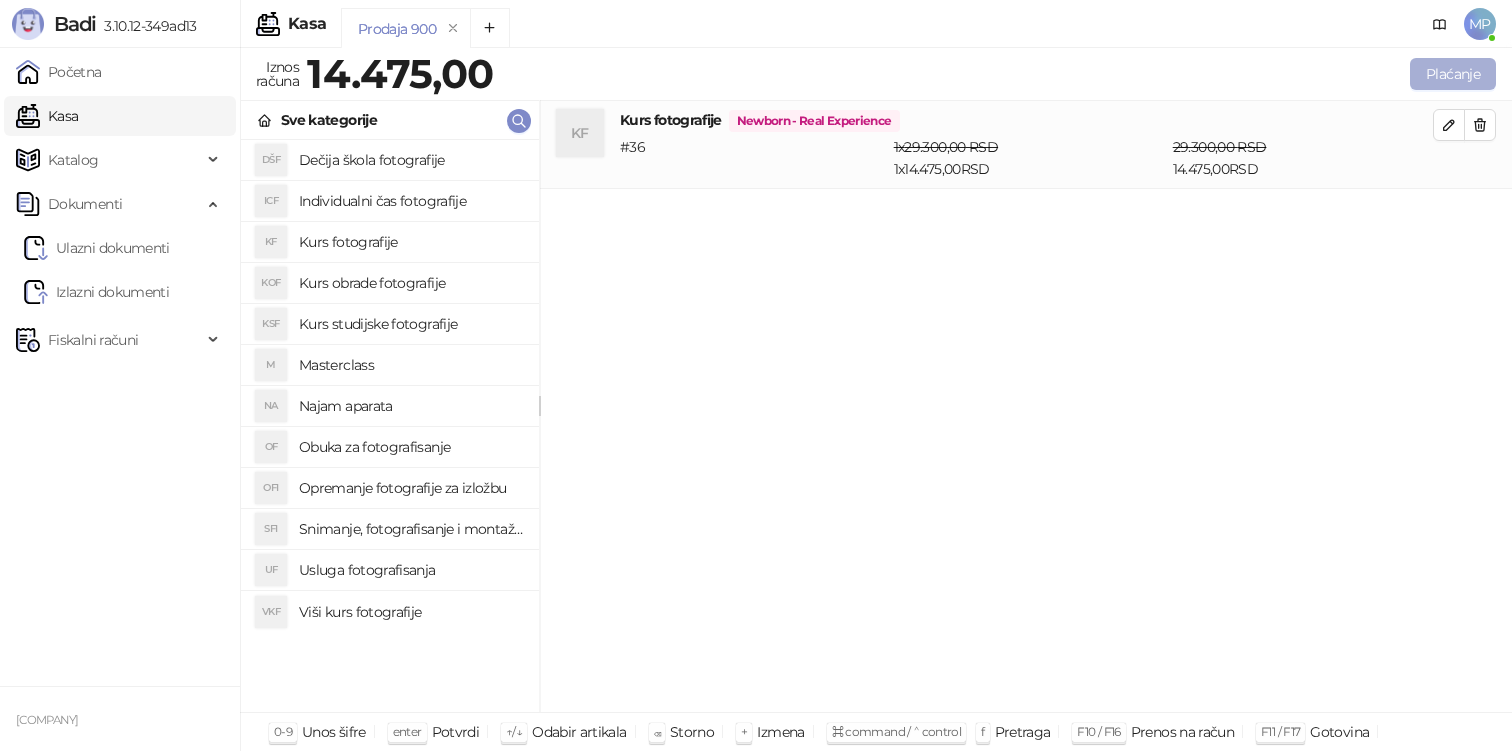 click on "Plaćanje" at bounding box center (1453, 74) 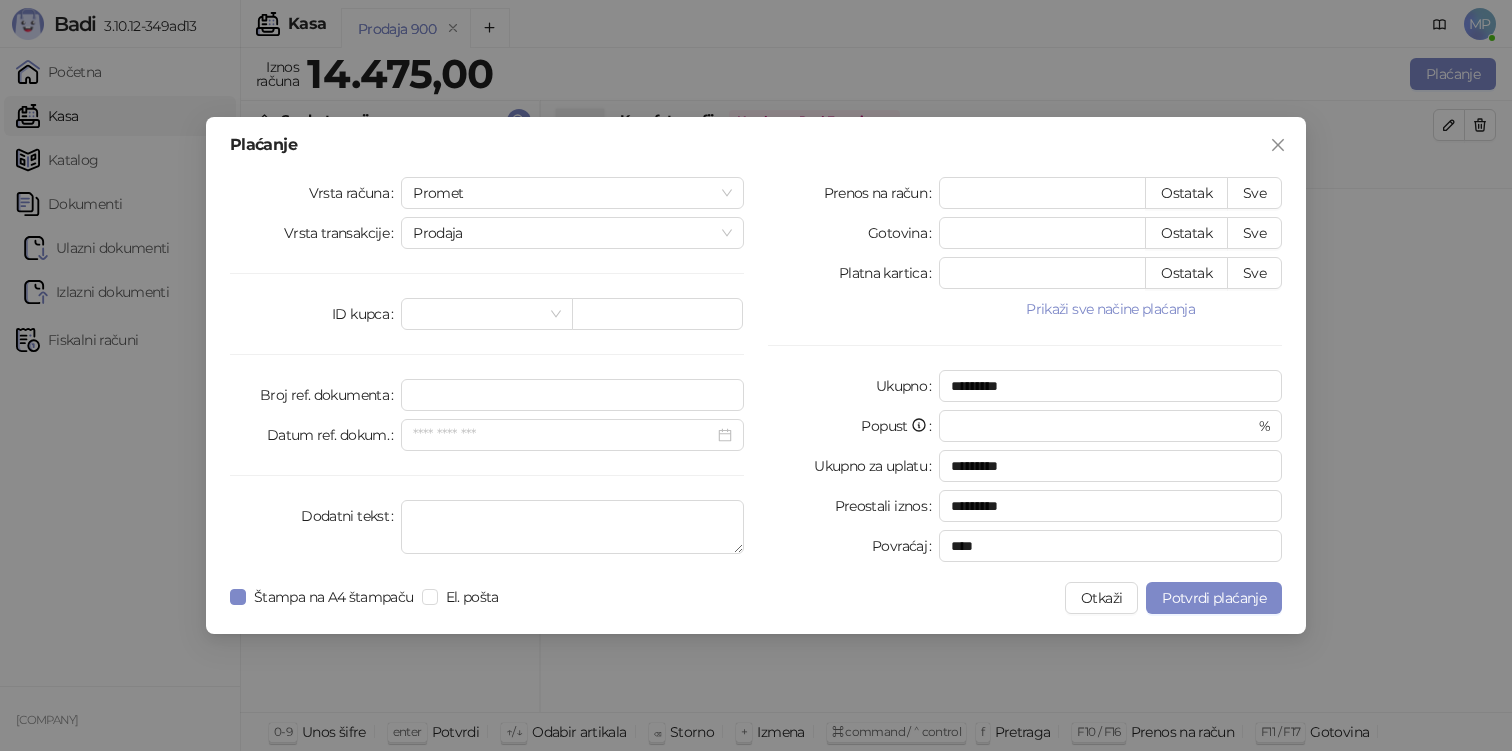 click on "Plaćanje Vrsta računa Promet Vrsta transakcije Prodaja ID kupca Broj ref. dokumenta Datum ref. dokum. Dodatni tekst Prenos na račun * Ostatak Sve Gotovina * Ostatak Sve Platna kartica * Ostatak Sve Prikaži sve načine plaćanja Vaučer * Ostatak Sve Ček * Ostatak Sve Instant plaćanje * Ostatak Sve Drugo bezgotovinsko * Ostatak Sve Ukupno ********* Popust   * % Ukupno za uplatu ********* Preostali iznos ********* Povraćaj **** Štampa na A4 štampaču El. pošta Otkaži Potvrdi plaćanje" at bounding box center (756, 375) 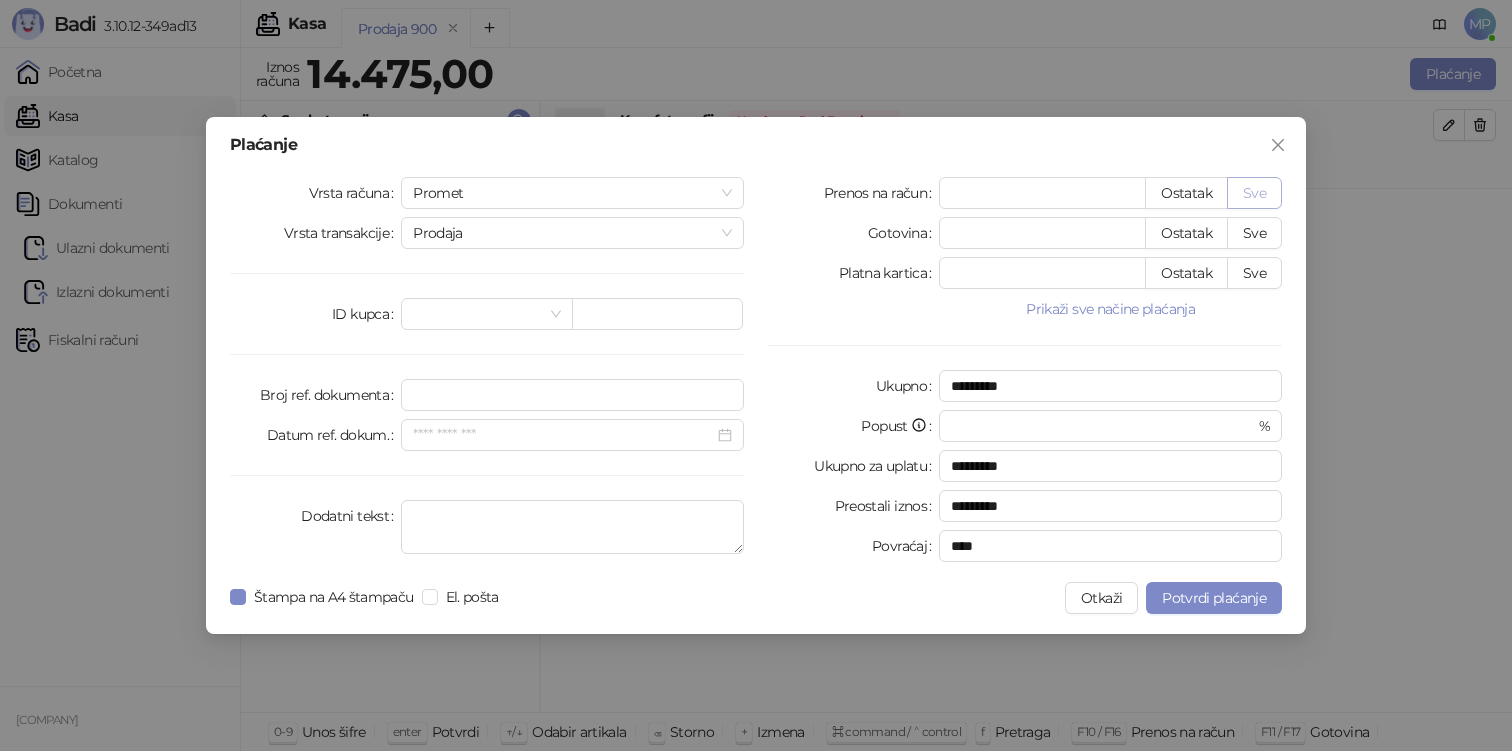 click on "Sve" at bounding box center (1254, 193) 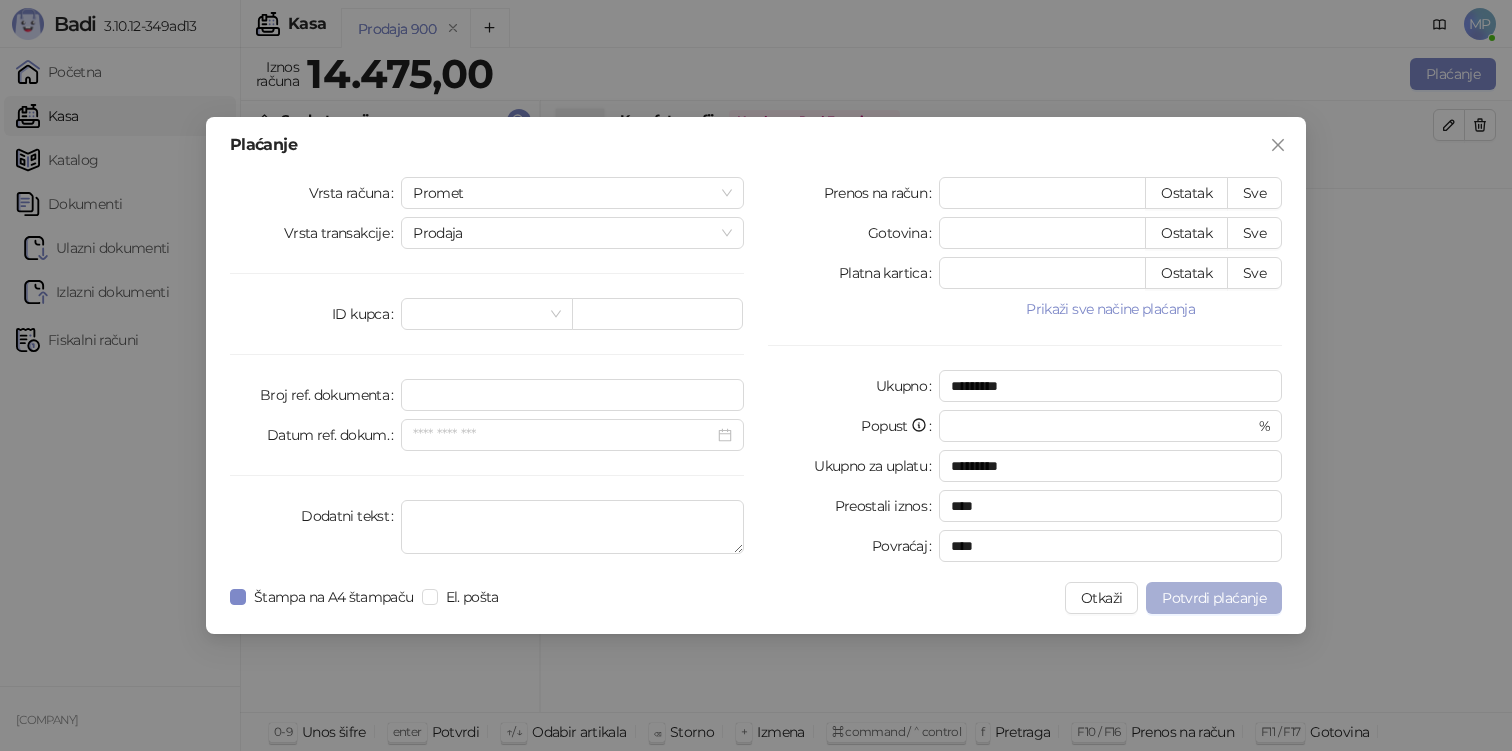 click on "Potvrdi plaćanje" at bounding box center (1214, 598) 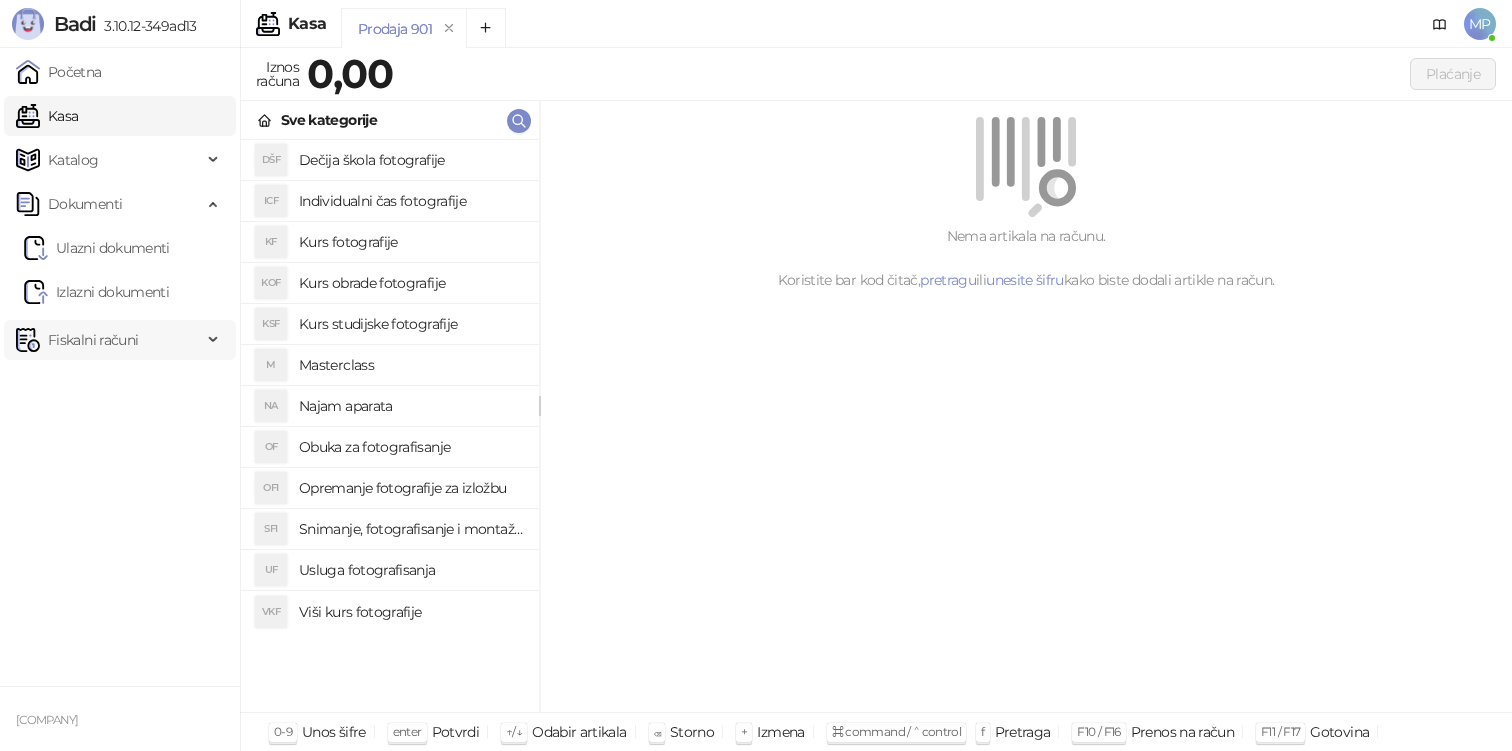 click on "Fiskalni računi" at bounding box center [93, 340] 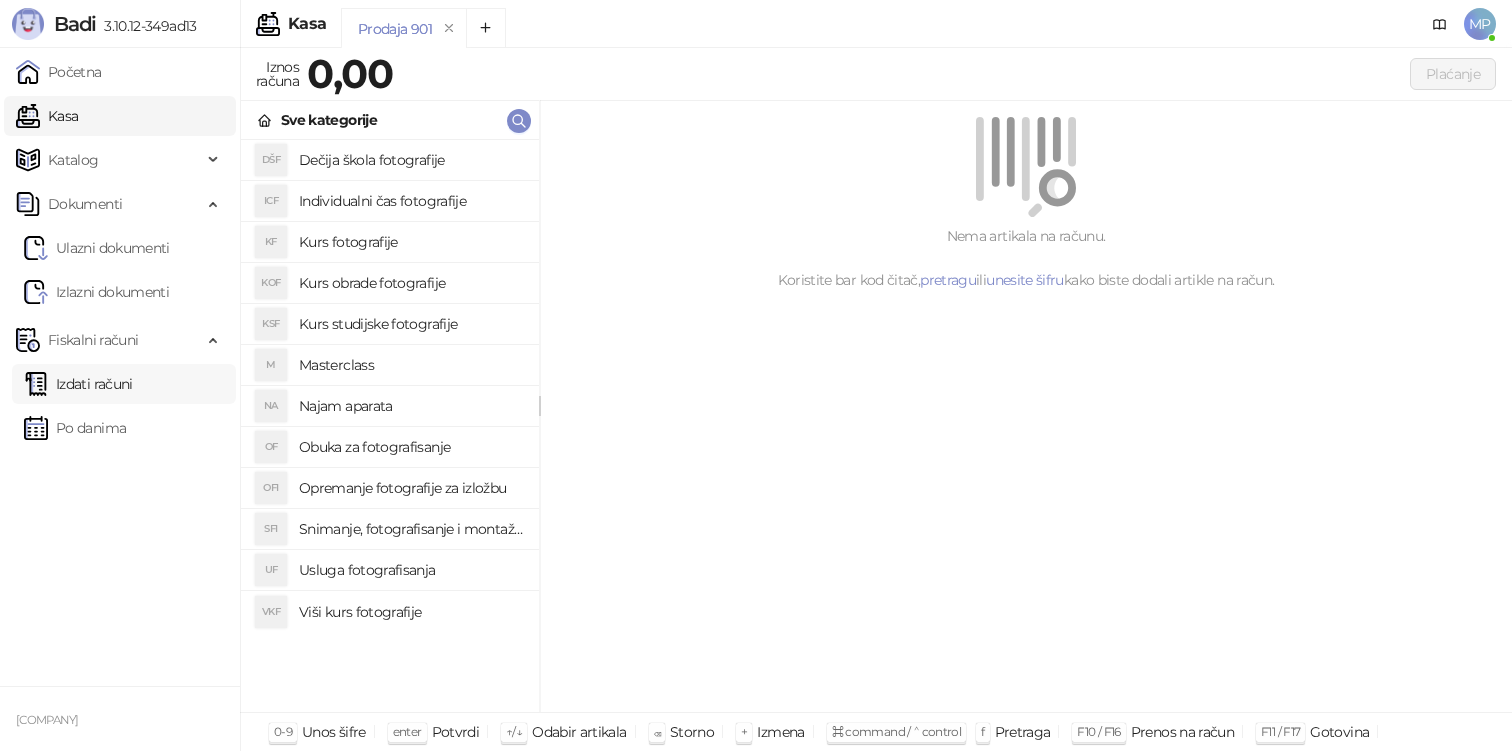 click on "Izdati računi" at bounding box center (78, 384) 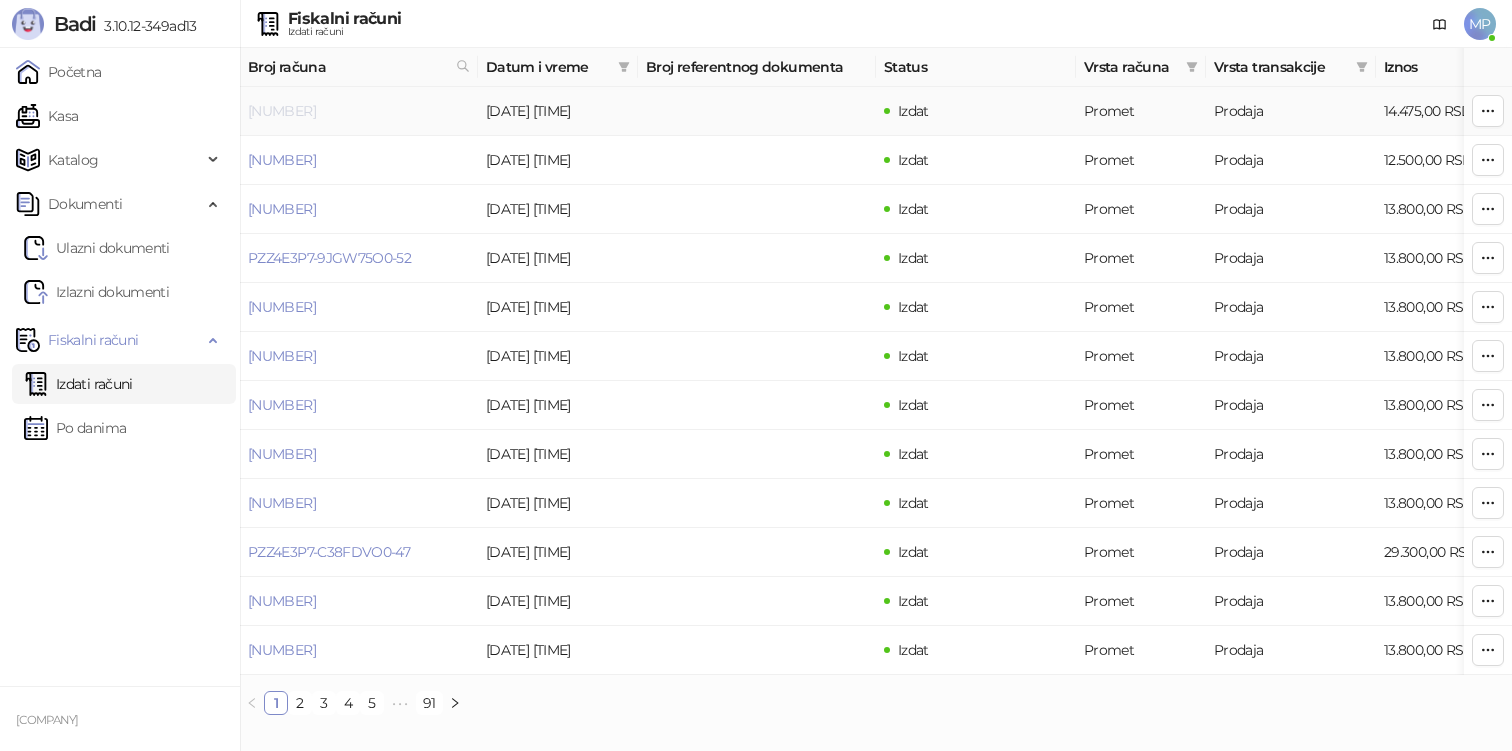 click on "[NUMBER]" at bounding box center [282, 111] 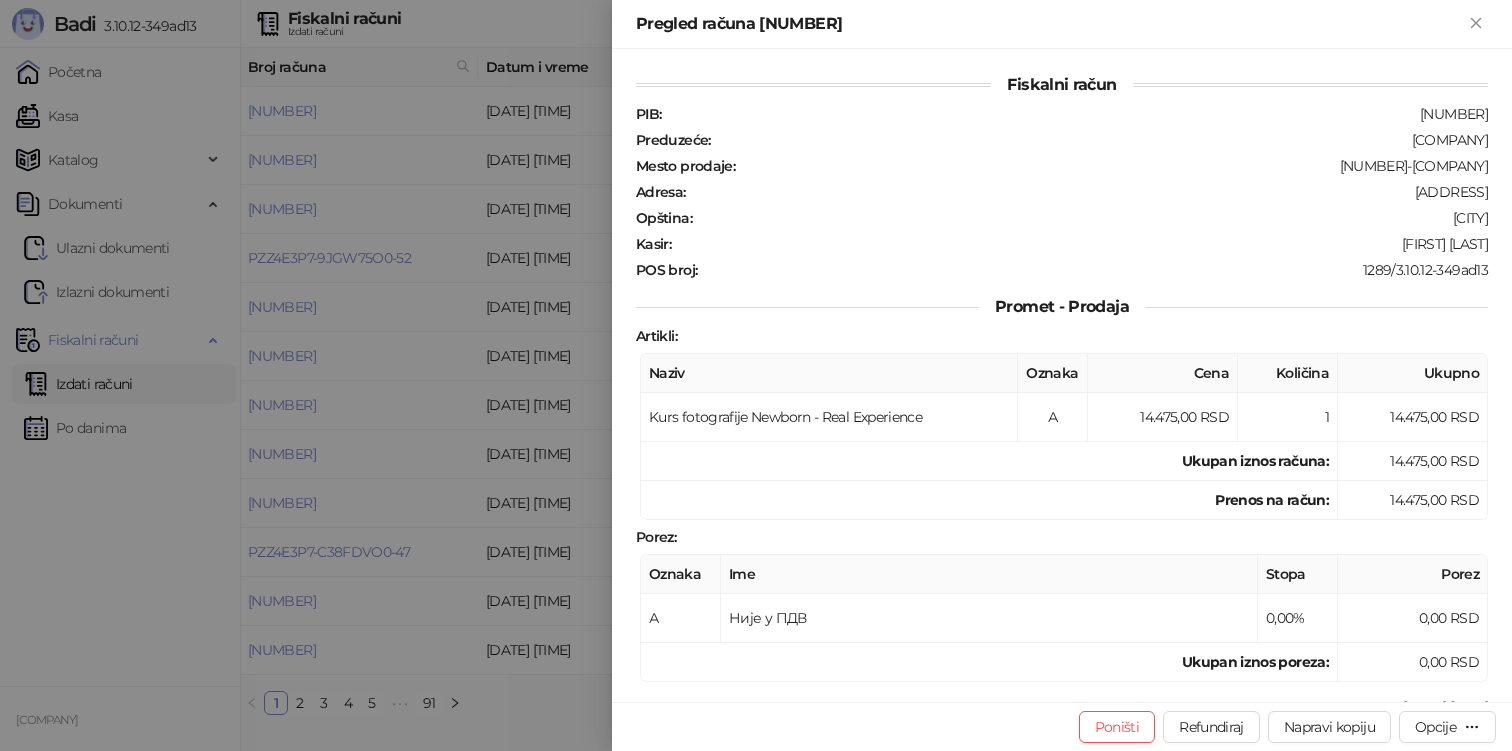 drag, startPoint x: 968, startPoint y: 23, endPoint x: 761, endPoint y: 35, distance: 207.34753 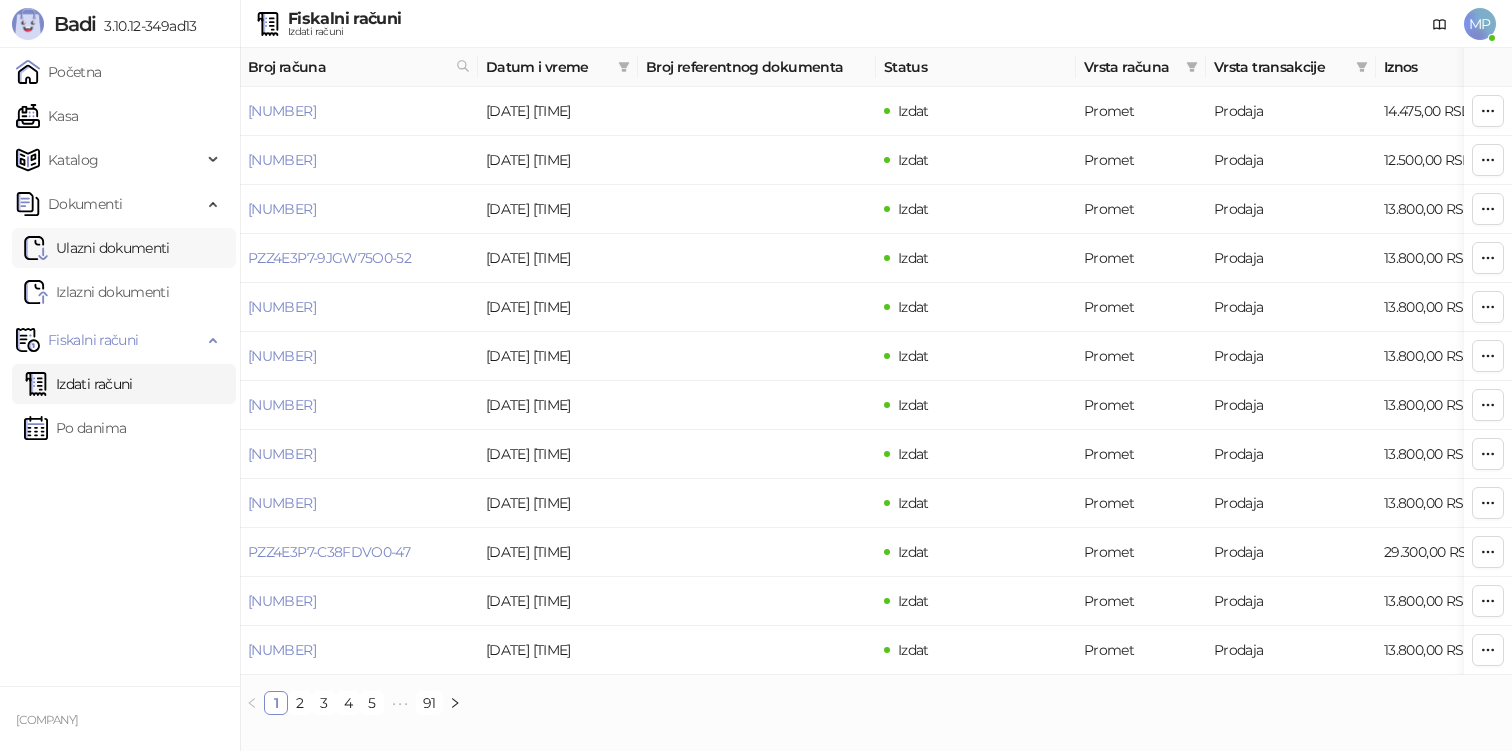 click on "Ulazni dokumenti" at bounding box center (97, 248) 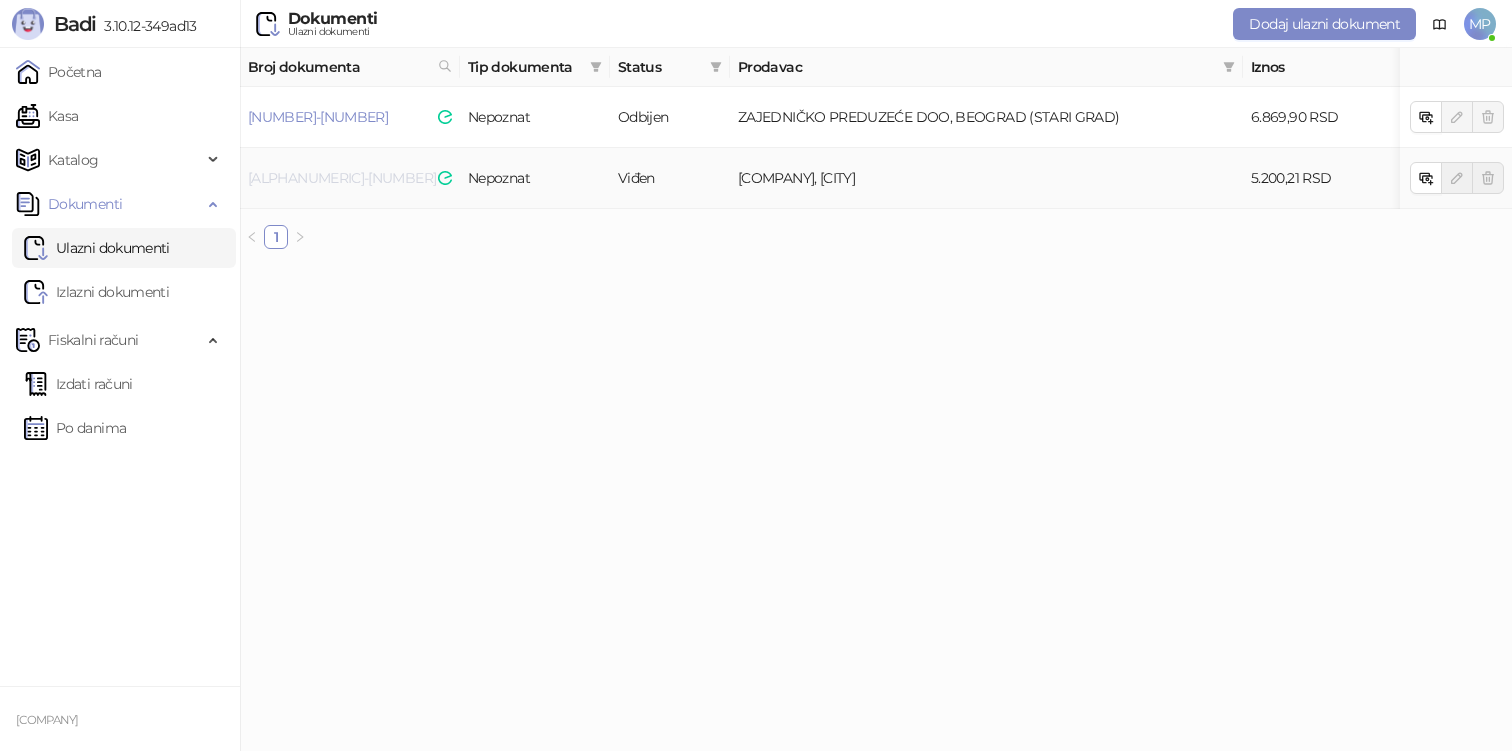 click on "[ALPHANUMERIC]-[NUMBER]" at bounding box center (342, 178) 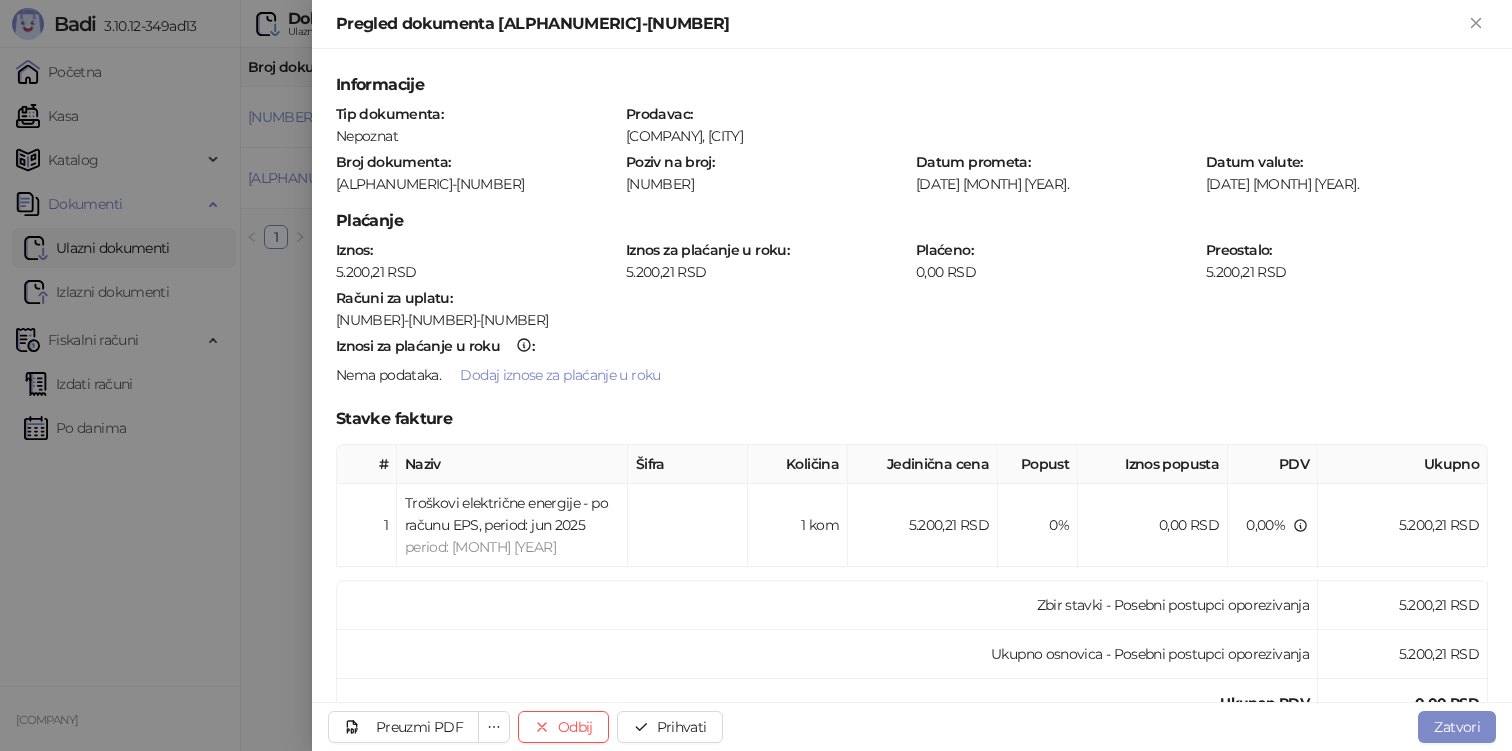 click at bounding box center (756, 375) 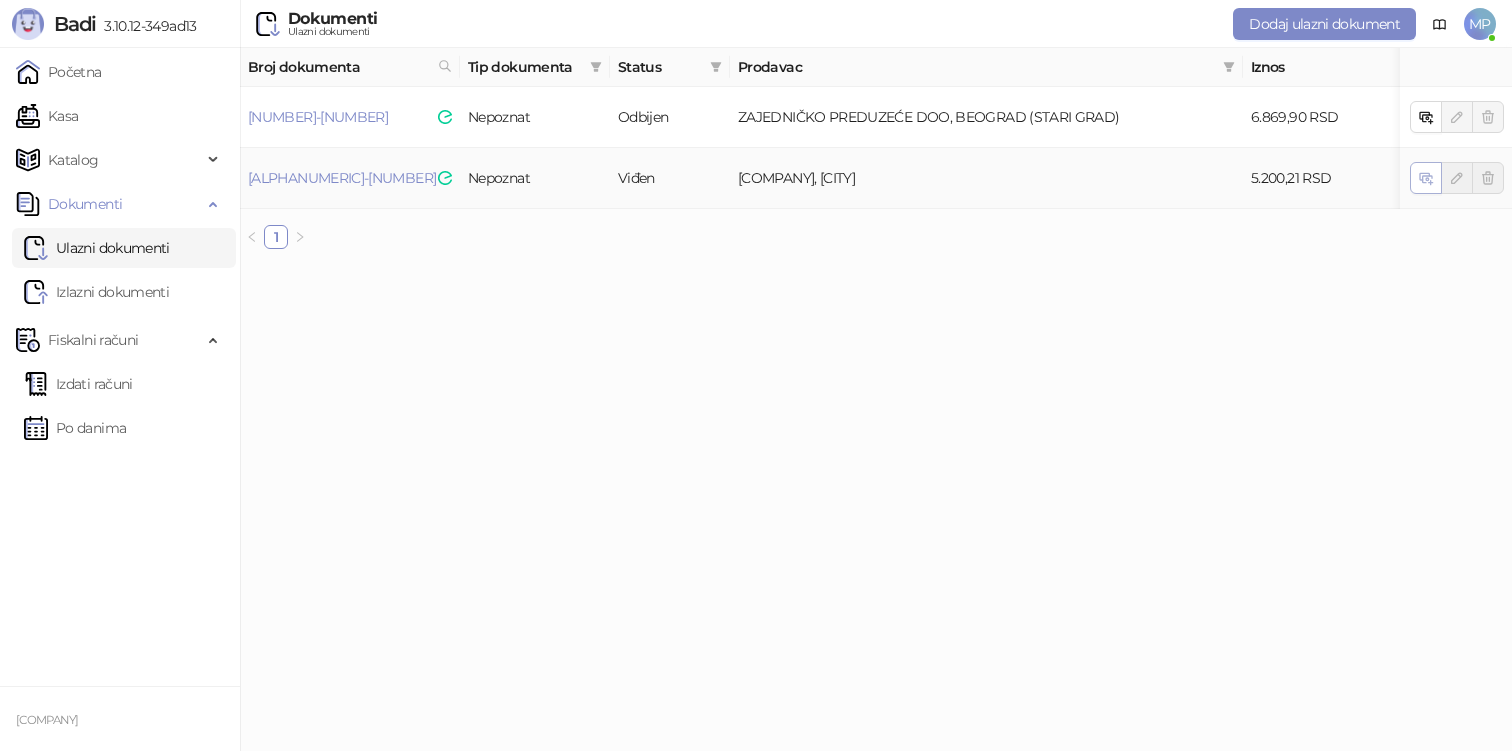 click 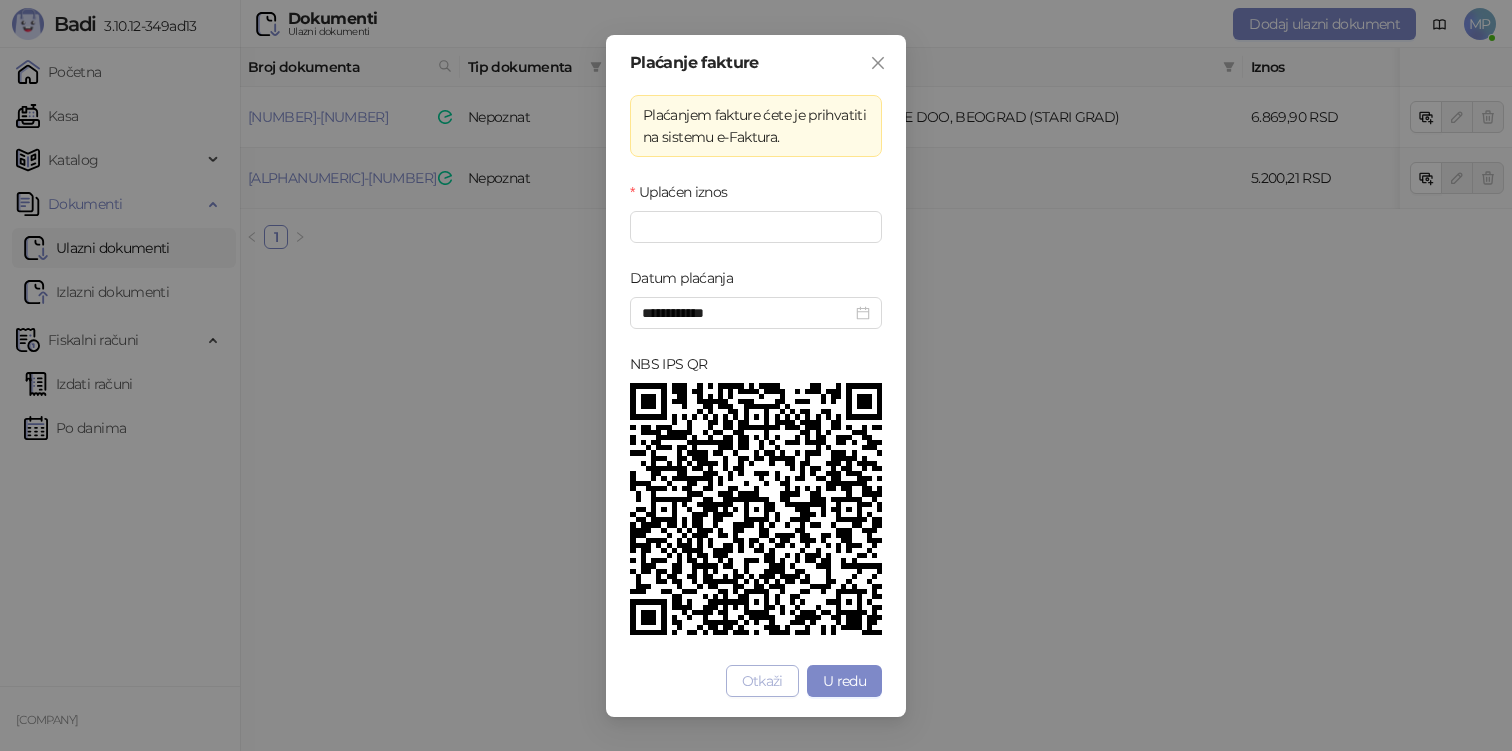 click on "Otkaži" at bounding box center (762, 681) 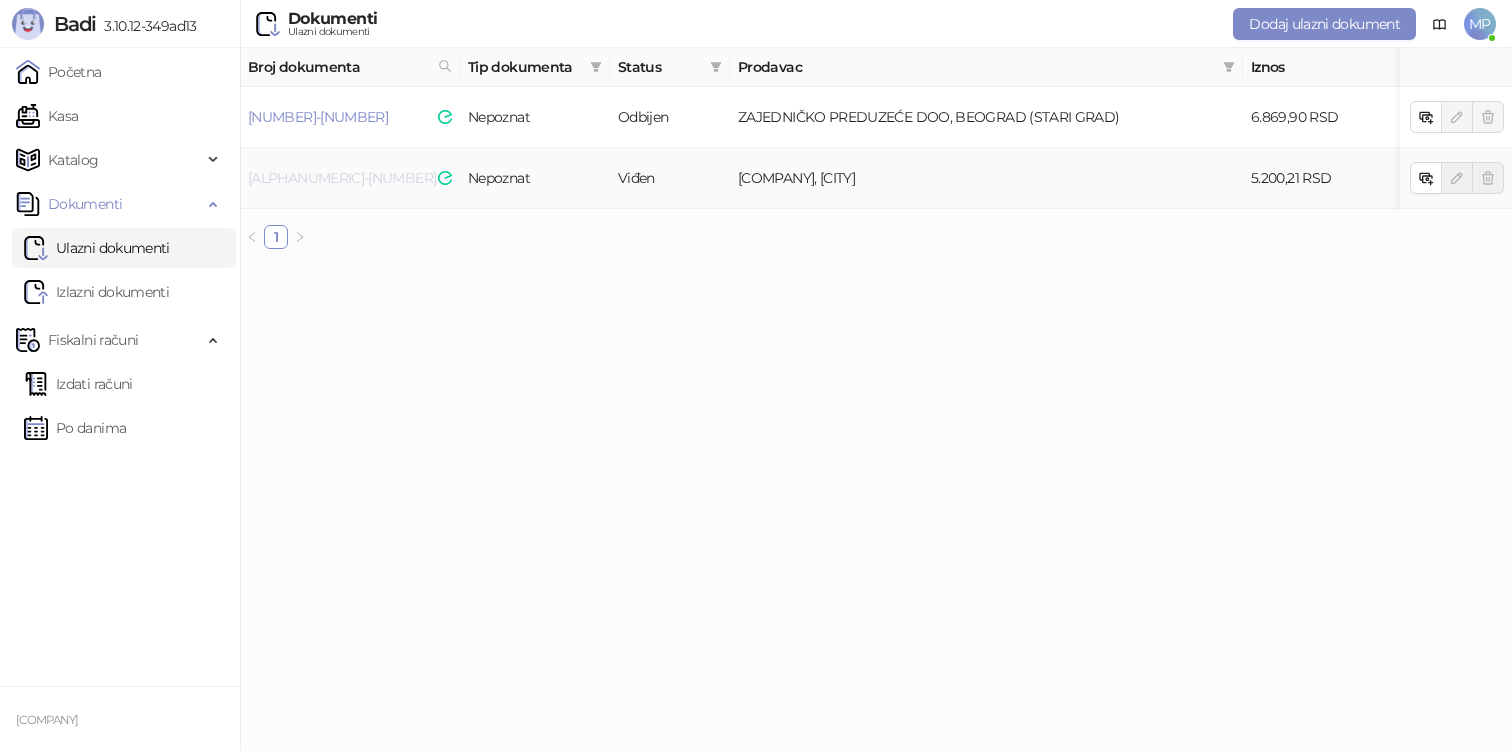 click on "[ALPHANUMERIC]-[NUMBER]" at bounding box center [342, 178] 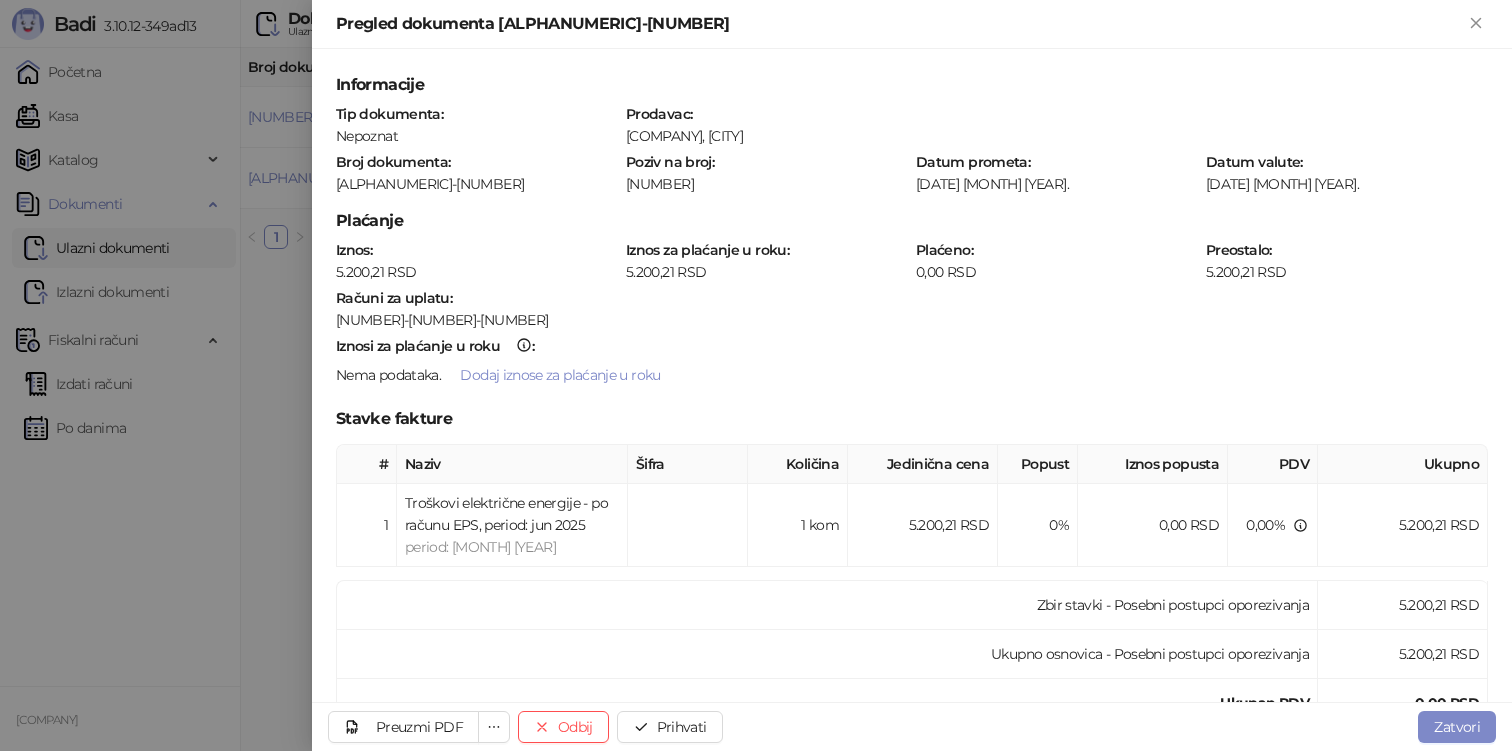 click on "[NUMBER]-[NUMBER]-[NUMBER]" at bounding box center [912, 320] 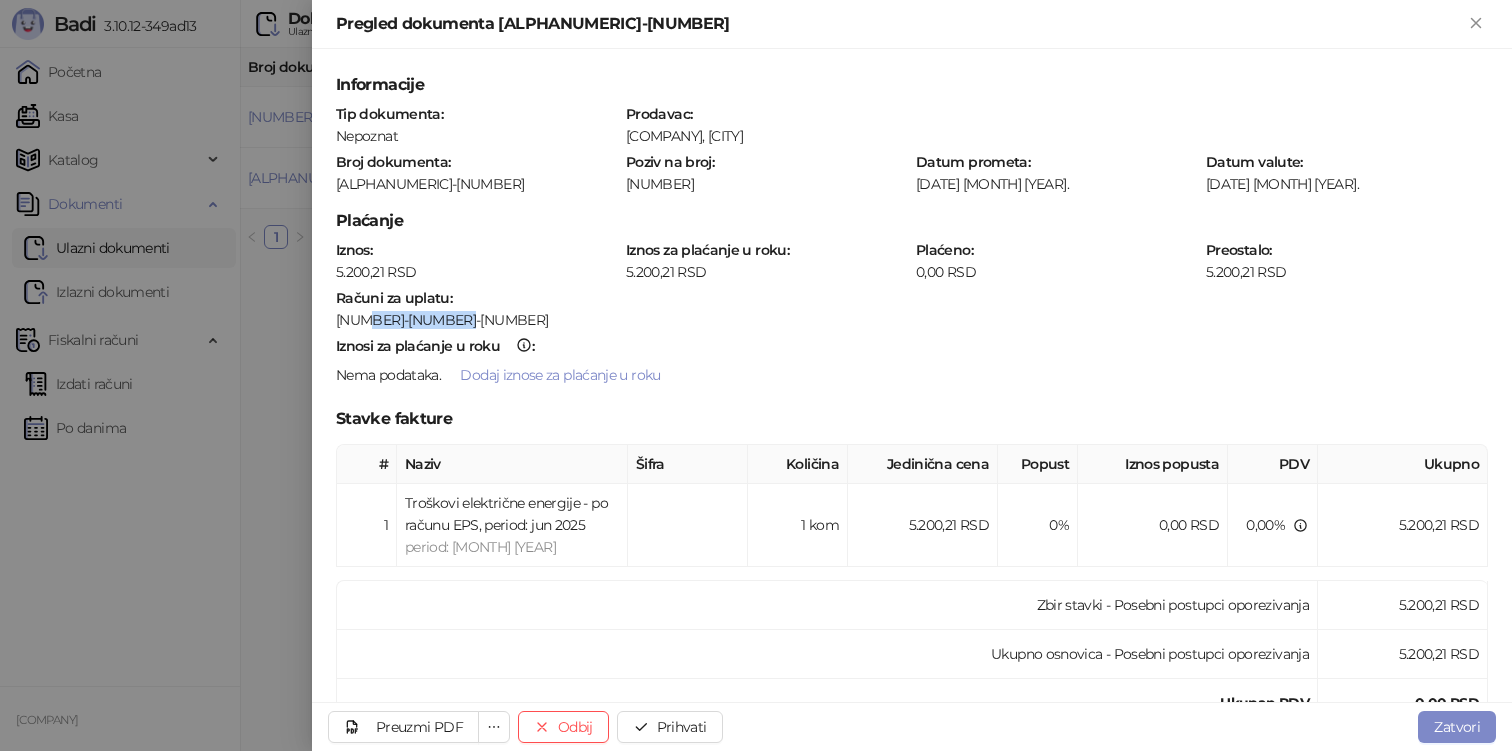 click on "[NUMBER]-[NUMBER]-[NUMBER]" at bounding box center (912, 320) 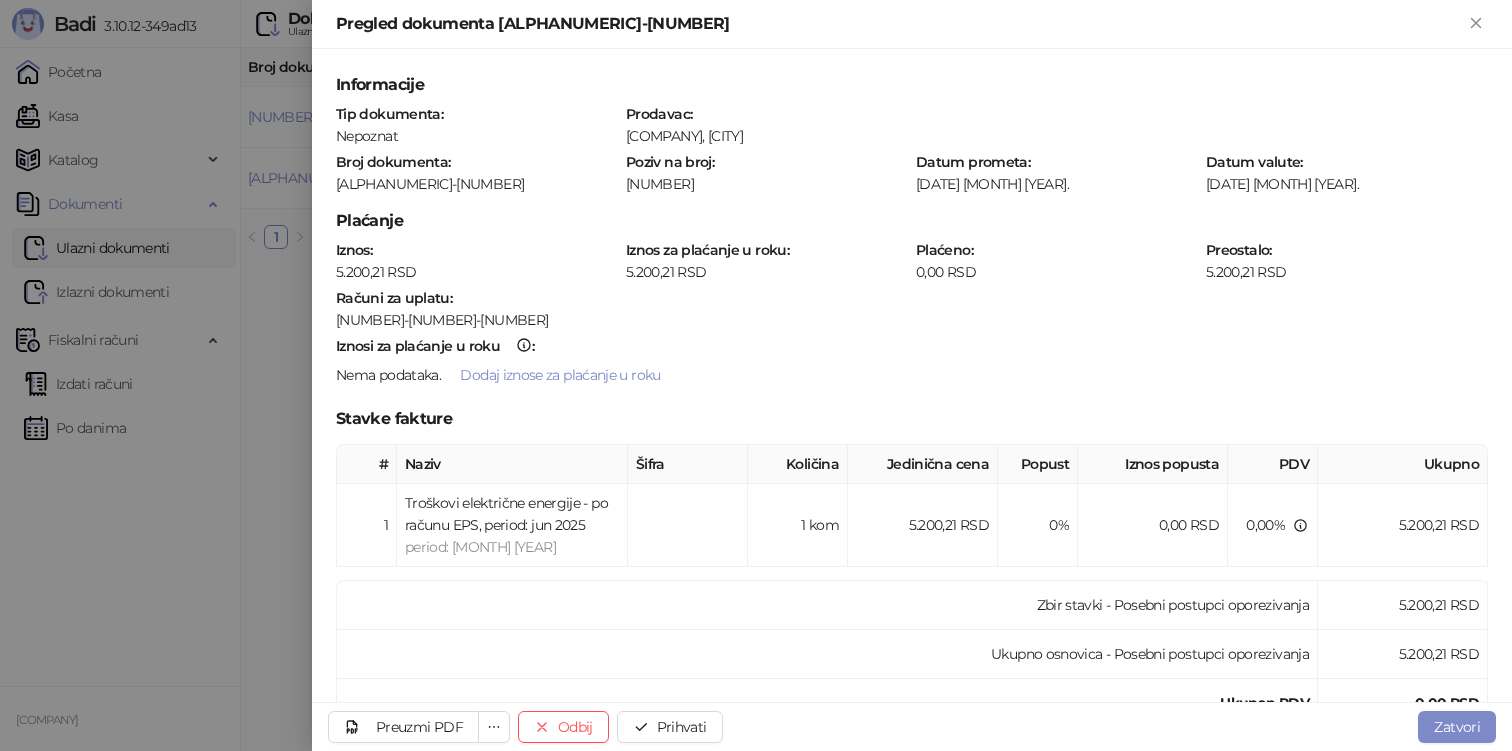 click on "[NUMBER]" at bounding box center (766, 184) 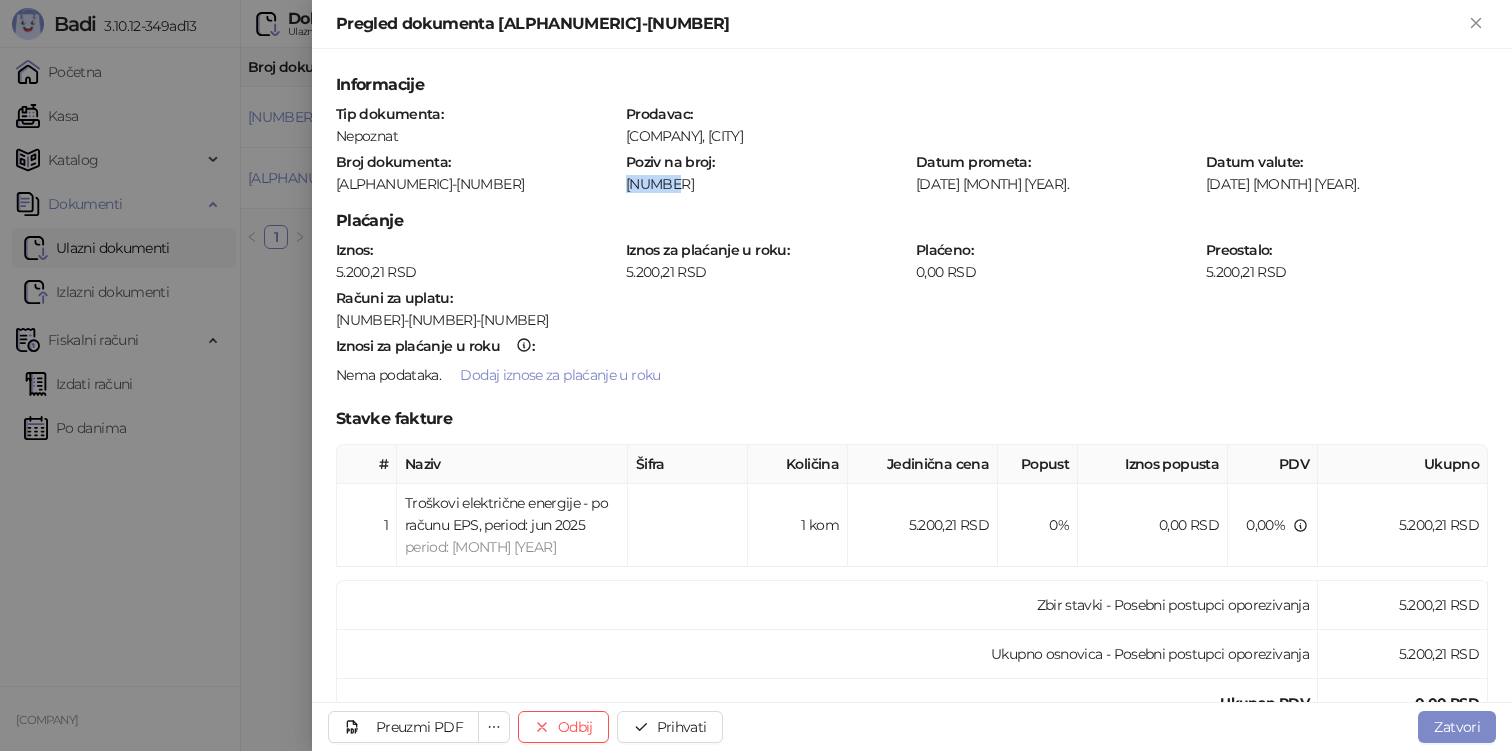 click on "[NUMBER]" at bounding box center (766, 184) 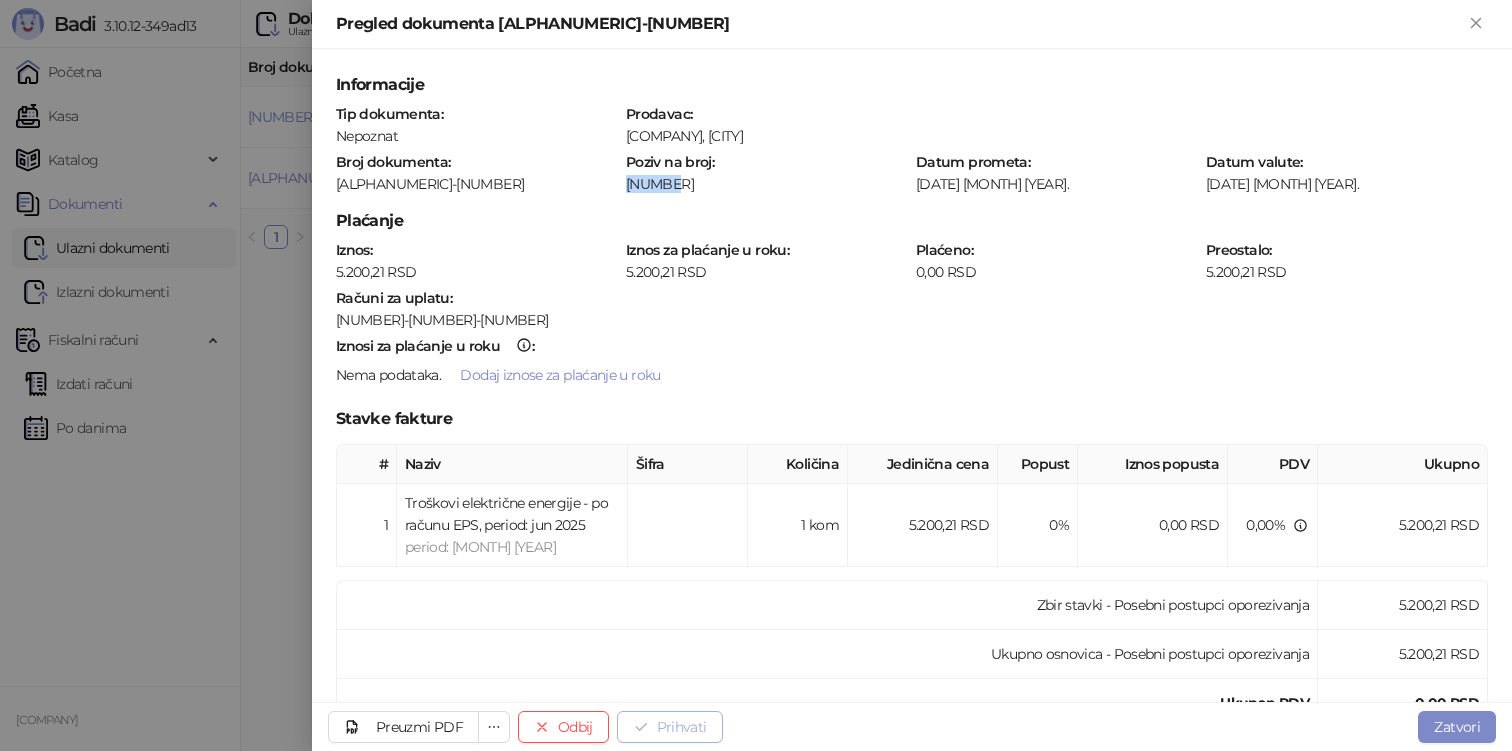click on "Prihvati" at bounding box center (670, 727) 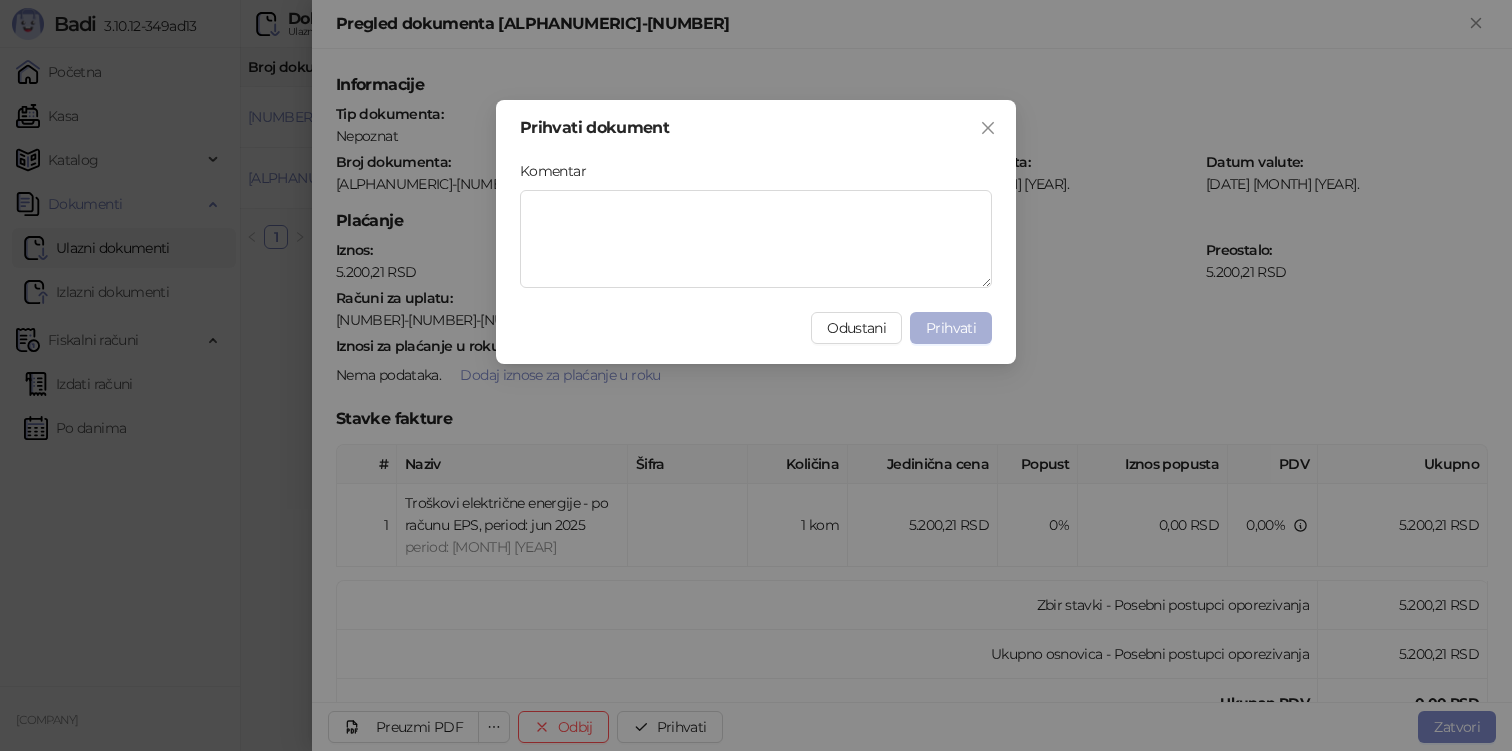 click on "Prihvati" at bounding box center (951, 328) 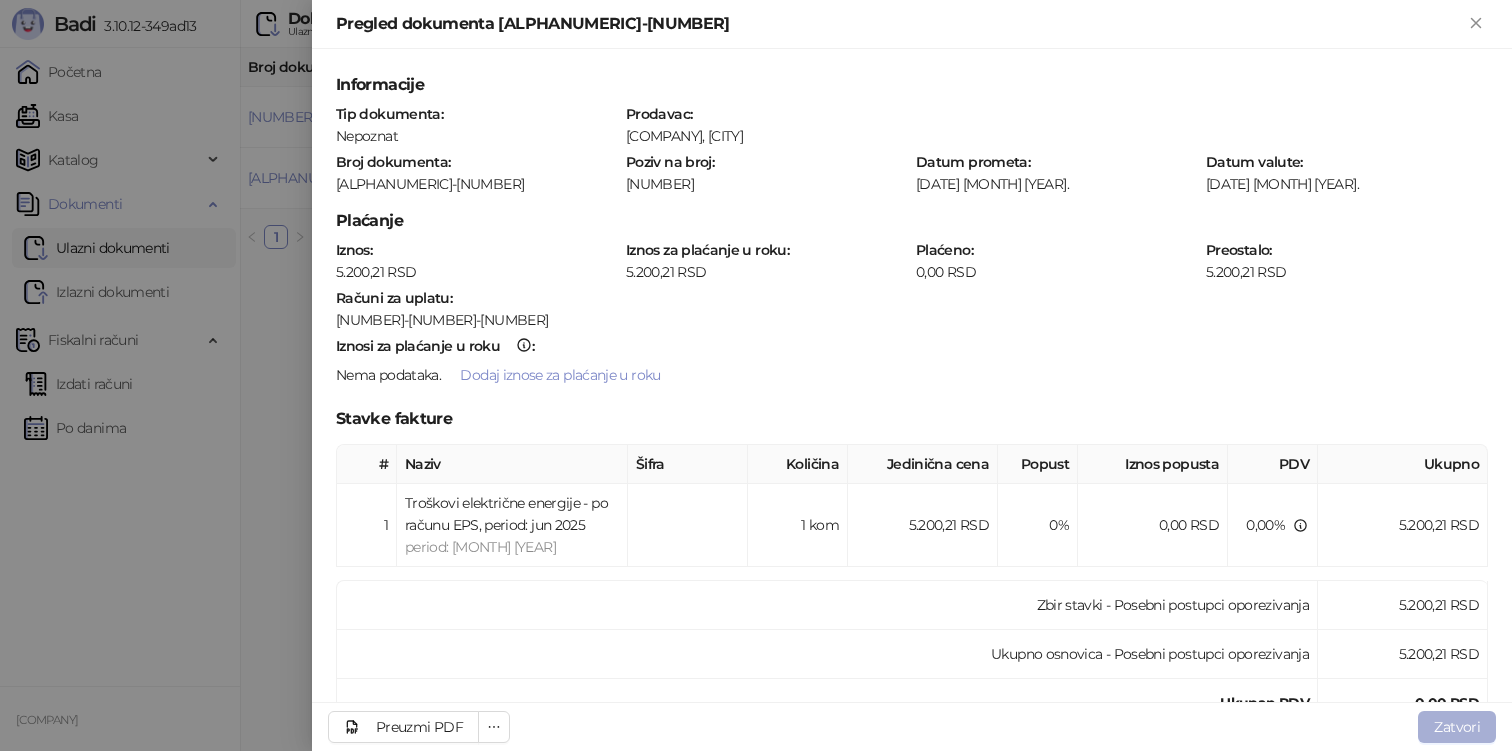 click on "Zatvori" at bounding box center (1457, 727) 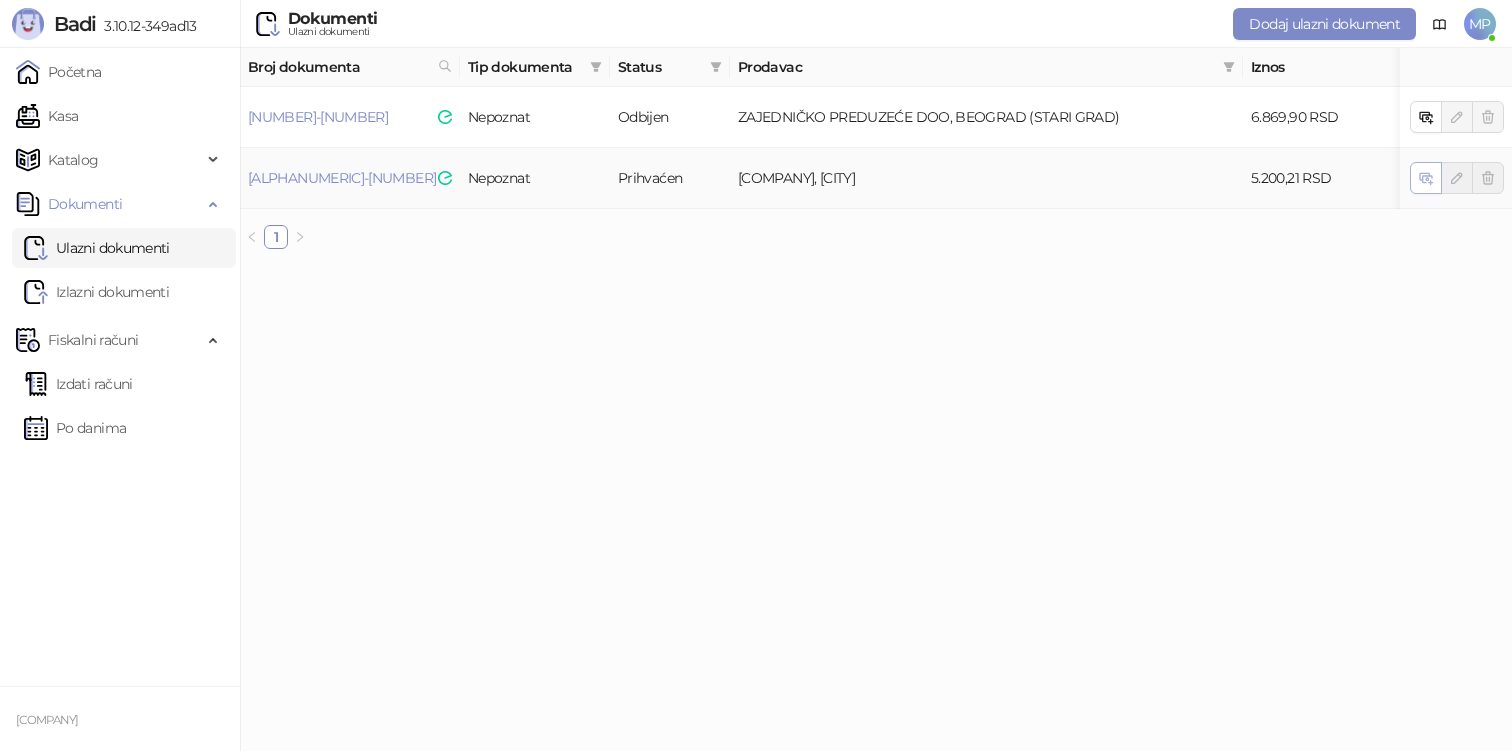 click at bounding box center [1426, 177] 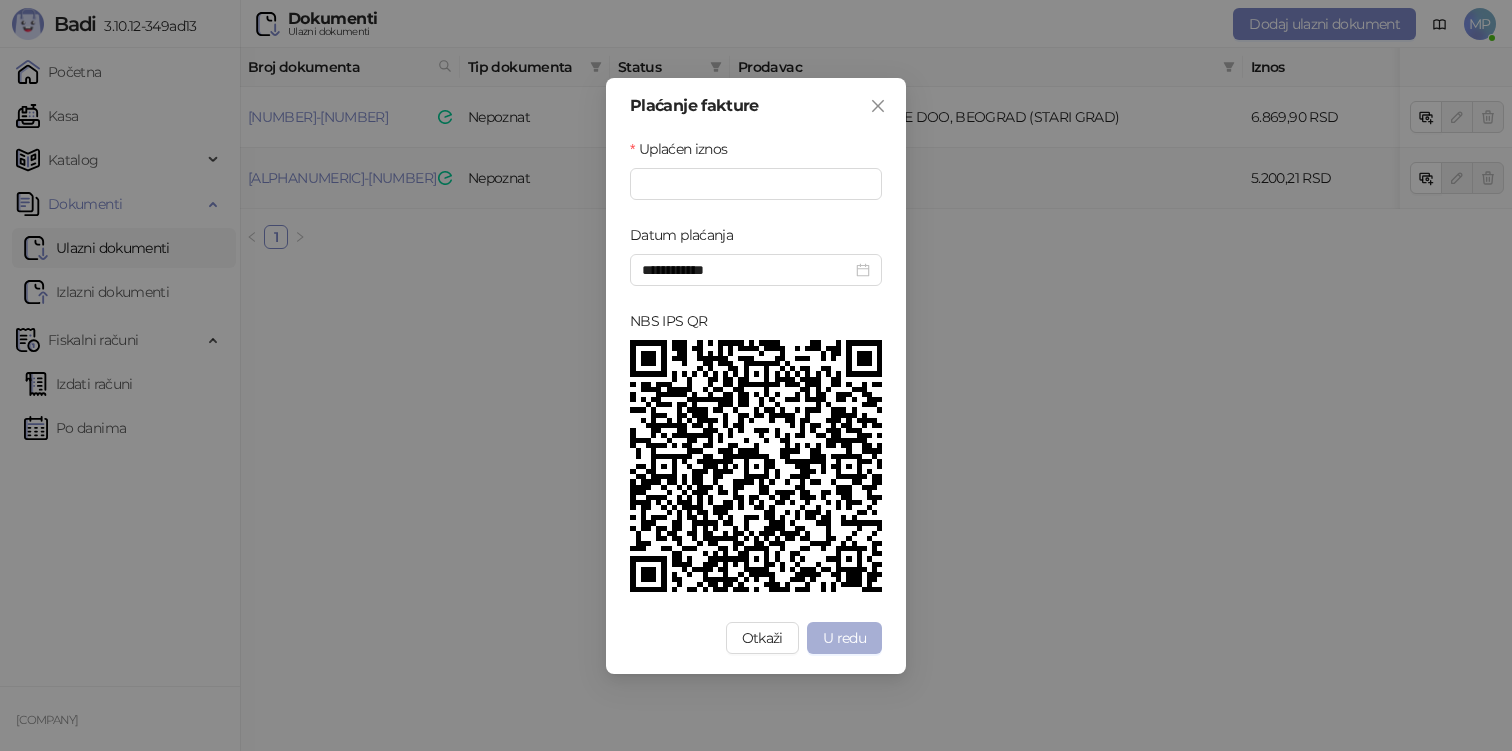 click on "U redu" at bounding box center (844, 638) 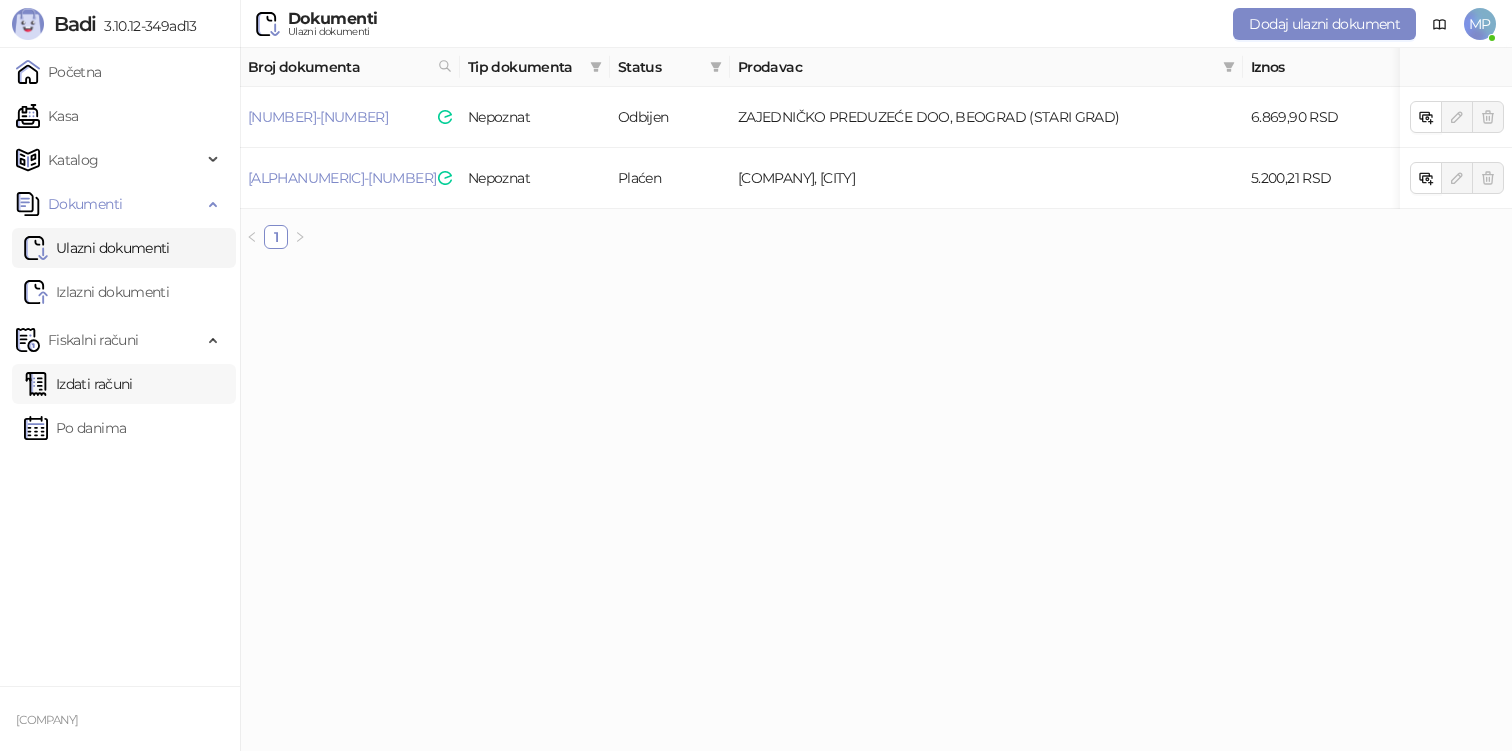 click on "Izdati računi" at bounding box center [78, 384] 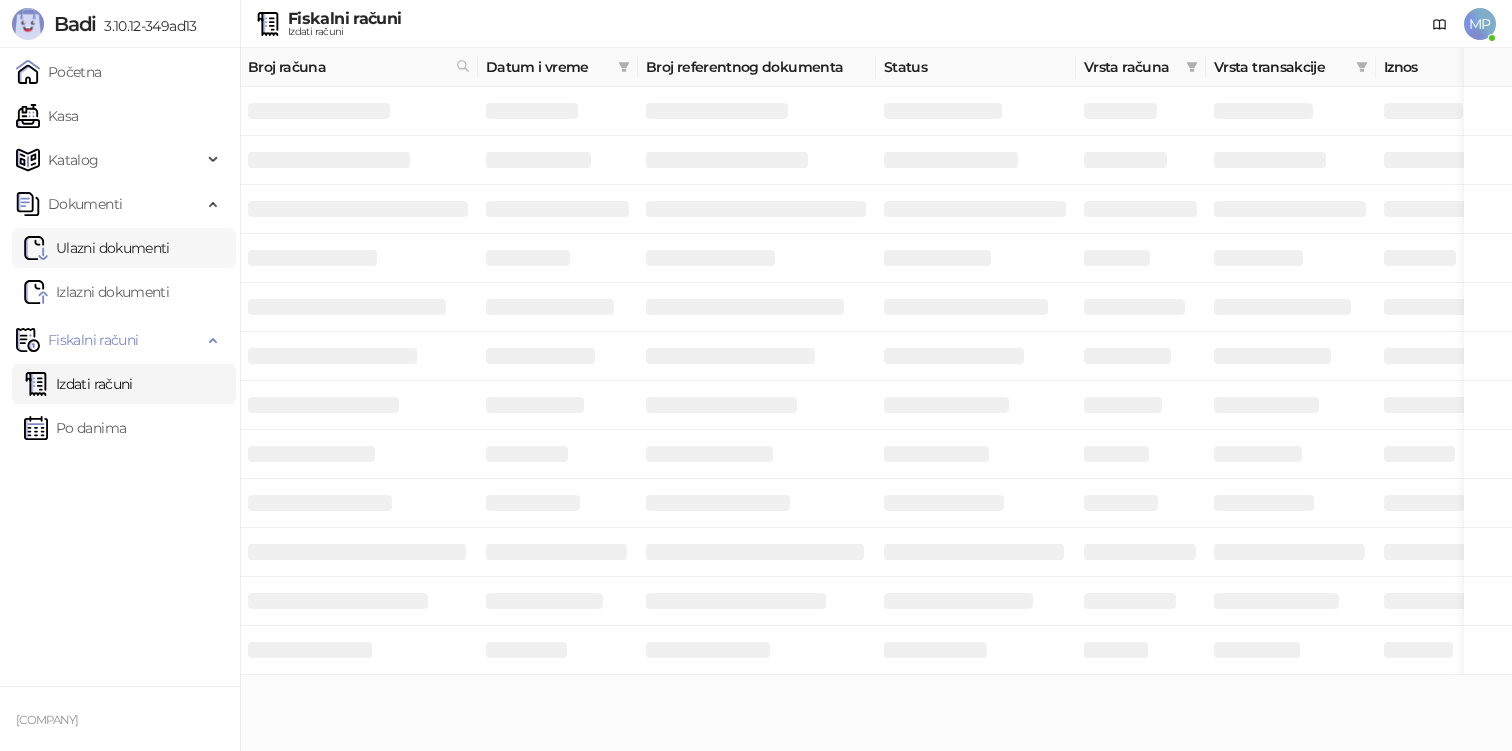 click on "Ulazni dokumenti" at bounding box center (97, 248) 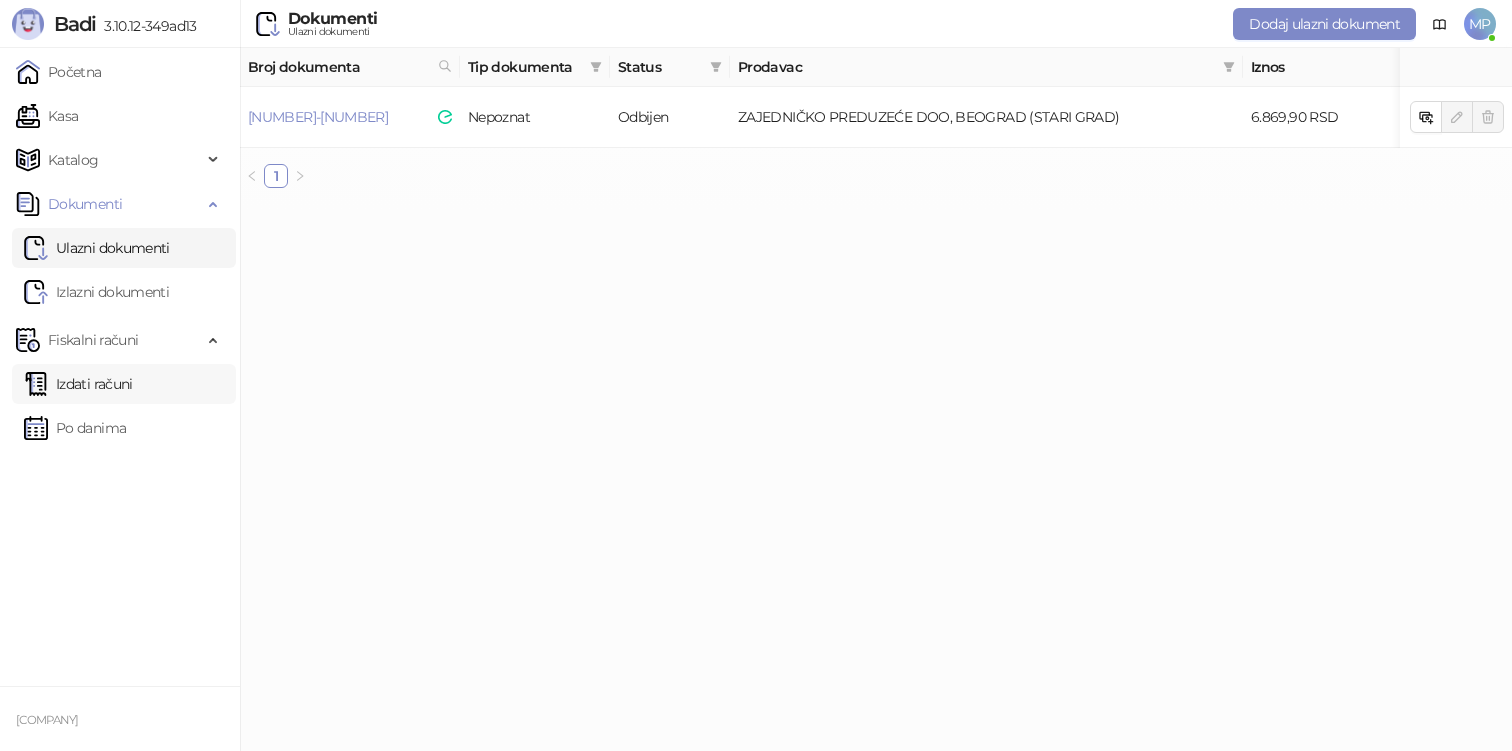 click on "Izdati računi" at bounding box center [78, 384] 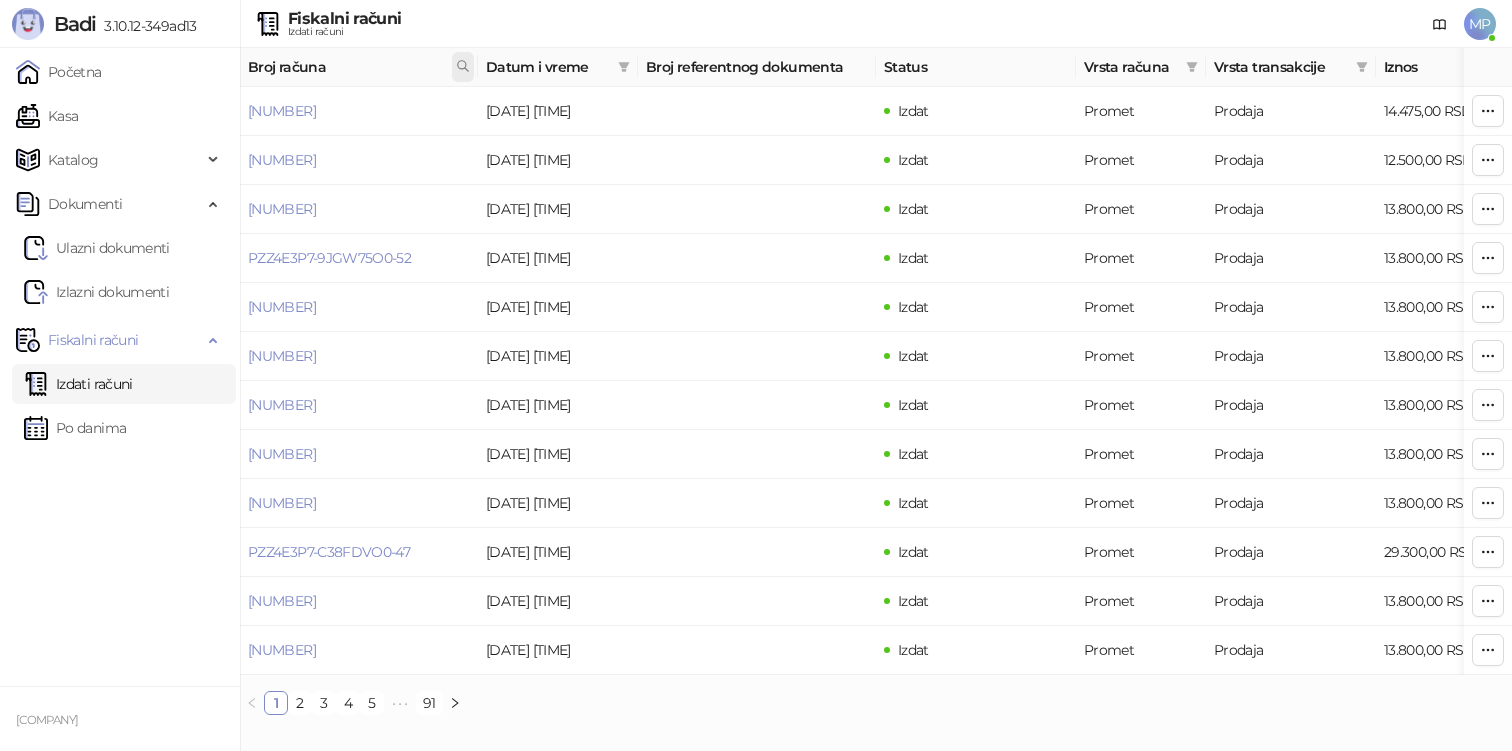 click 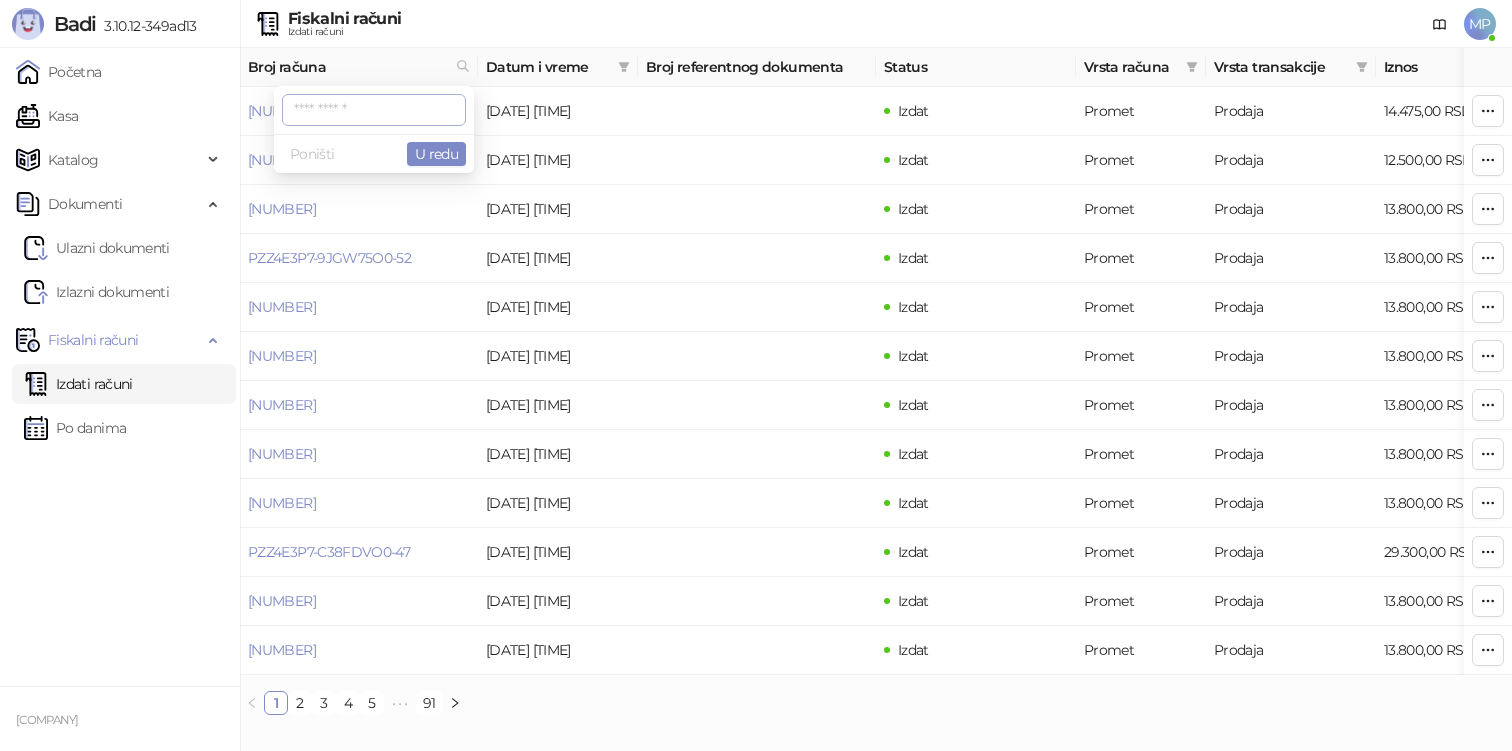 click at bounding box center (374, 110) 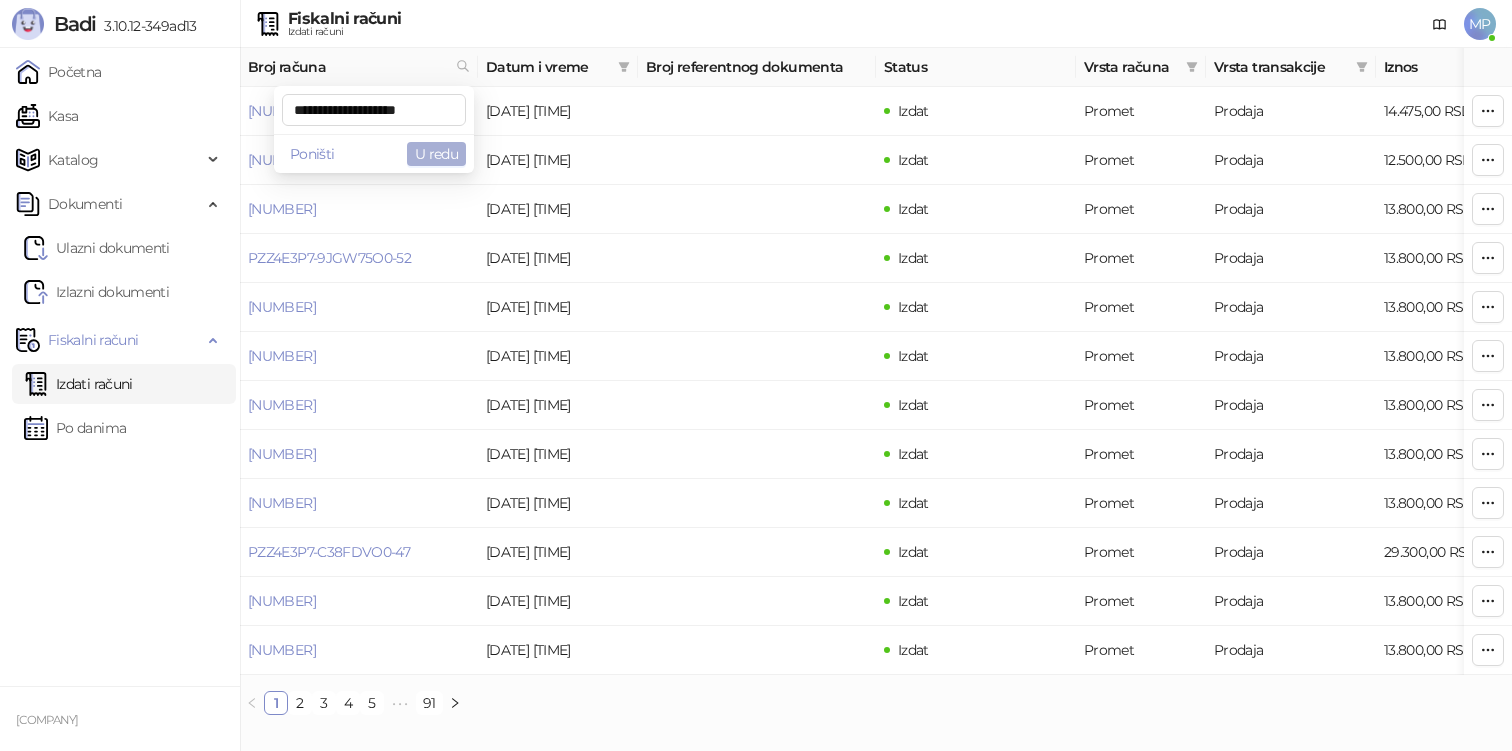 type on "**********" 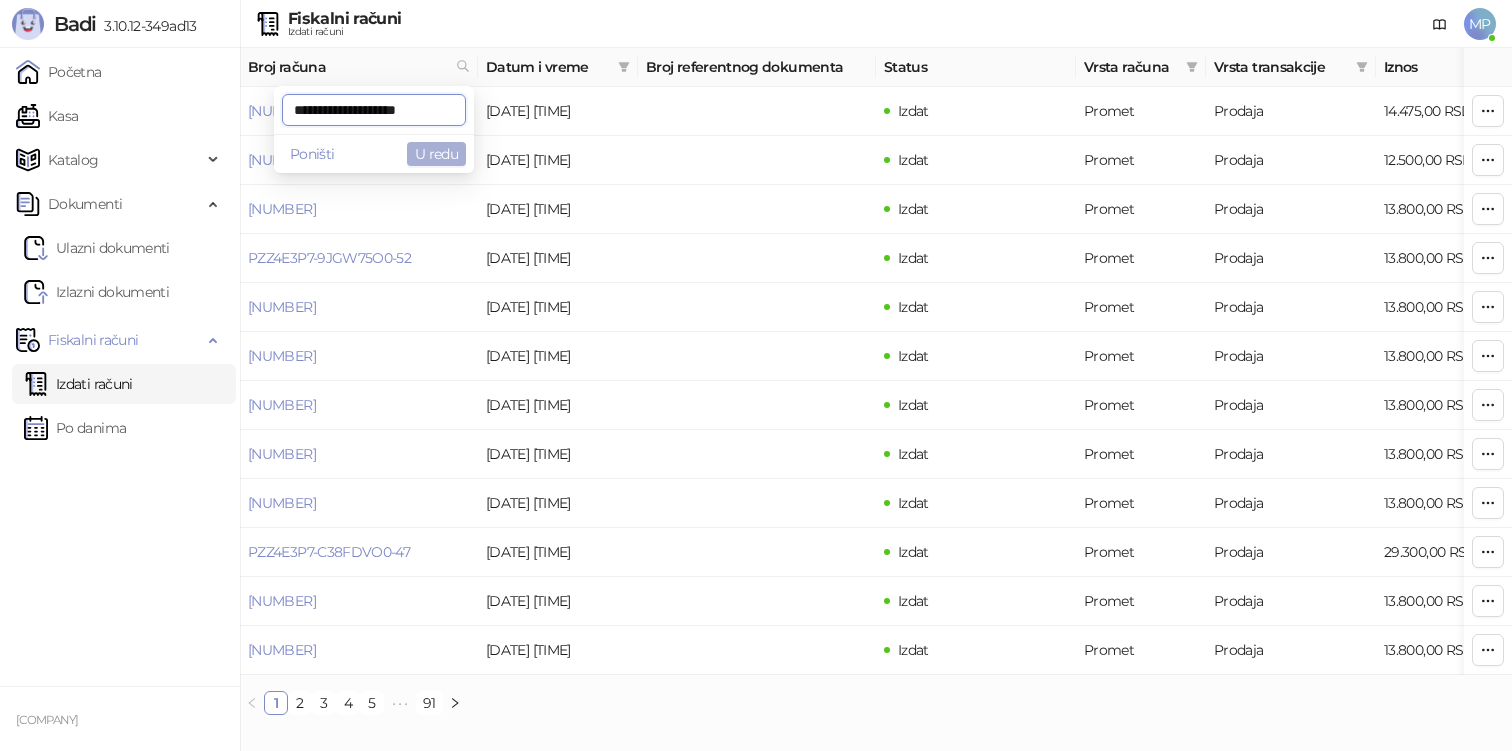scroll, scrollTop: 0, scrollLeft: 6, axis: horizontal 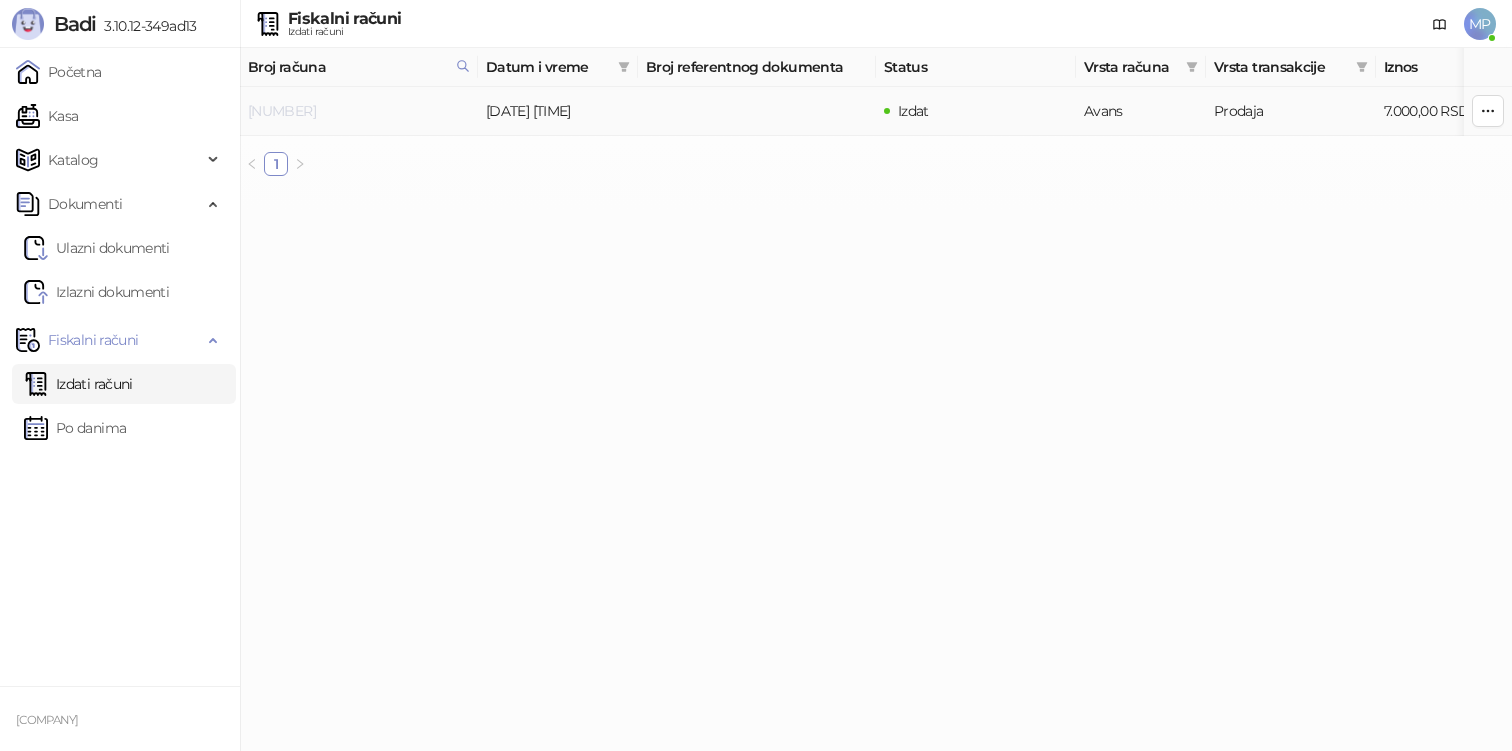 click on "[NUMBER]" at bounding box center (282, 111) 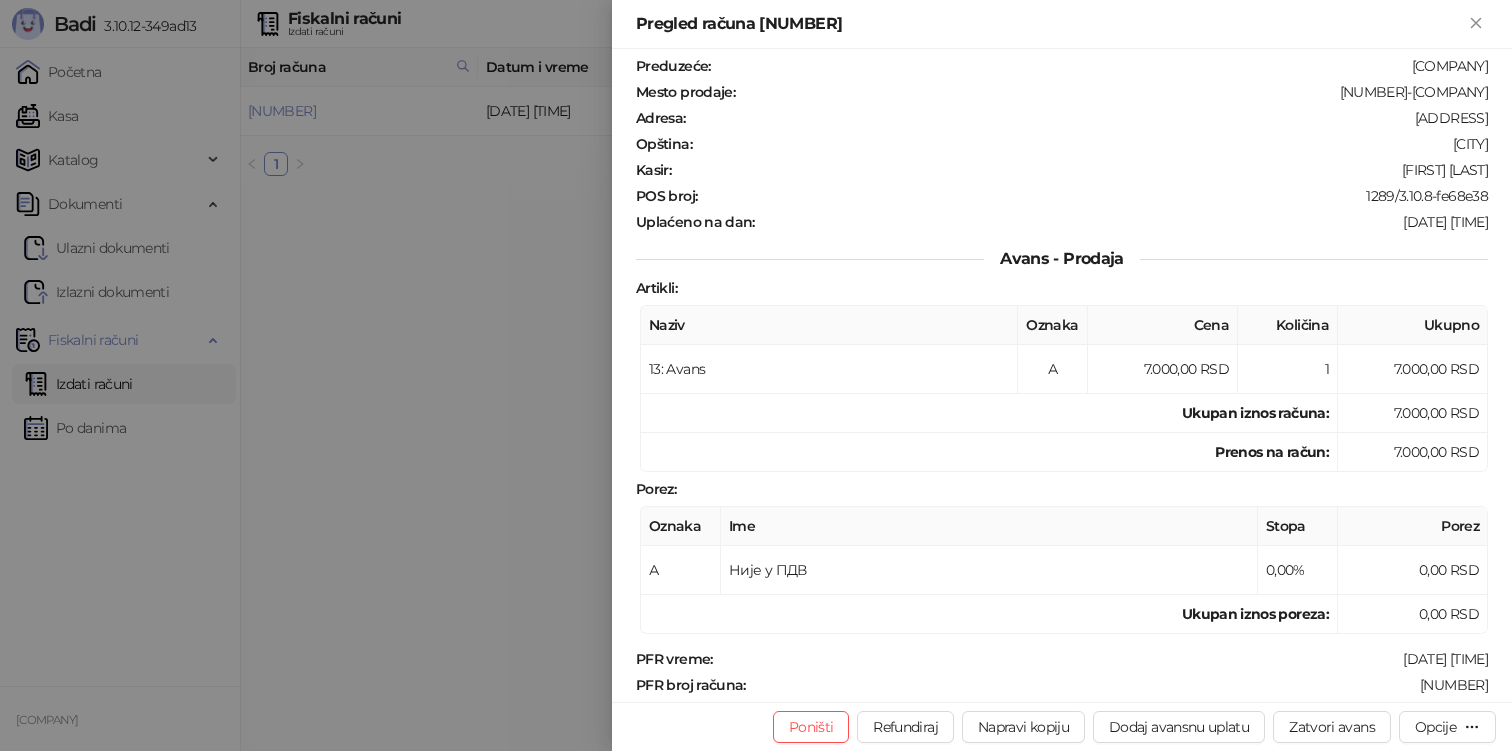 scroll, scrollTop: 76, scrollLeft: 0, axis: vertical 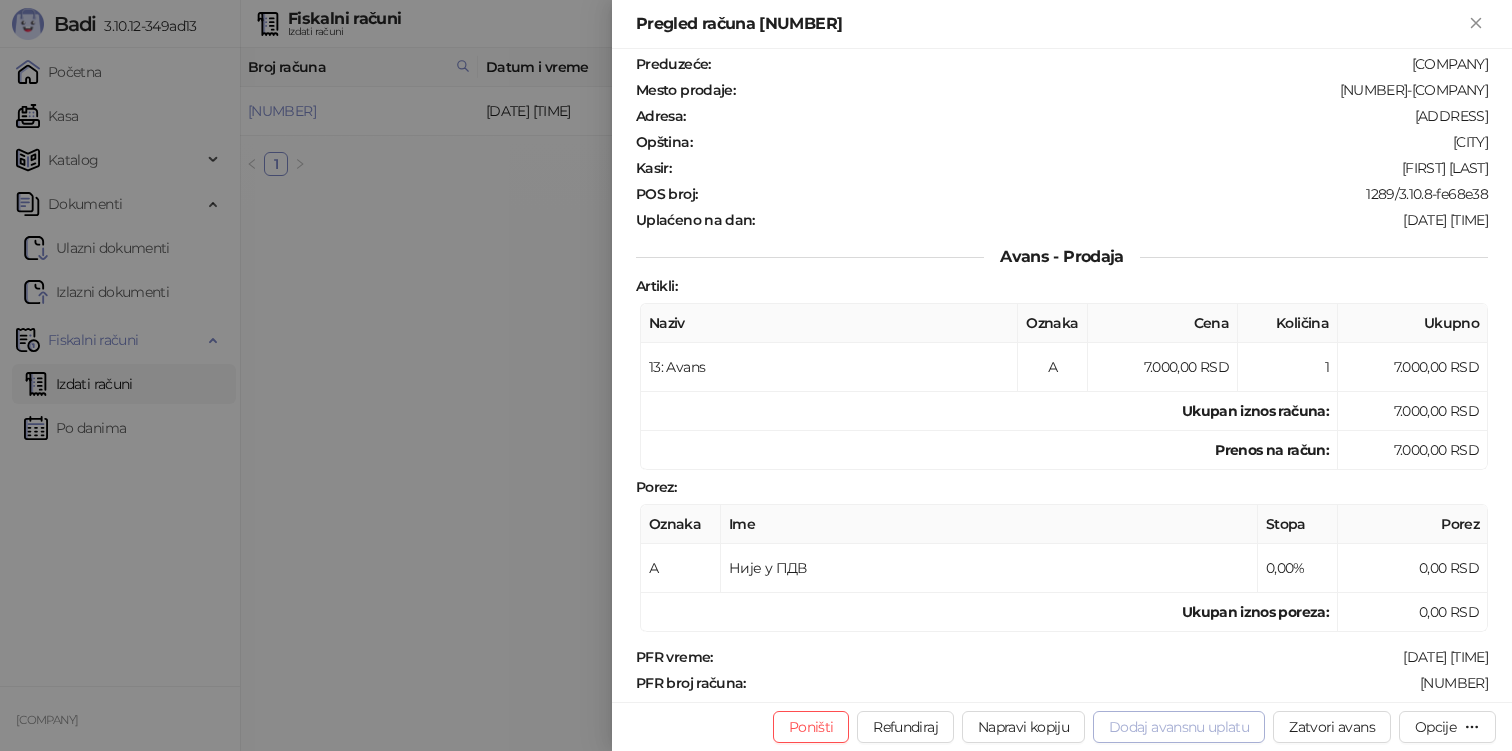 click on "Dodaj avansnu uplatu" at bounding box center (1179, 727) 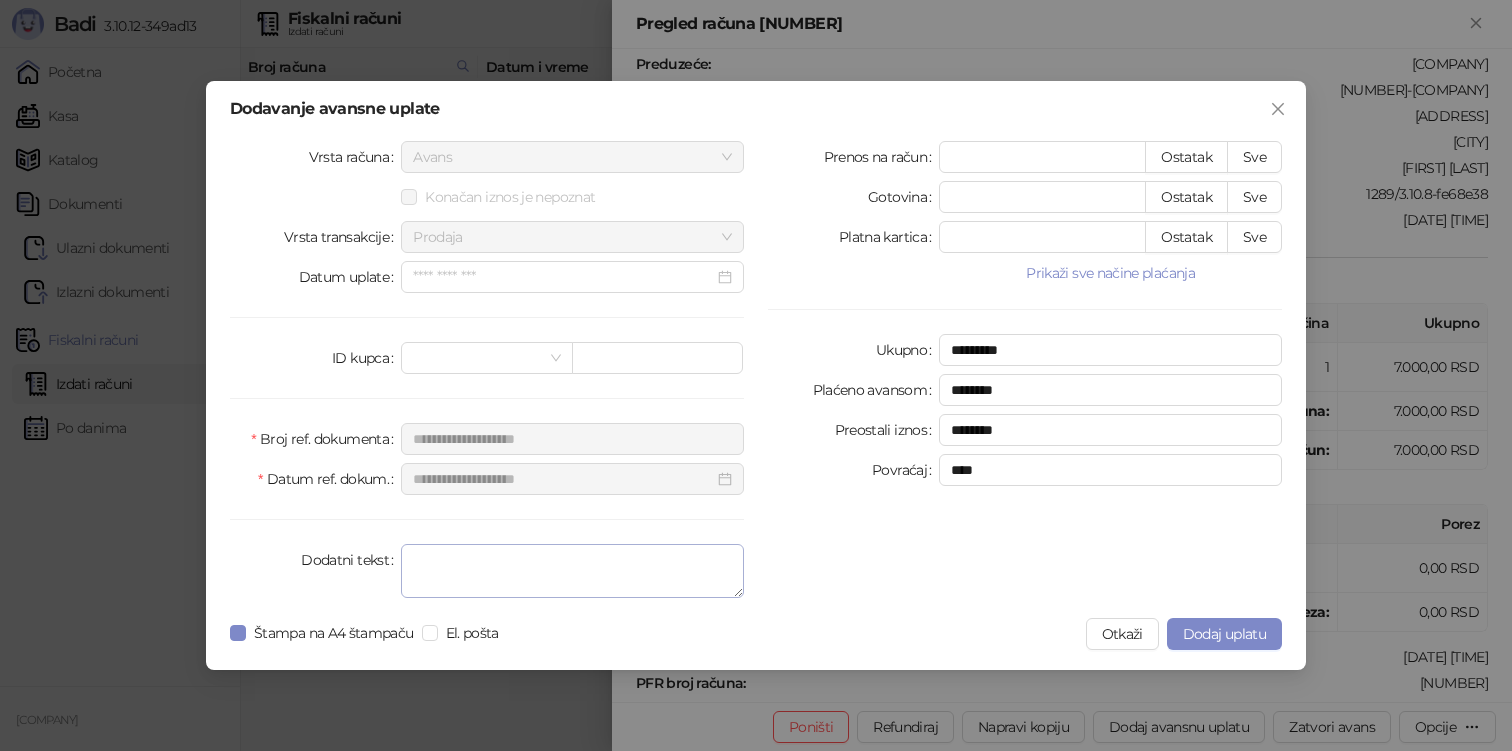 type on "*" 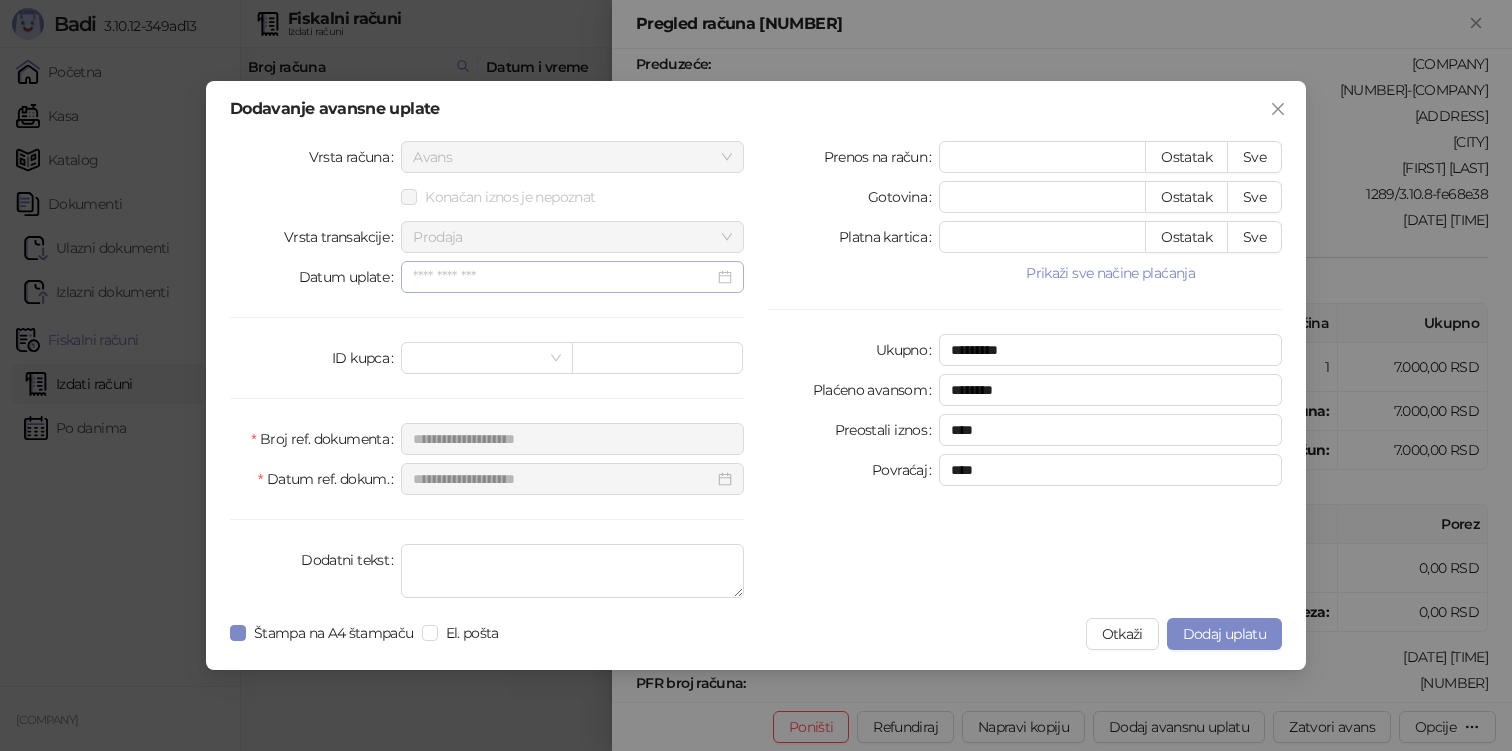click at bounding box center (572, 277) 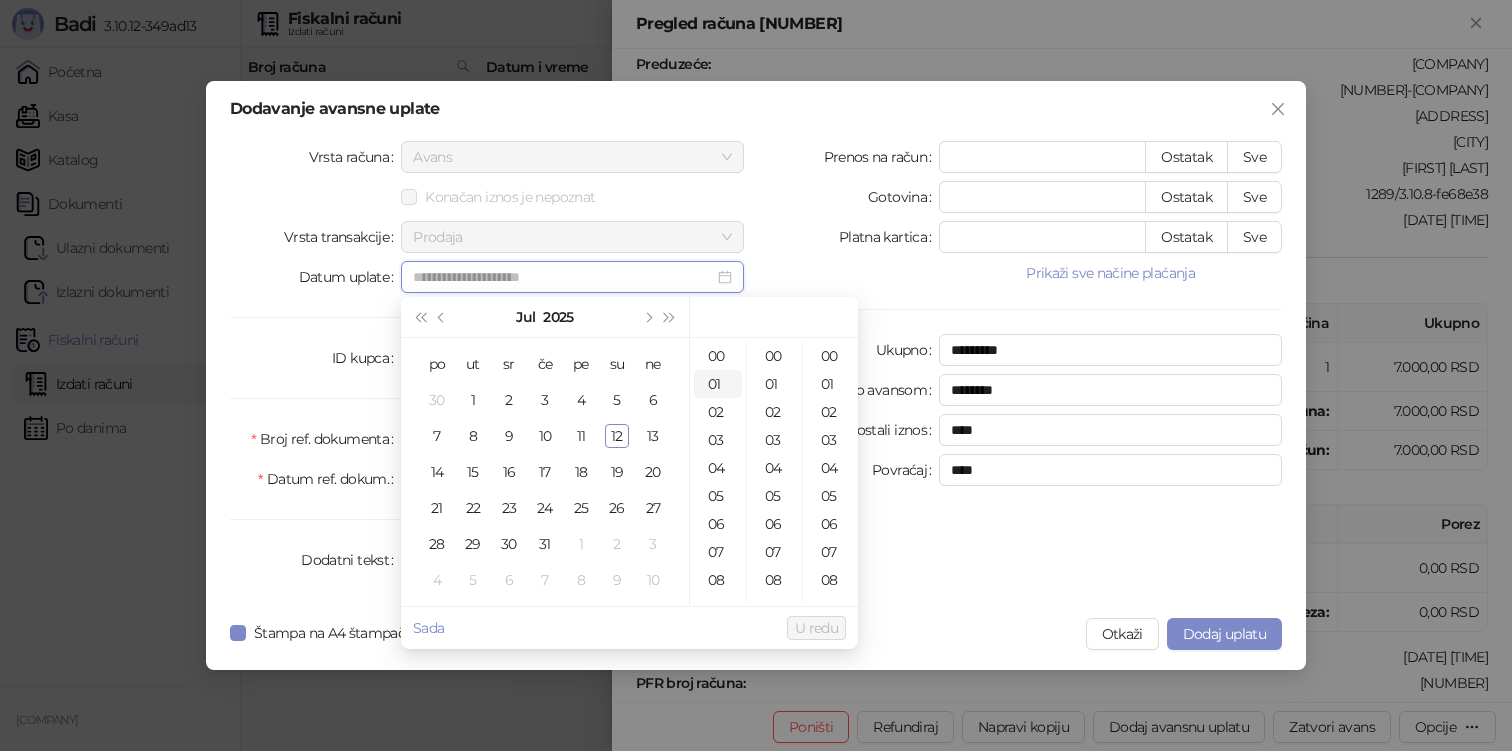 type on "**********" 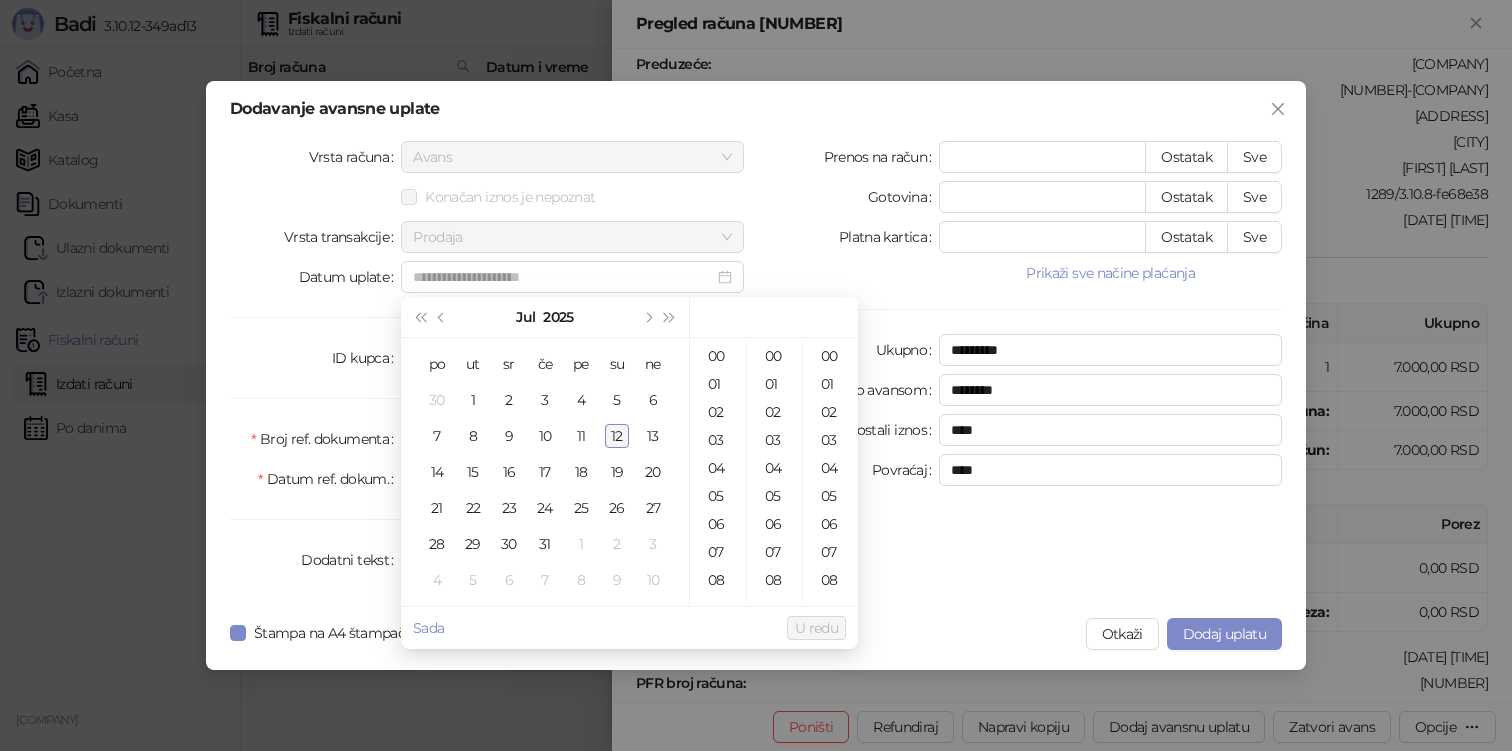 click on "12" at bounding box center (617, 436) 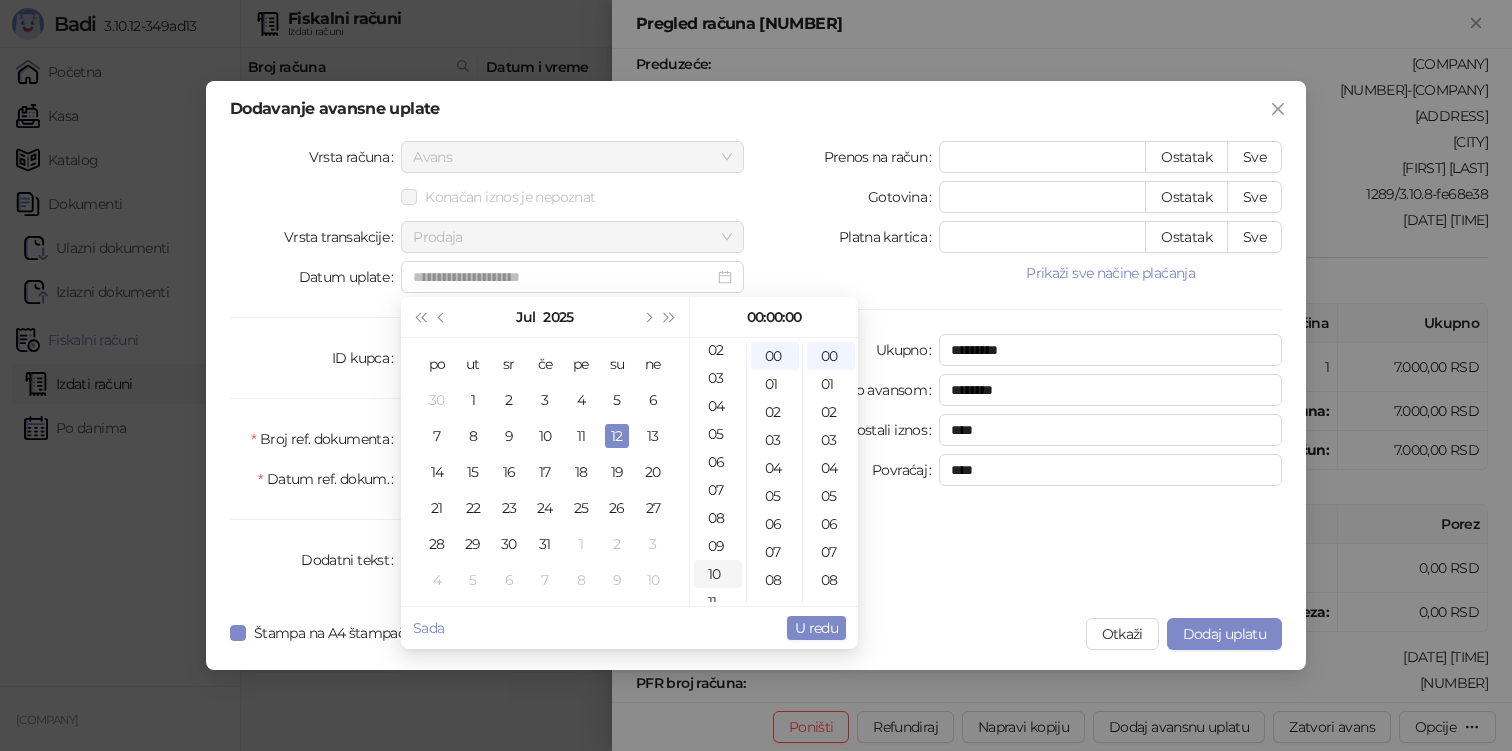scroll, scrollTop: 60, scrollLeft: 0, axis: vertical 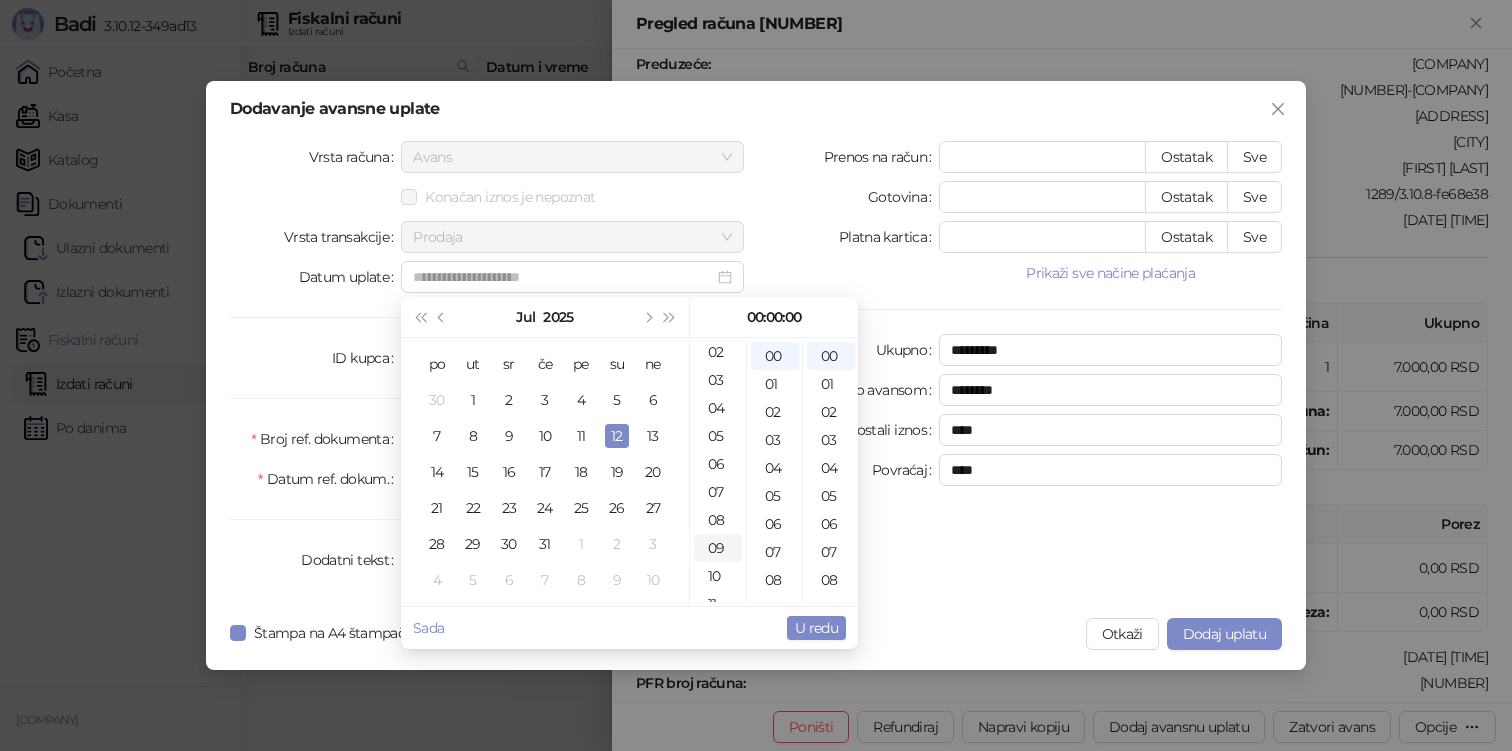 click on "09" at bounding box center [718, 548] 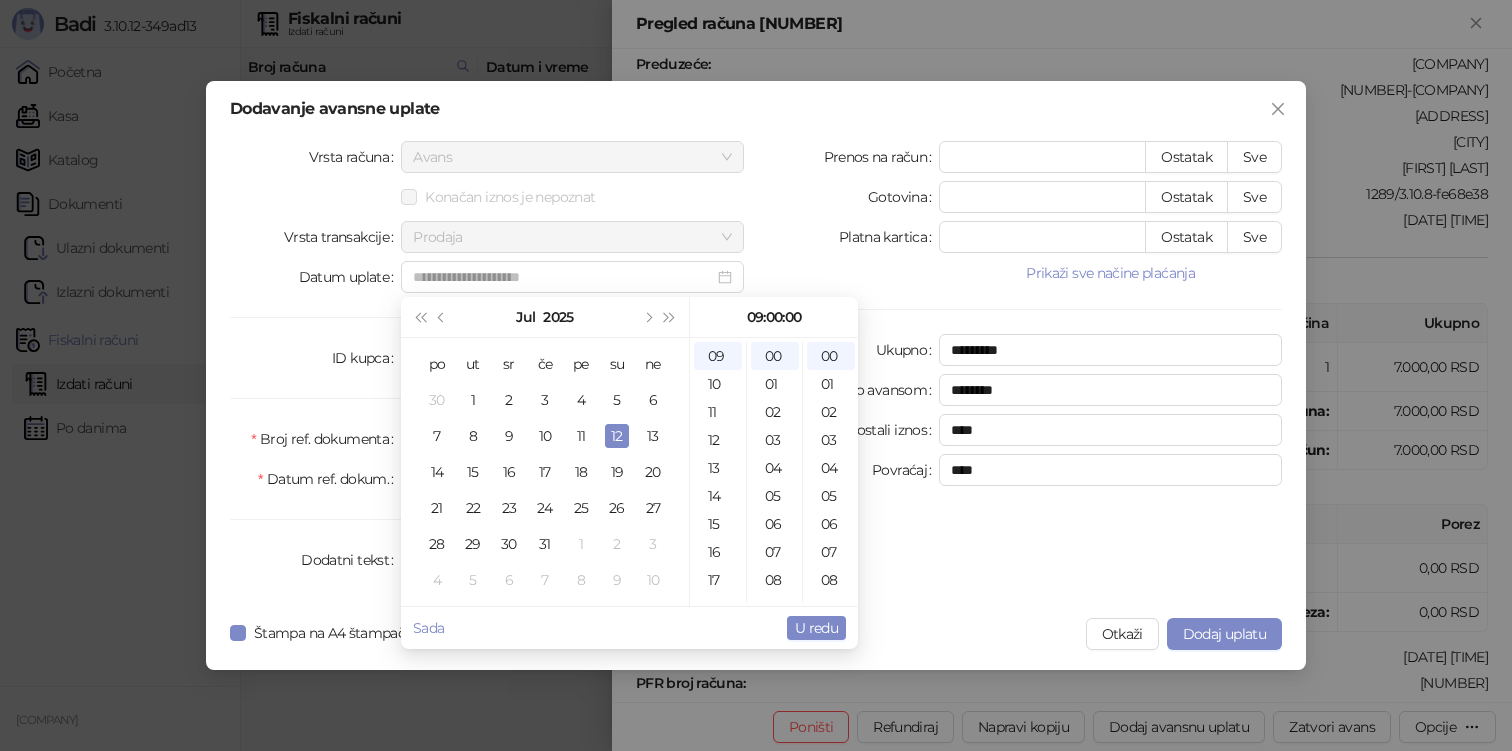 type on "**********" 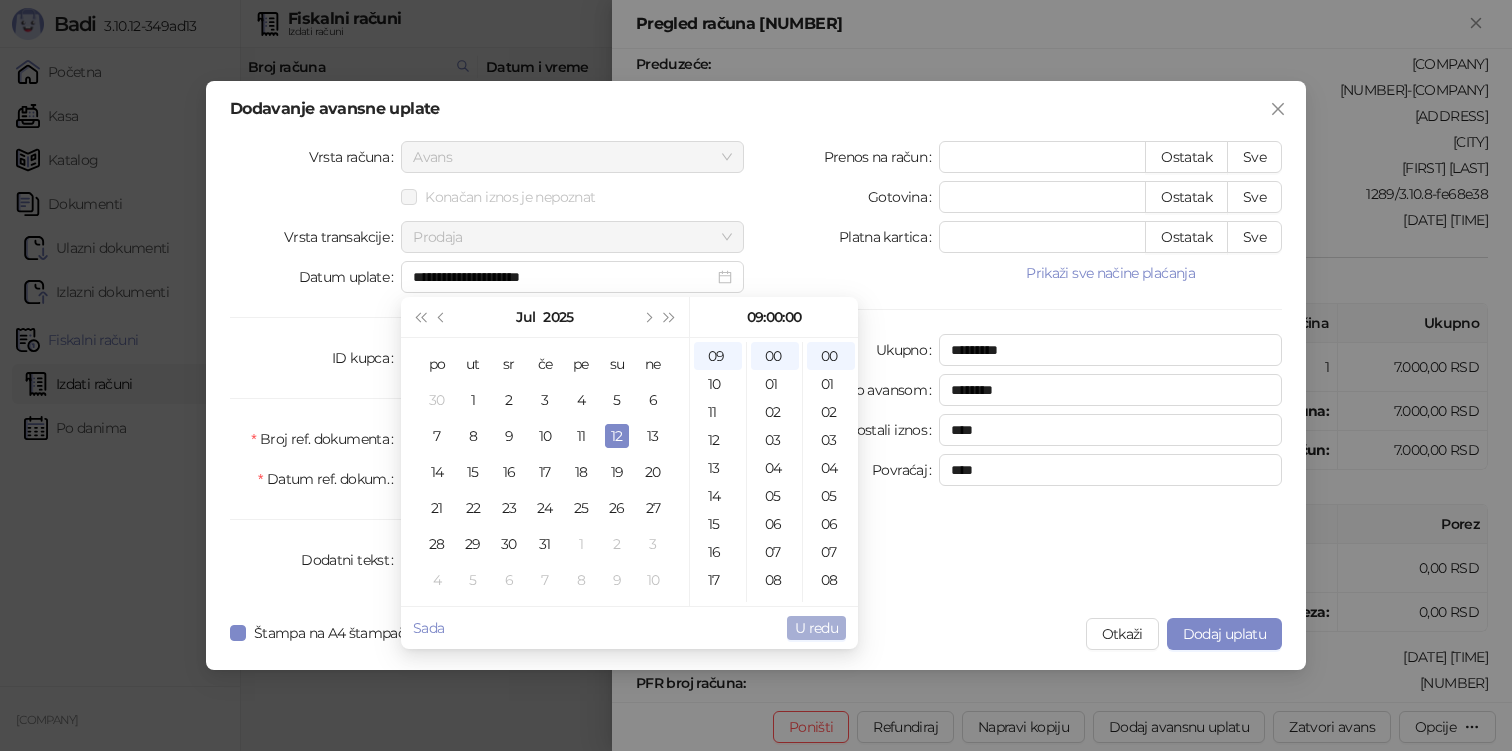 click on "U redu" at bounding box center (816, 628) 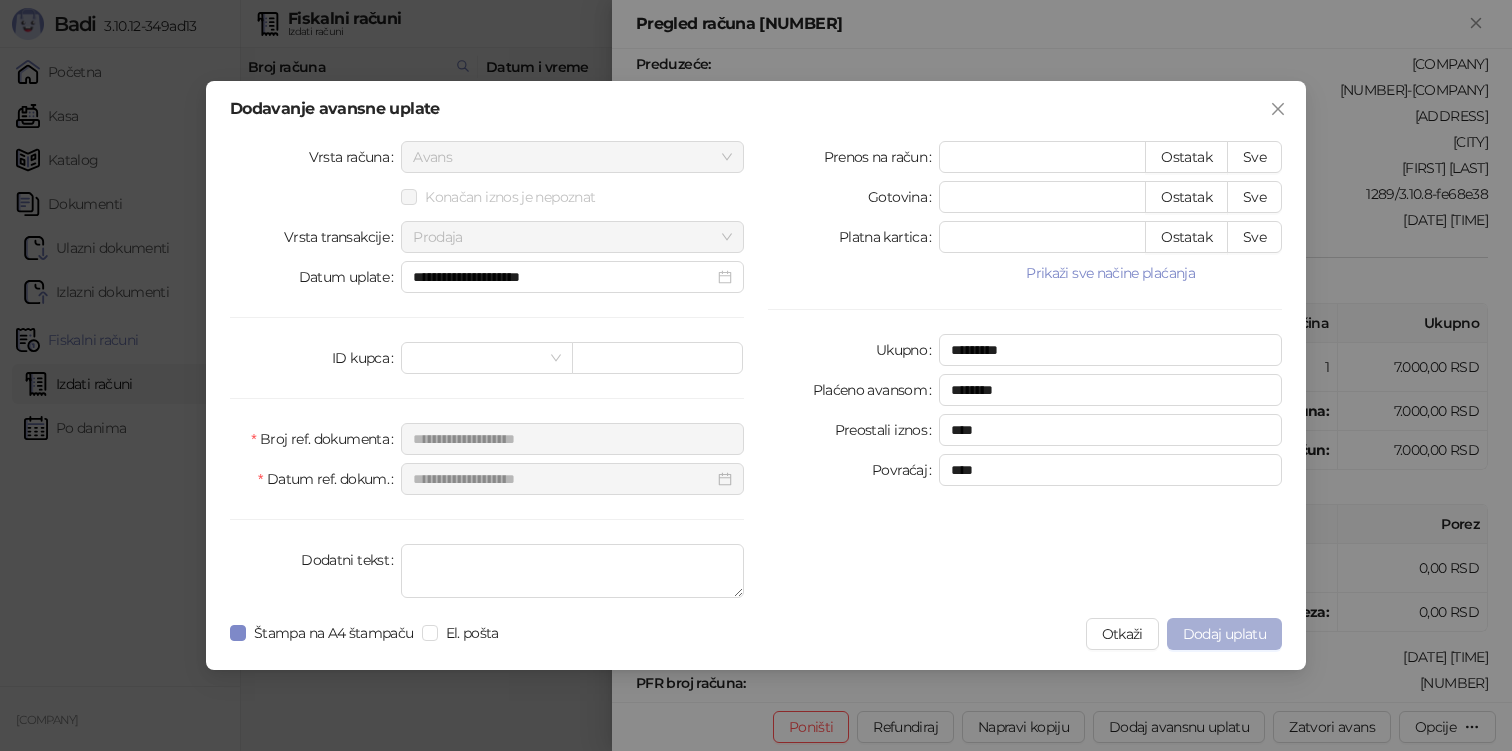 click on "Dodaj uplatu" at bounding box center (1224, 634) 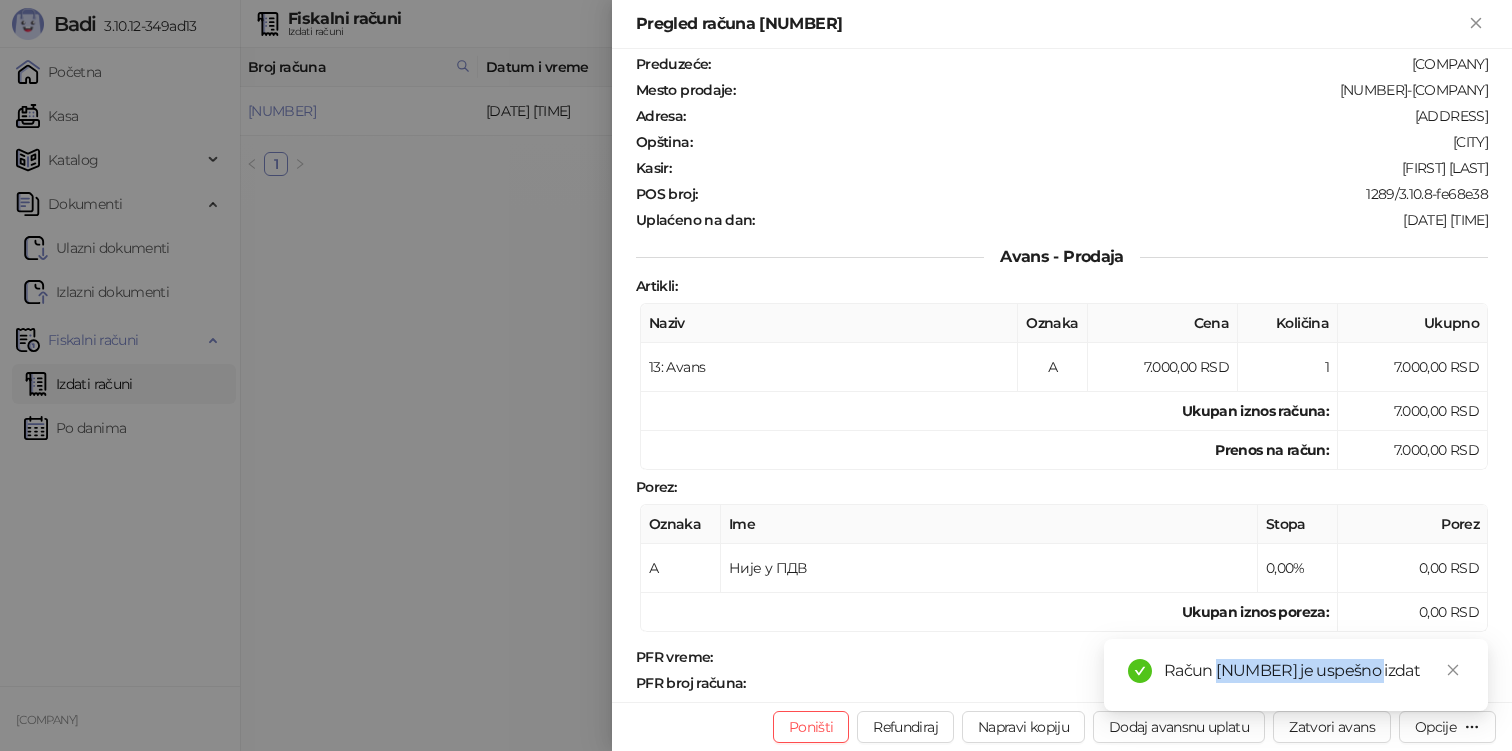drag, startPoint x: 1216, startPoint y: 648, endPoint x: 1405, endPoint y: 645, distance: 189.0238 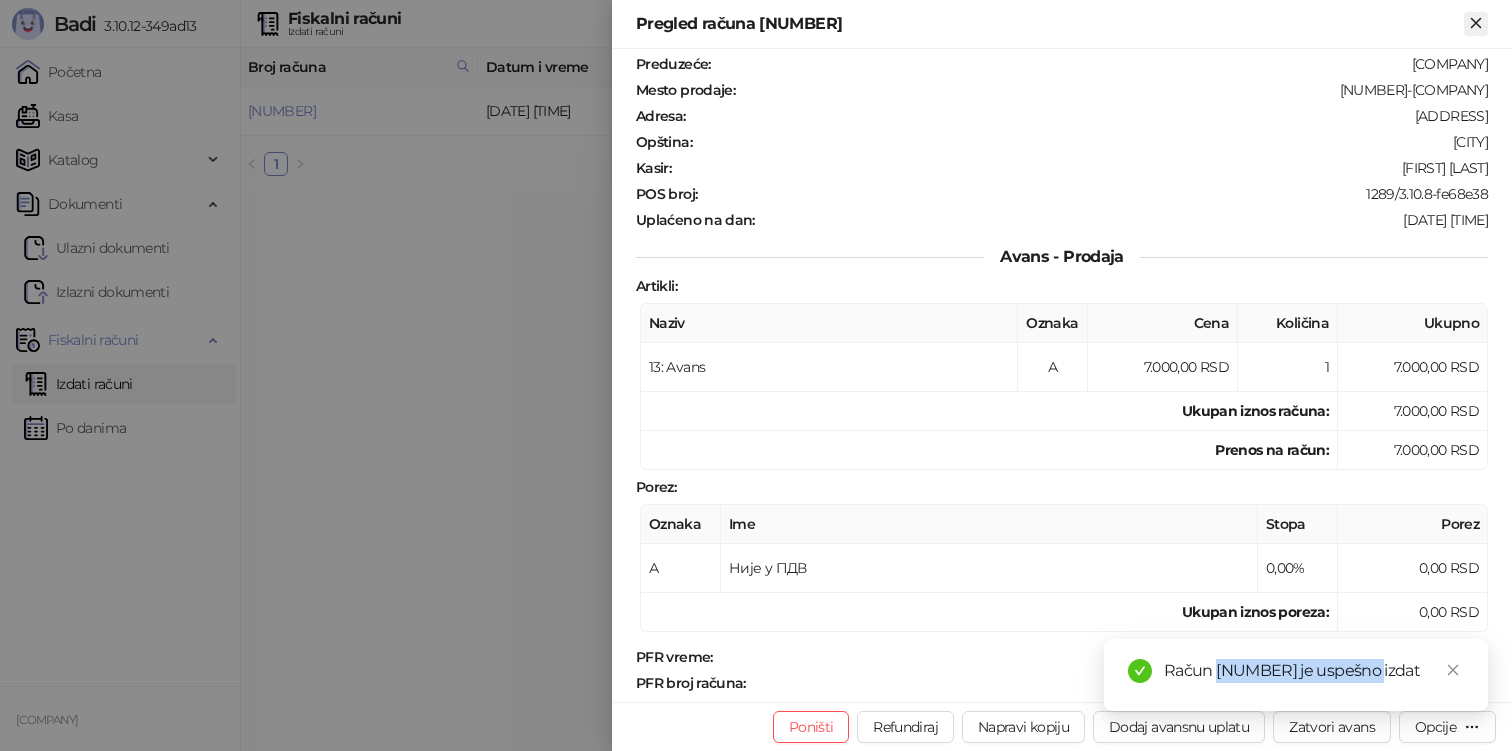 click at bounding box center [1476, 24] 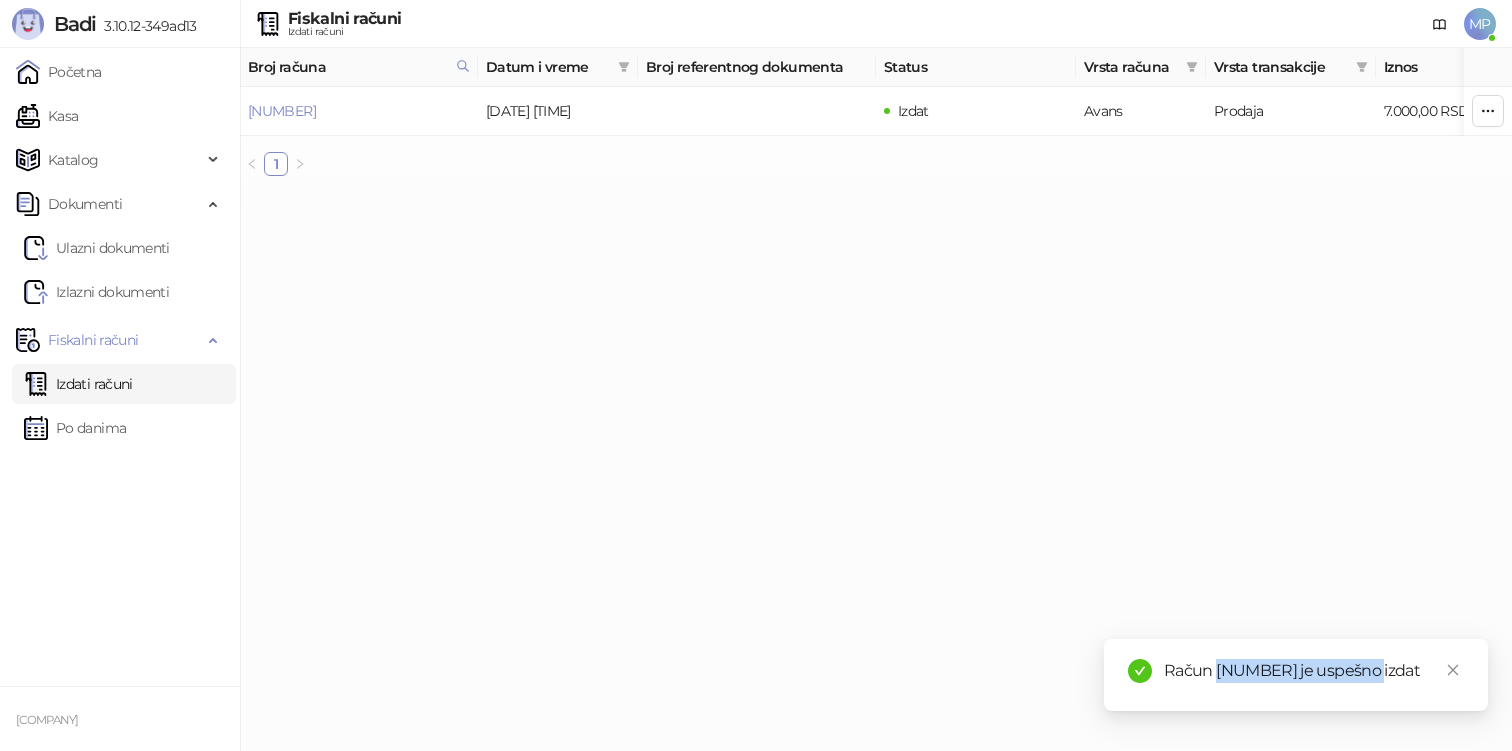 click on "MP" at bounding box center (1480, 24) 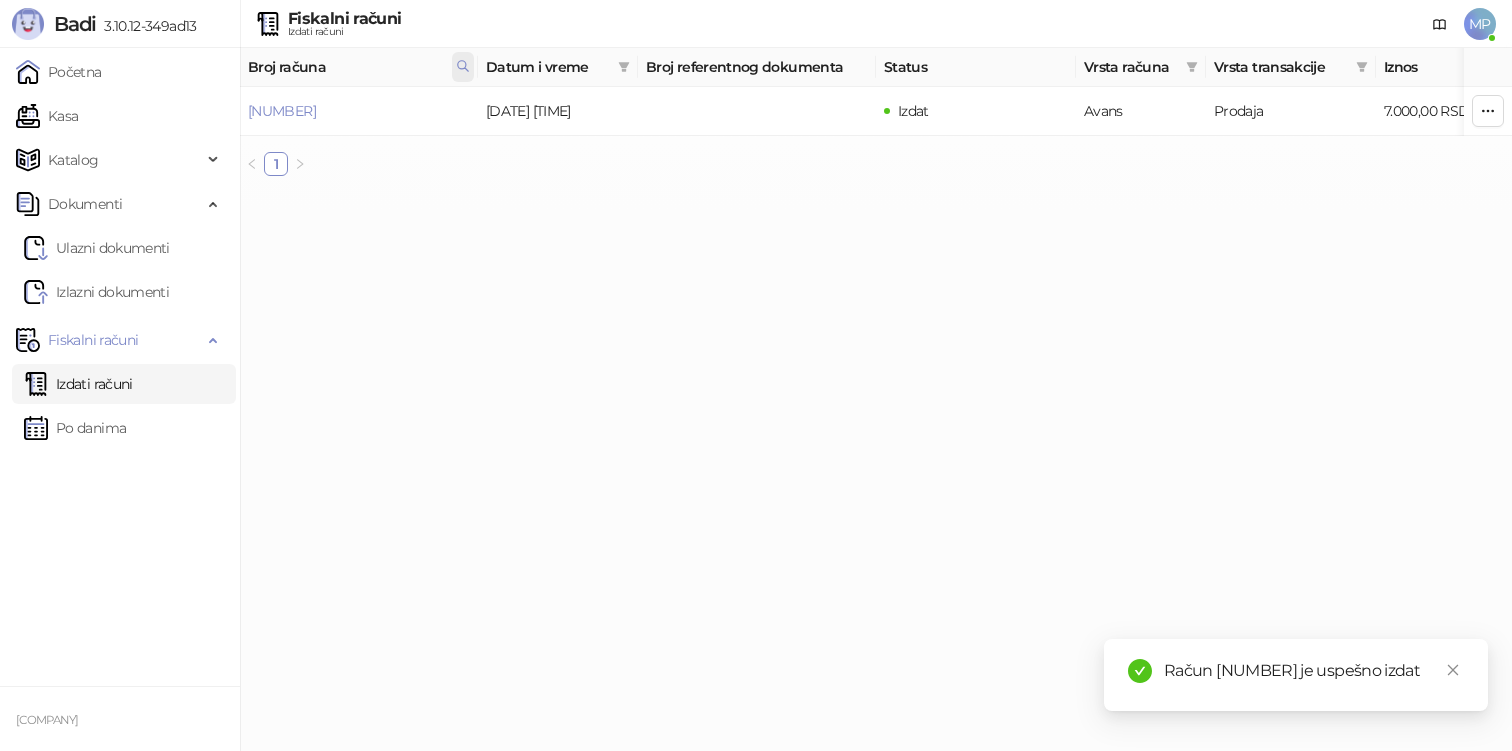 click 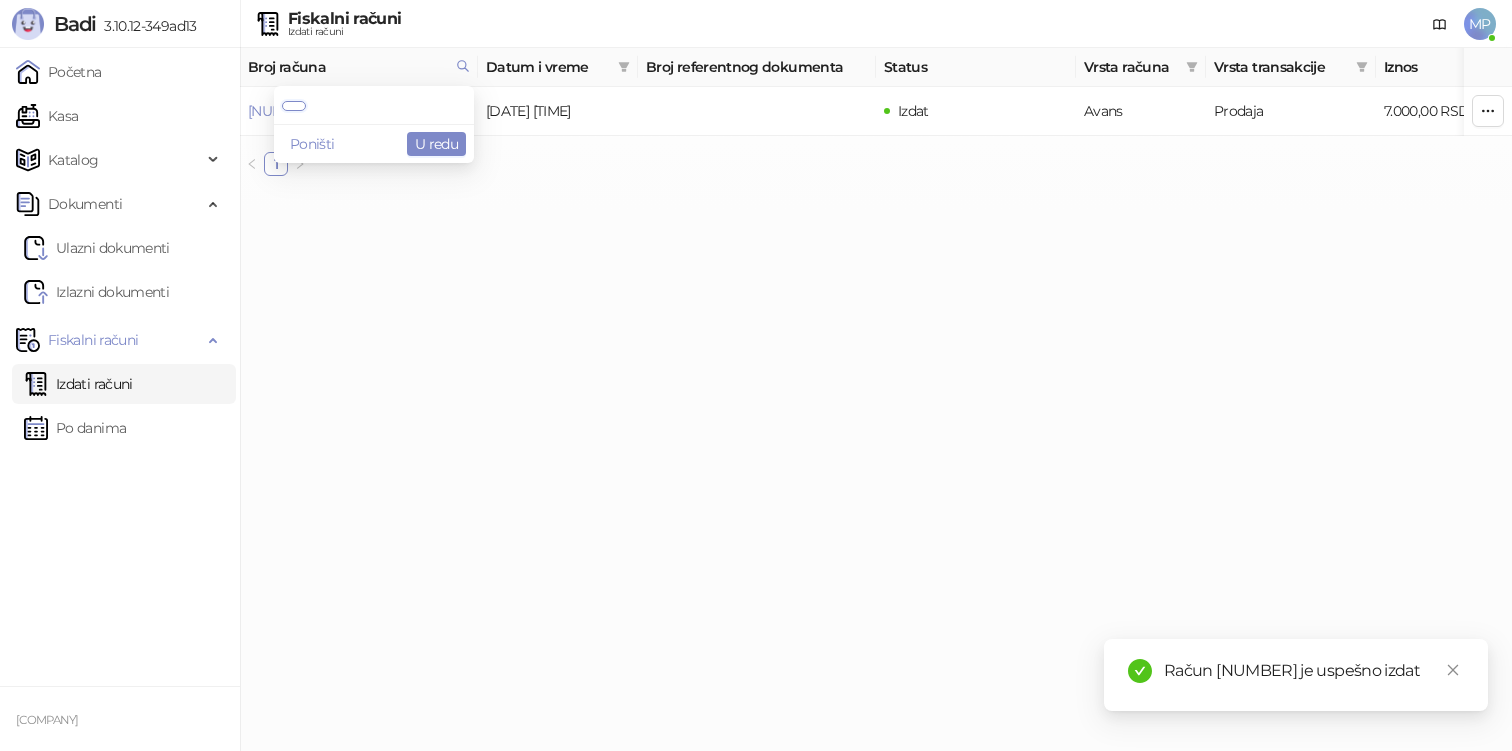 click on "**********" at bounding box center [294, 106] 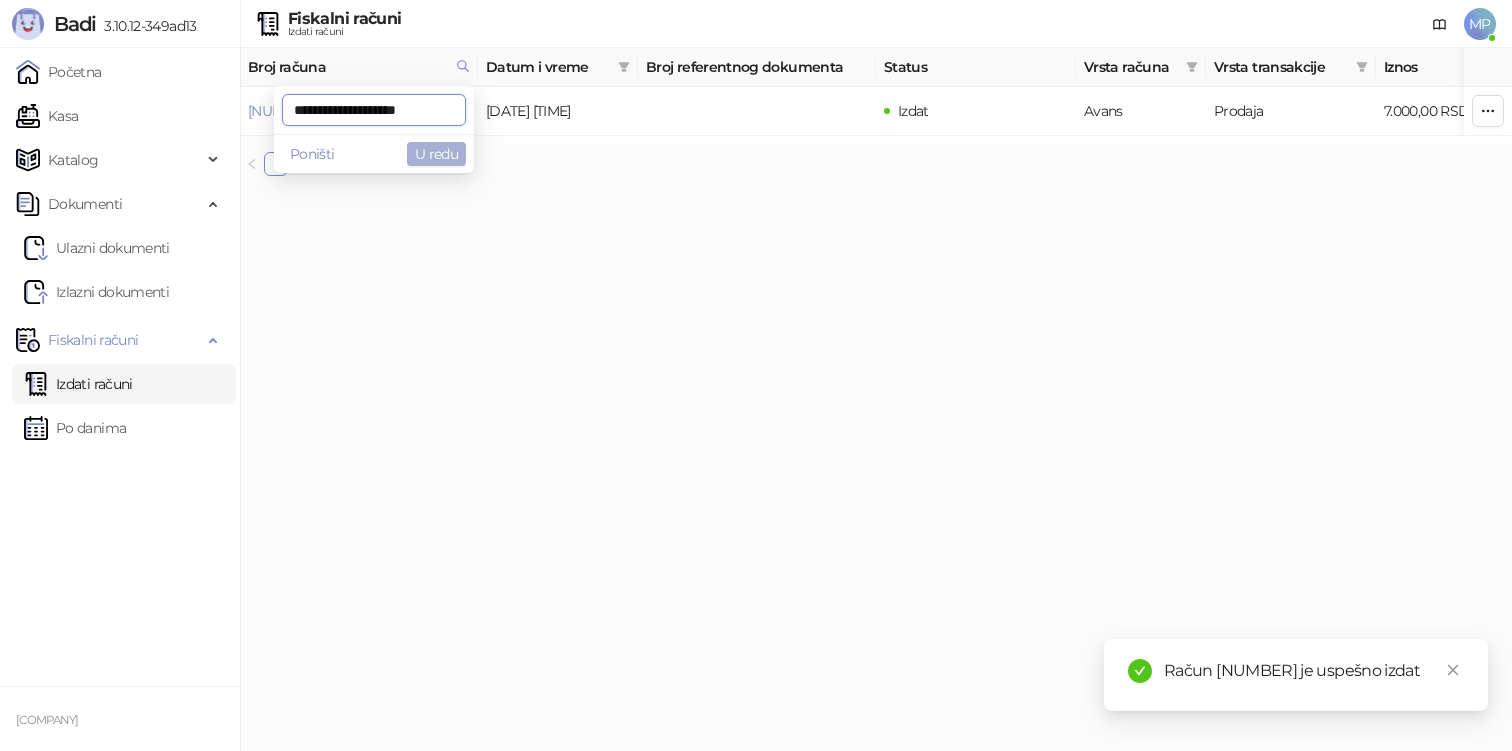 type on "**********" 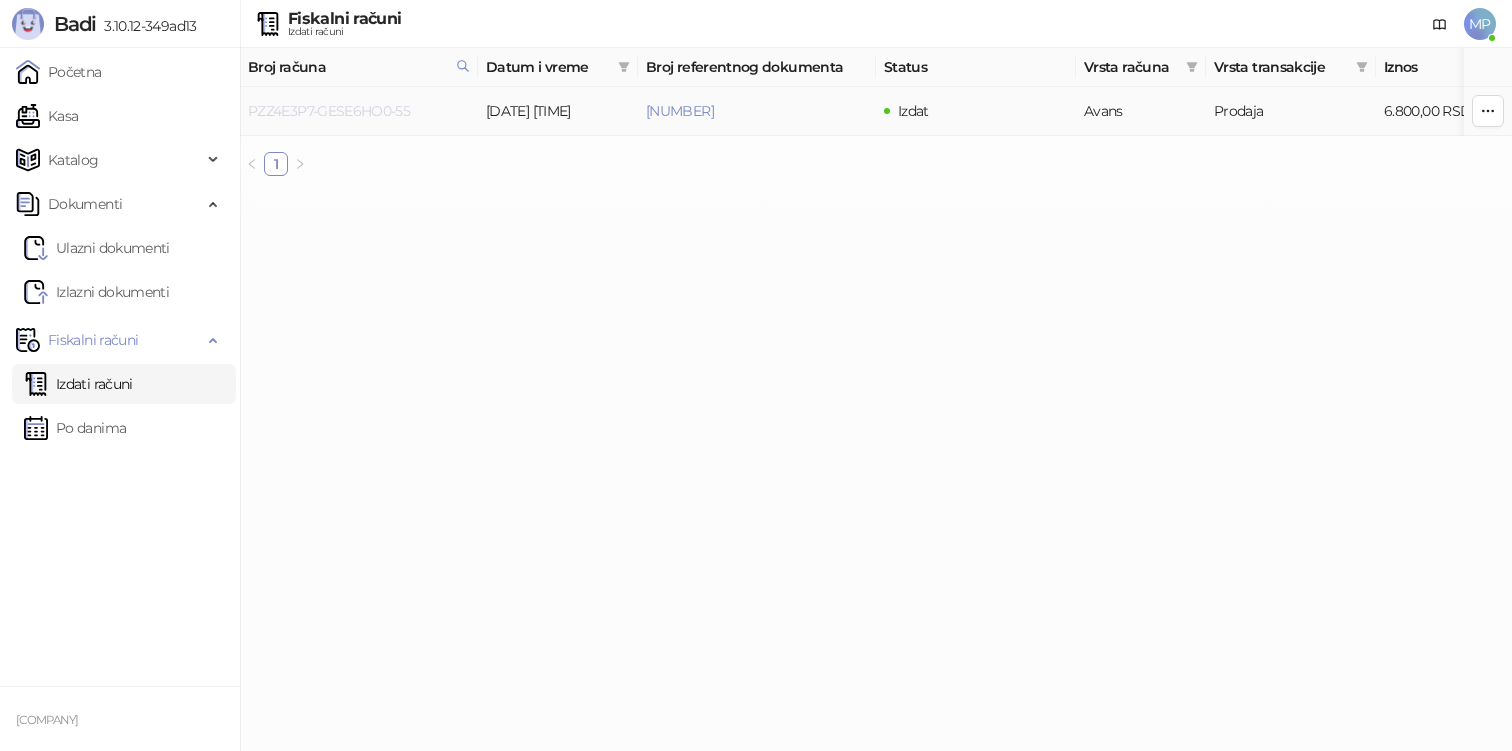 click on "PZZ4E3P7-GESE6HO0-55" at bounding box center [329, 111] 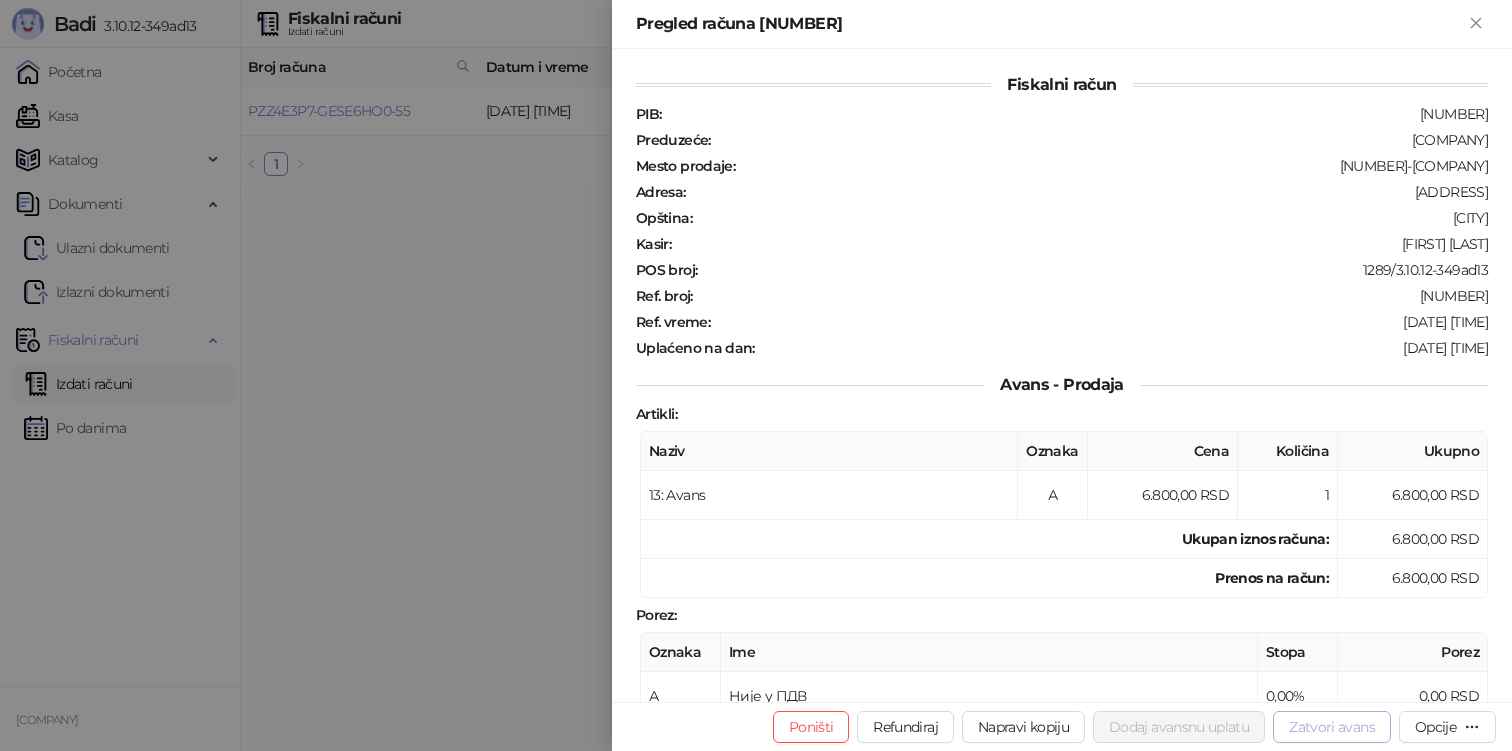 click on "Zatvori avans" at bounding box center (1332, 727) 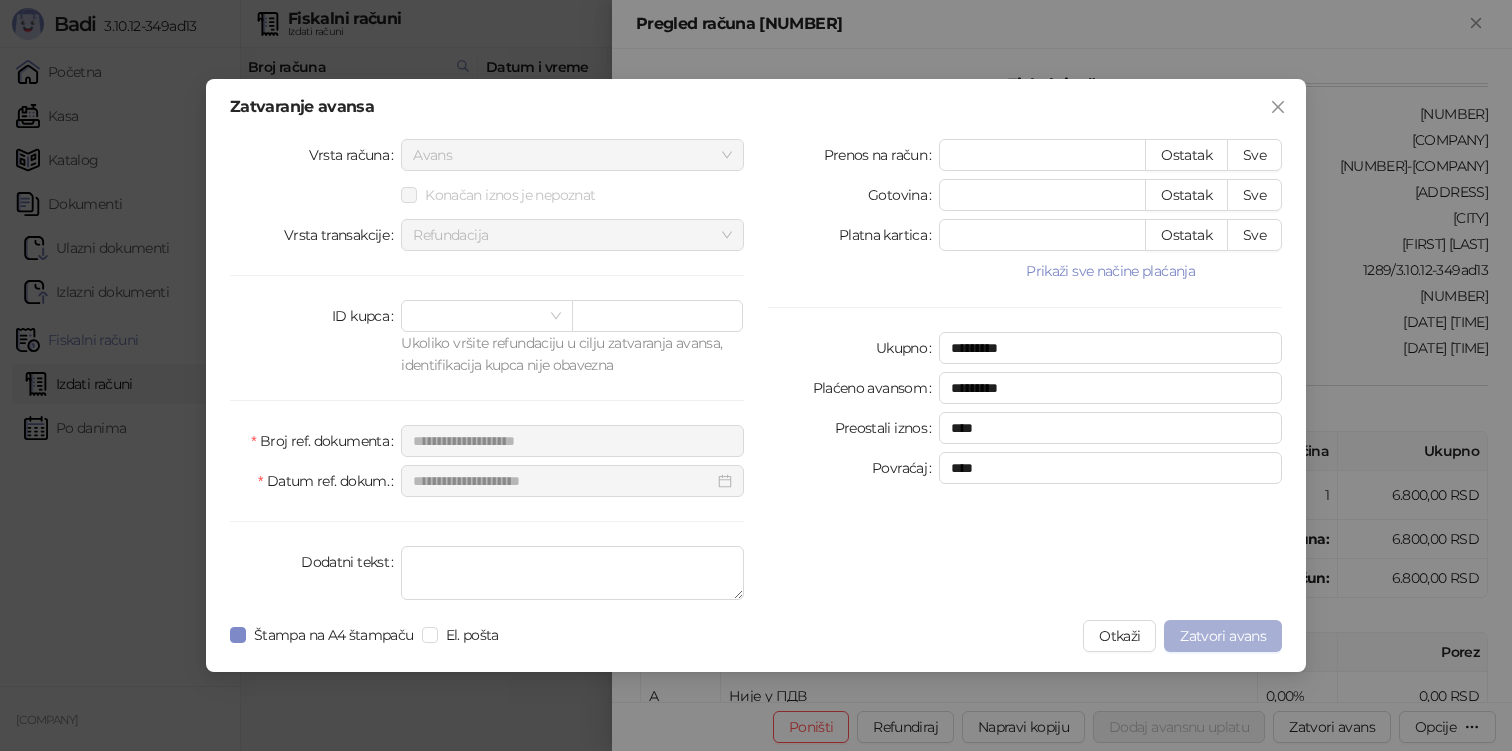 click on "Zatvori avans" at bounding box center (1223, 636) 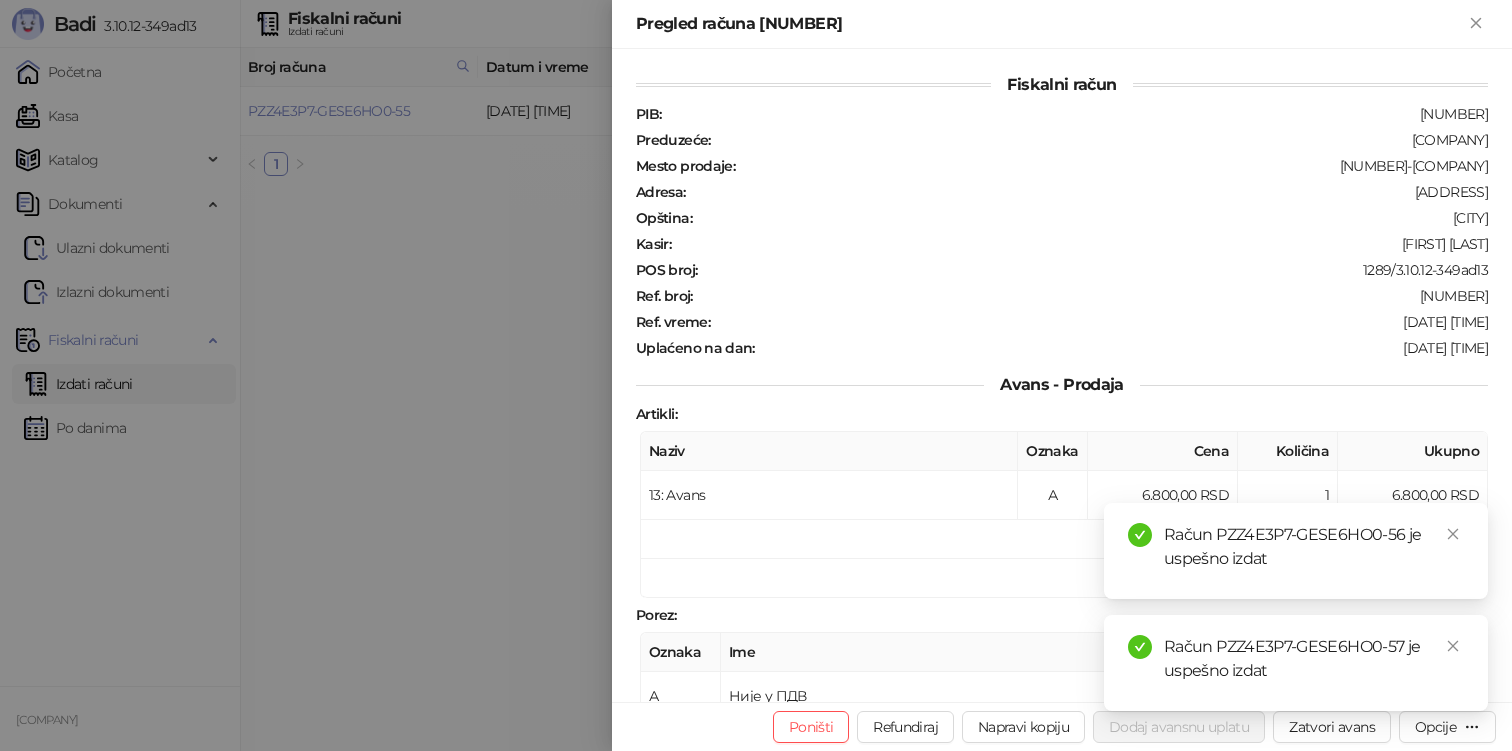 click at bounding box center (756, 375) 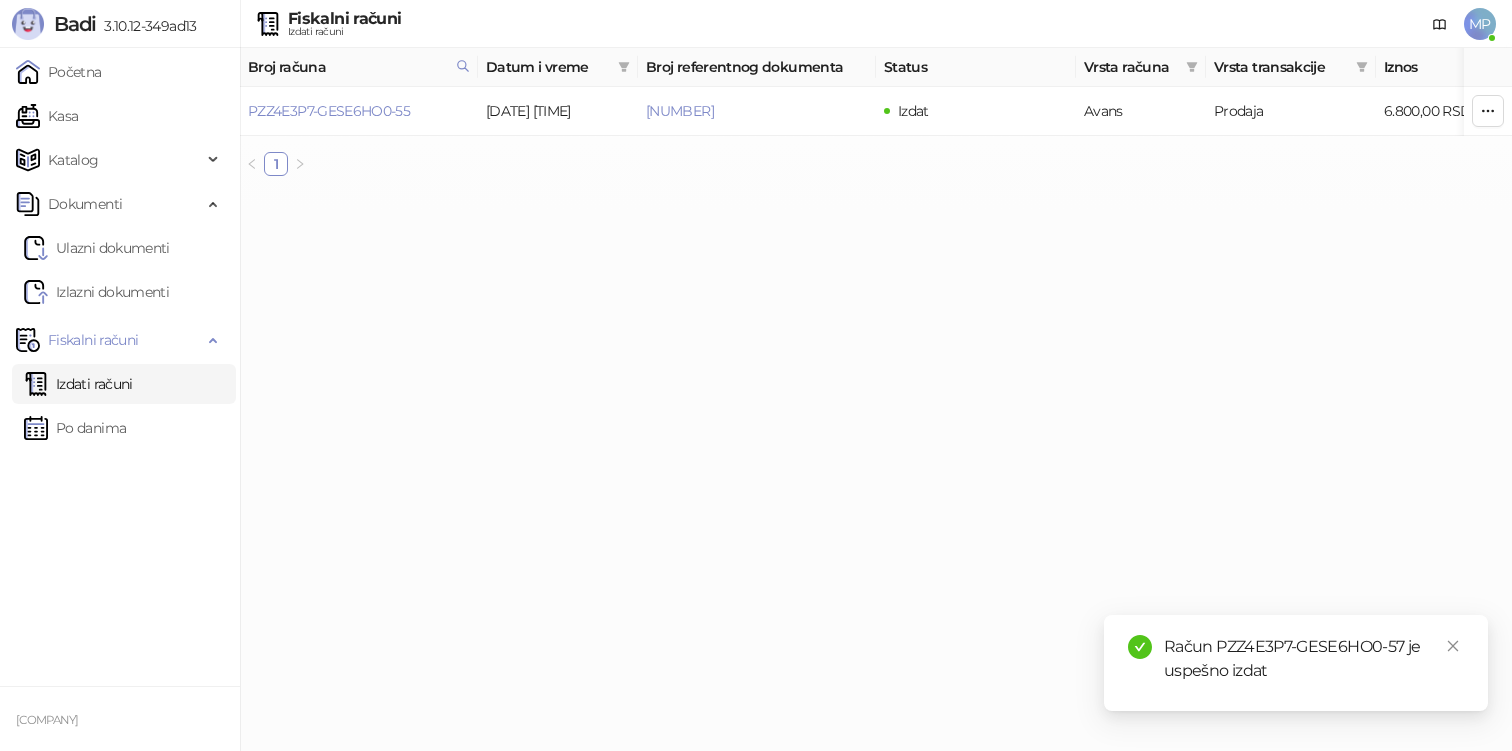 click on "Izdati računi" at bounding box center (78, 384) 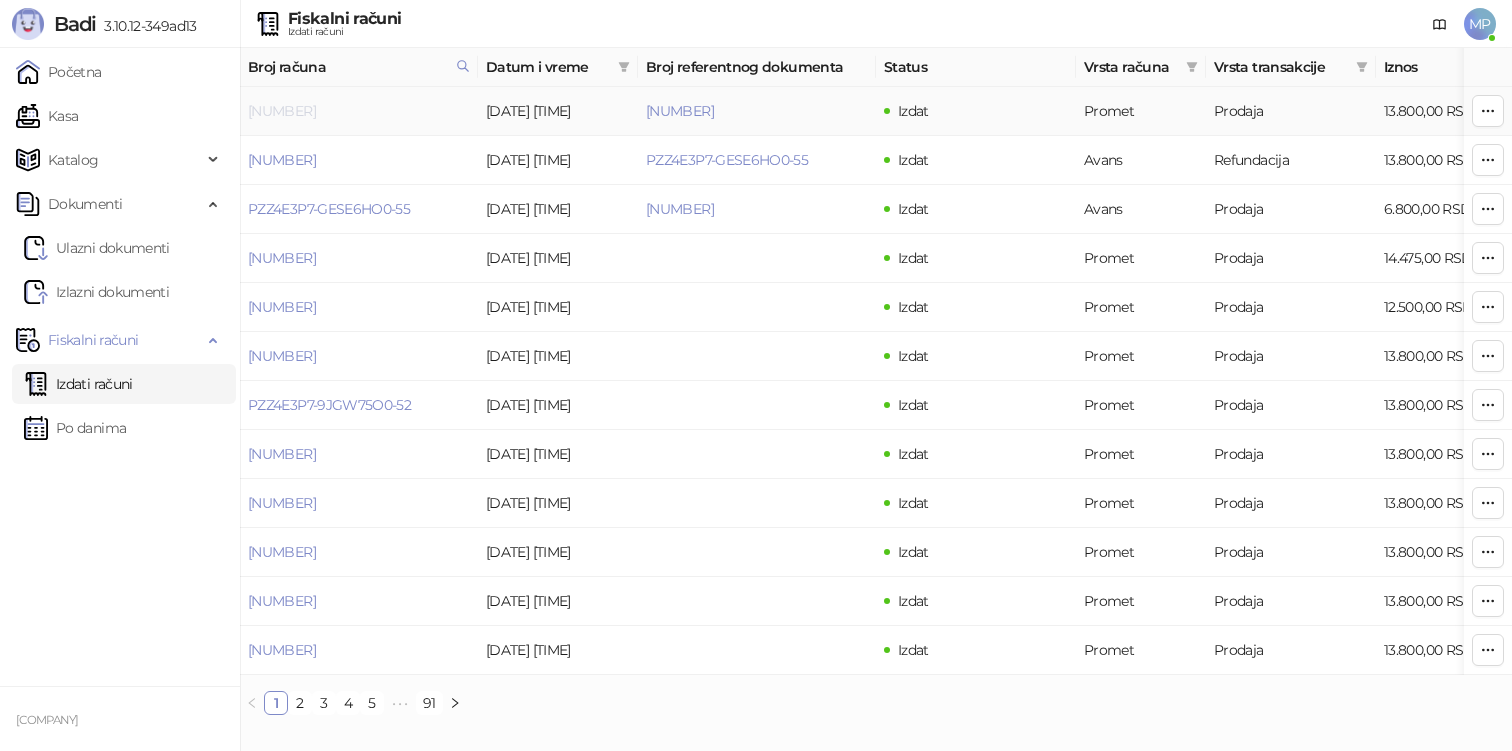 click on "[NUMBER]" at bounding box center (282, 111) 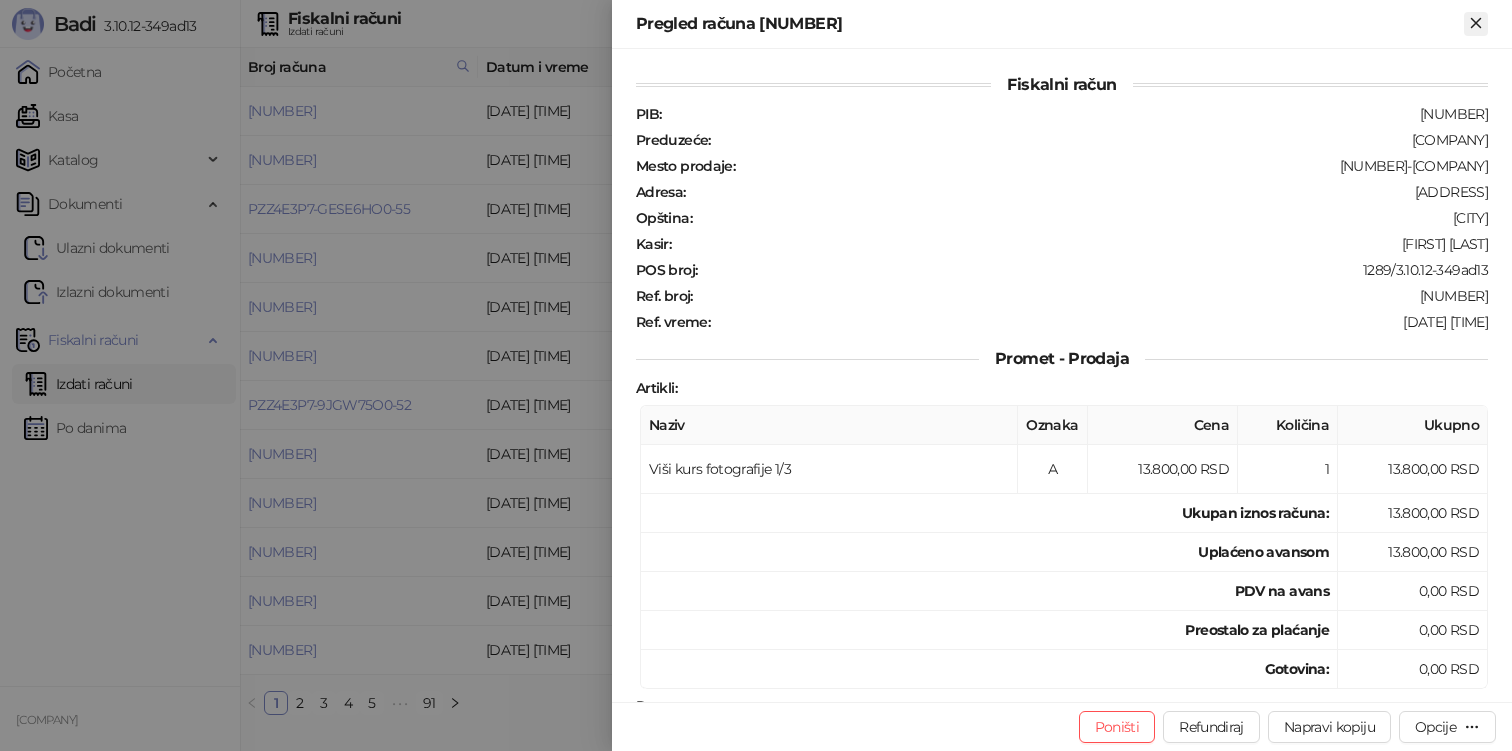 click 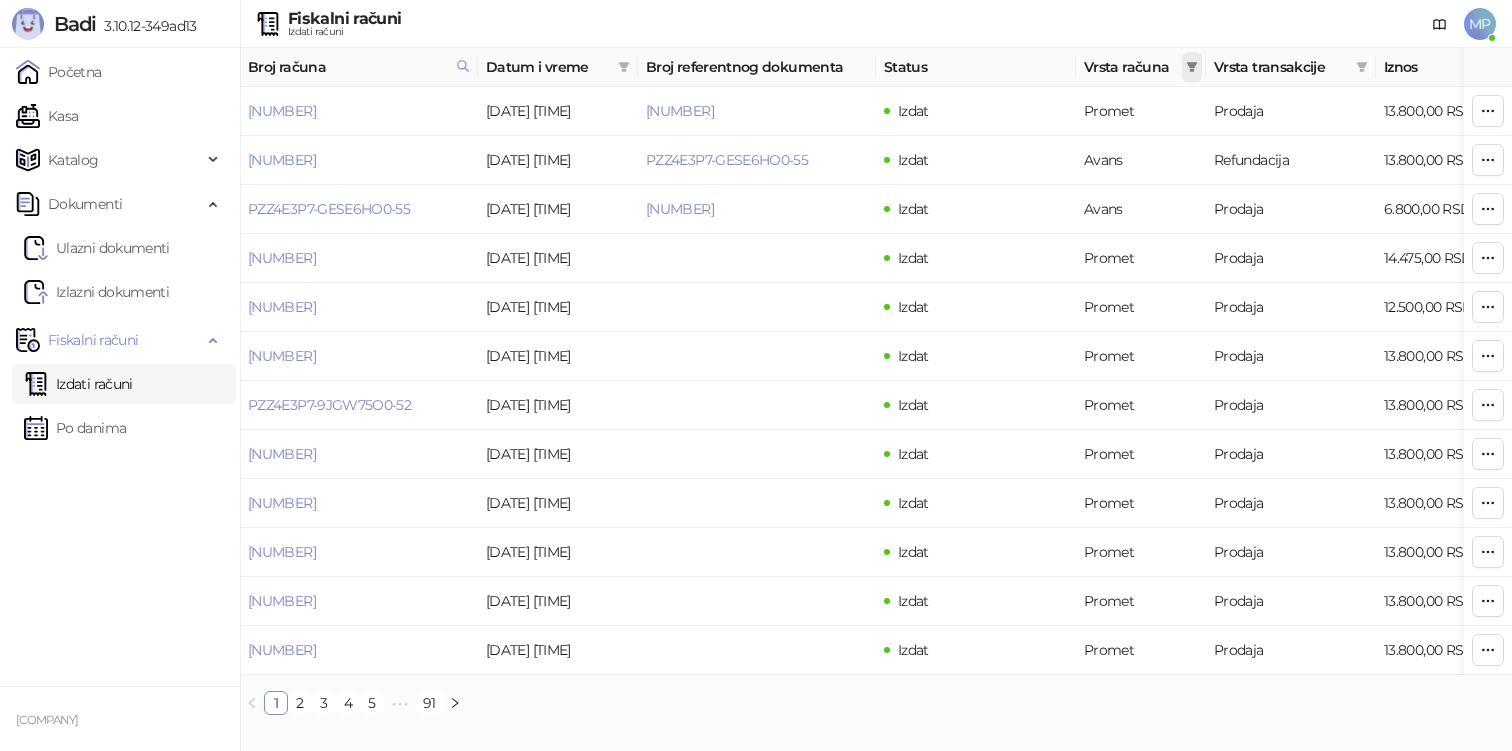 click 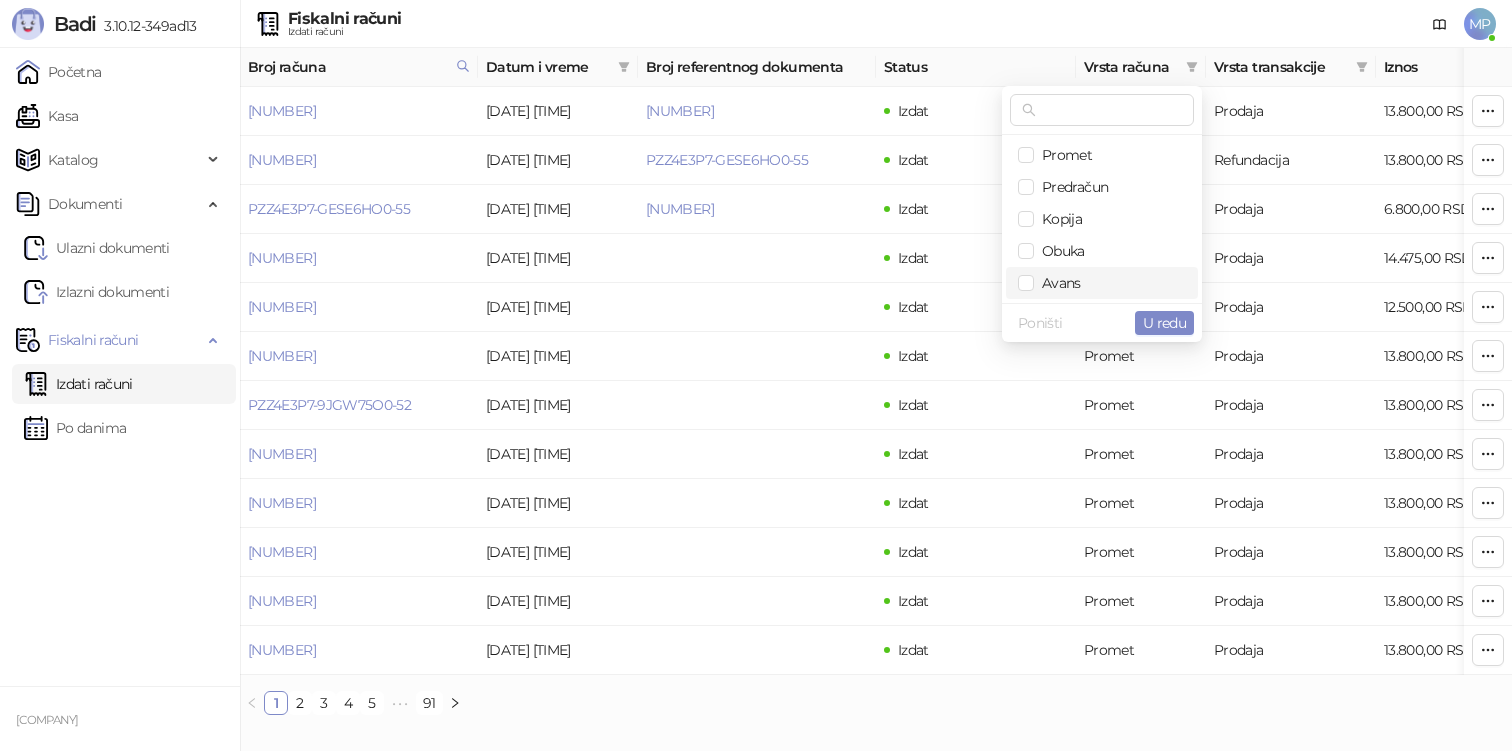 click on "Avans" at bounding box center [1057, 283] 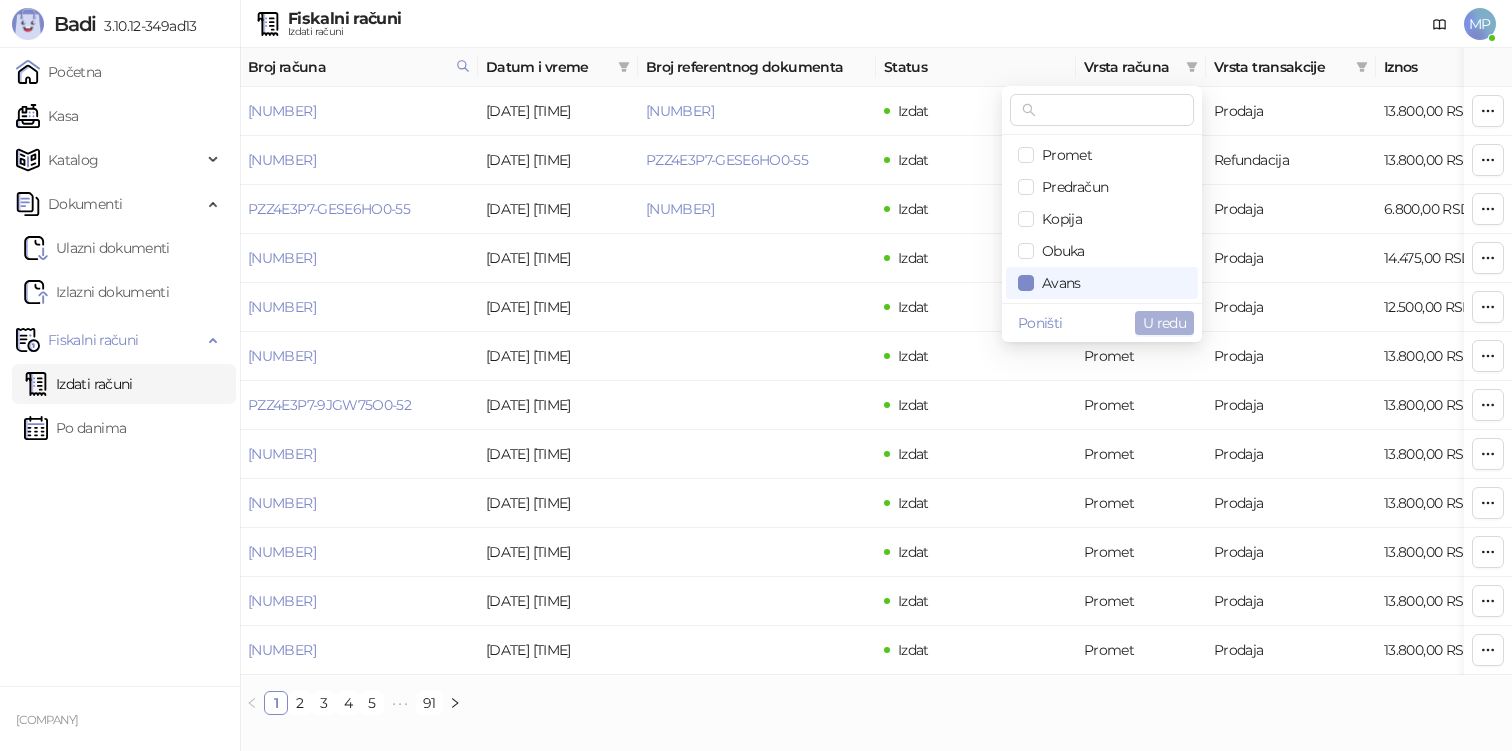 click on "U redu" at bounding box center [1164, 323] 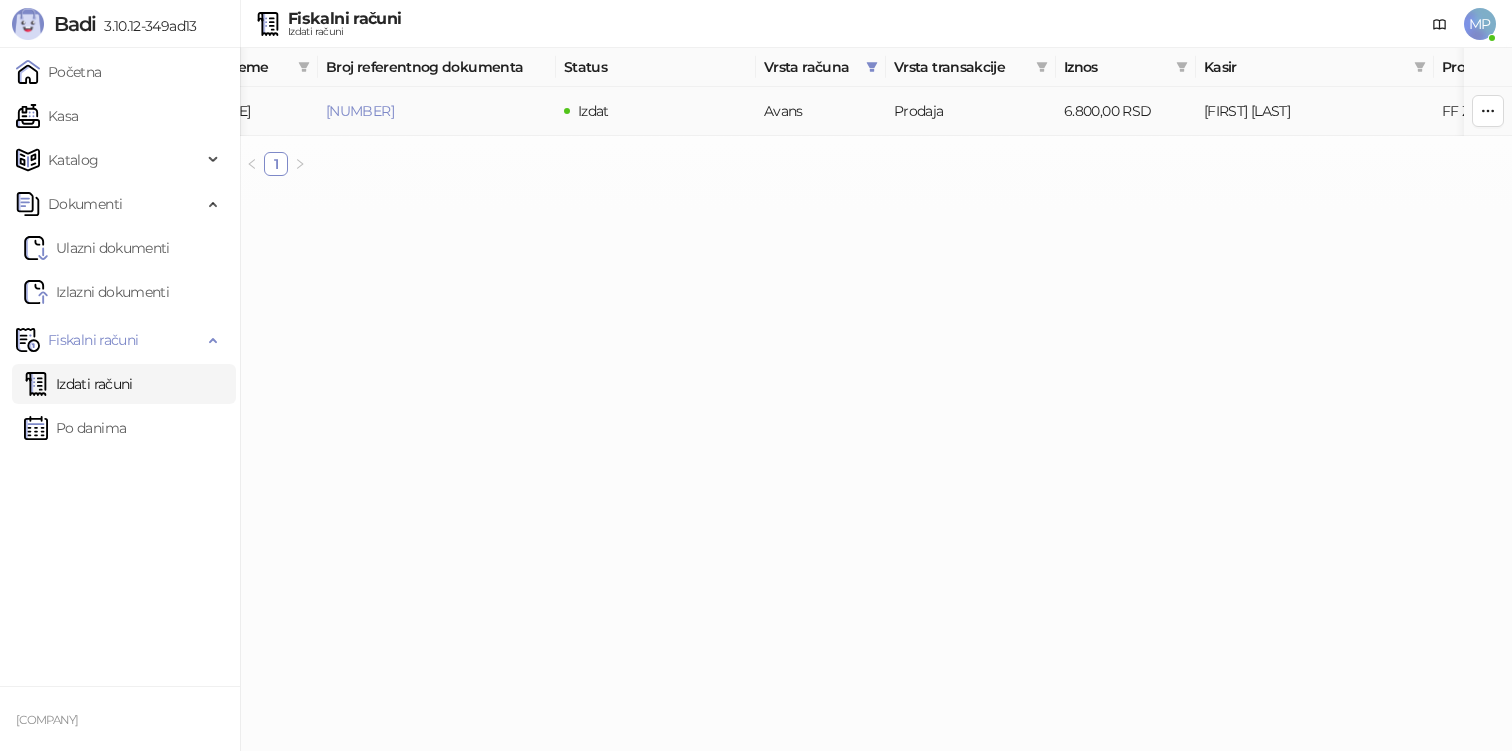 scroll, scrollTop: 0, scrollLeft: 0, axis: both 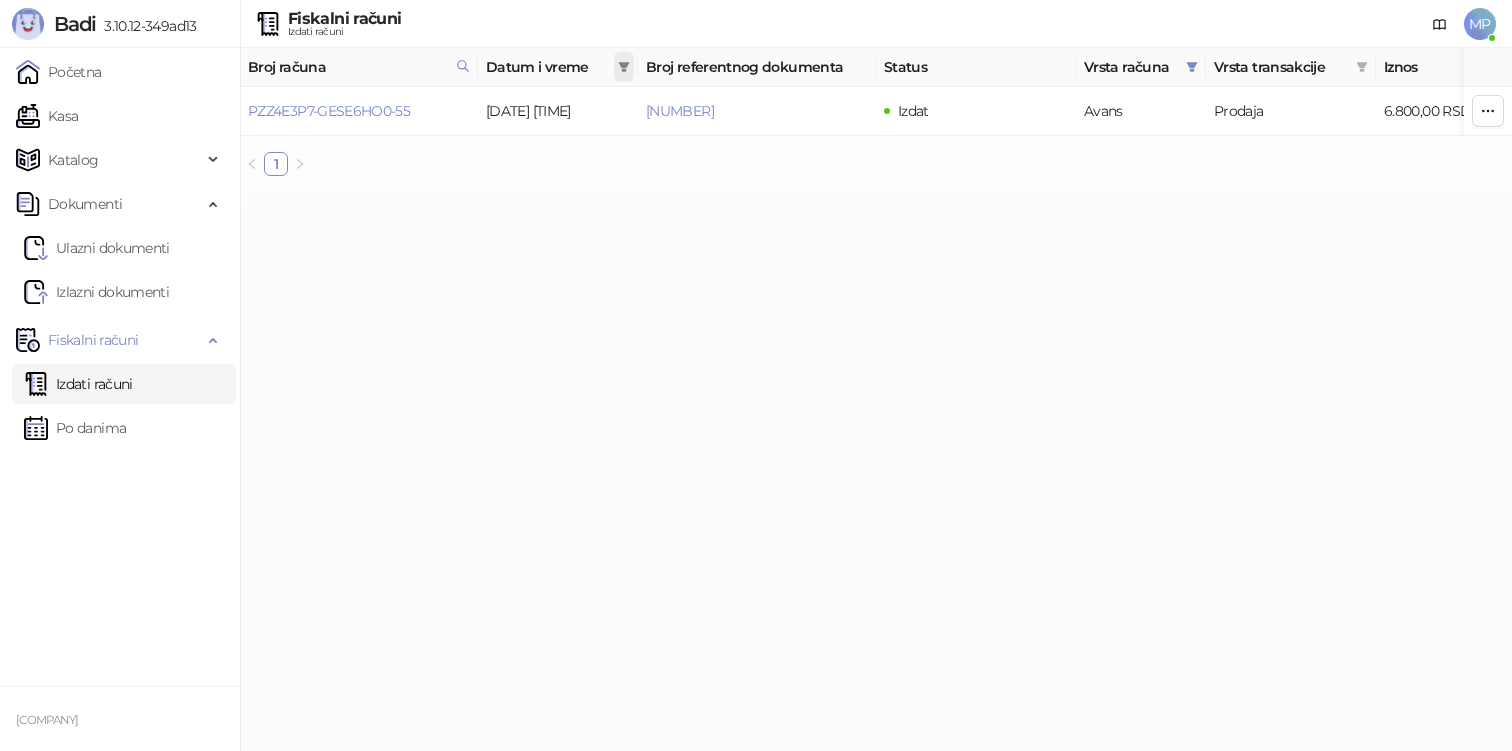 click 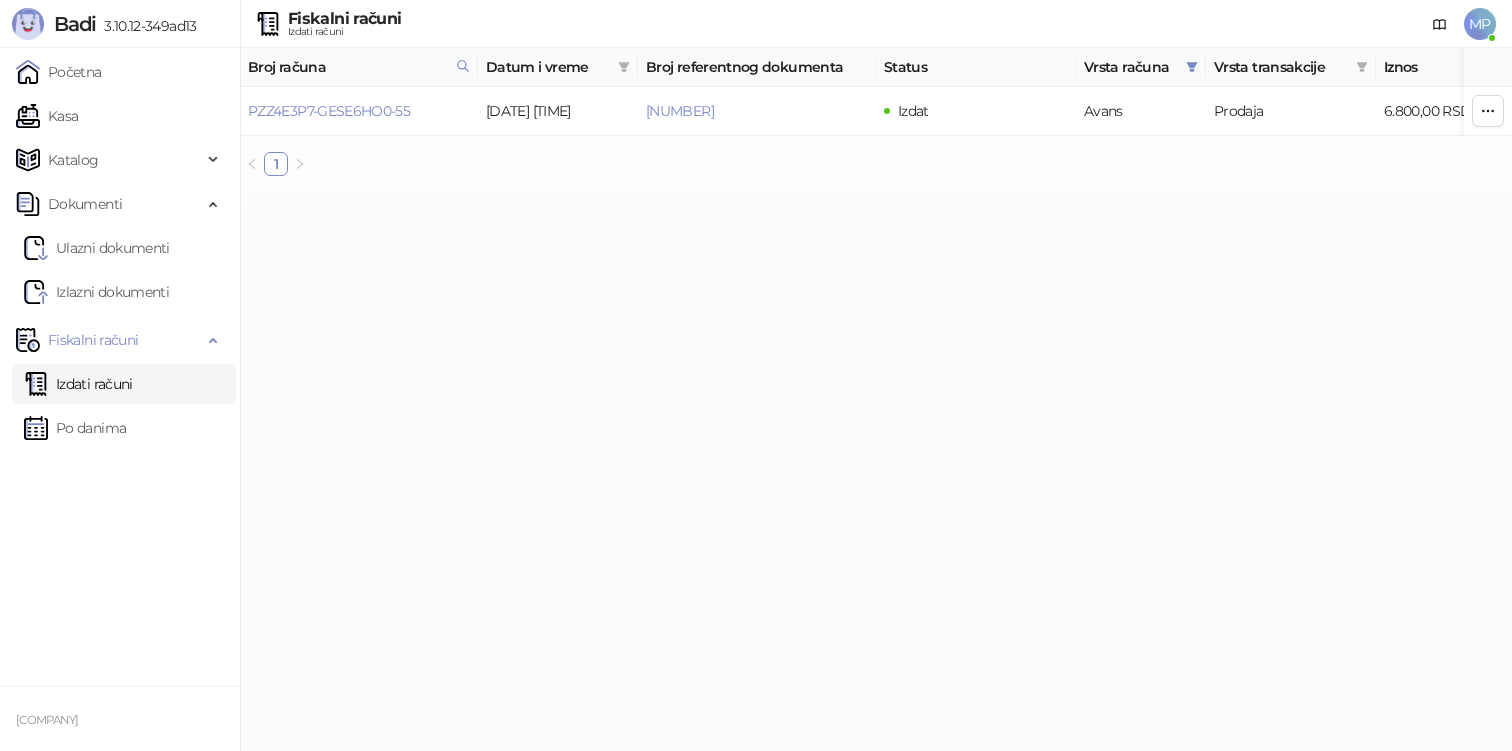 click on "[COMPANY] [COMPANY] Fiskalni računi Izdati računi MP Broj računa Datum i vreme Broj referentnog dokumenta Status Vrsta računa Vrsta transakcije Iznos Kasir Prodajno mesto                     [NUMBER] [DATE] [TIME] [NUMBER] Izdat Avans Prodaja 6.800,00 RSD [FIRST] [LAST] FF Zmaj Jovina 1 FISKALNI RAČUN PIB:  [NUMBER] Preduzeće:  [COMPANY] Mesto prodaje:  [NUMBER]-[COMPANY] Adresa:  [ADDRESS] Opština:  [CITY] Kasir: [FIRST] [LAST] ESIR broj:  [NUMBER]/[NUMBER].[NUMBER].[NUMBER]-[ALPHANUMERIC] Ref. broj:  [NUMBER] Ref. vreme:  [DATE] [TIME] PROMET - PRODAJA Artikli # Naziv Bar kod Oznaka Cena Kol. JM Ukupno 1 Viši kurs fotografije 1/3 А 13.800,00 1 13.800,00 Ukupan iznos računa 13.800,00 Plaćeno avansom 13.800,00 PDV na avans 0,00 Gotovina 0,00 Preostalo za plaćanje А" at bounding box center (756, 96) 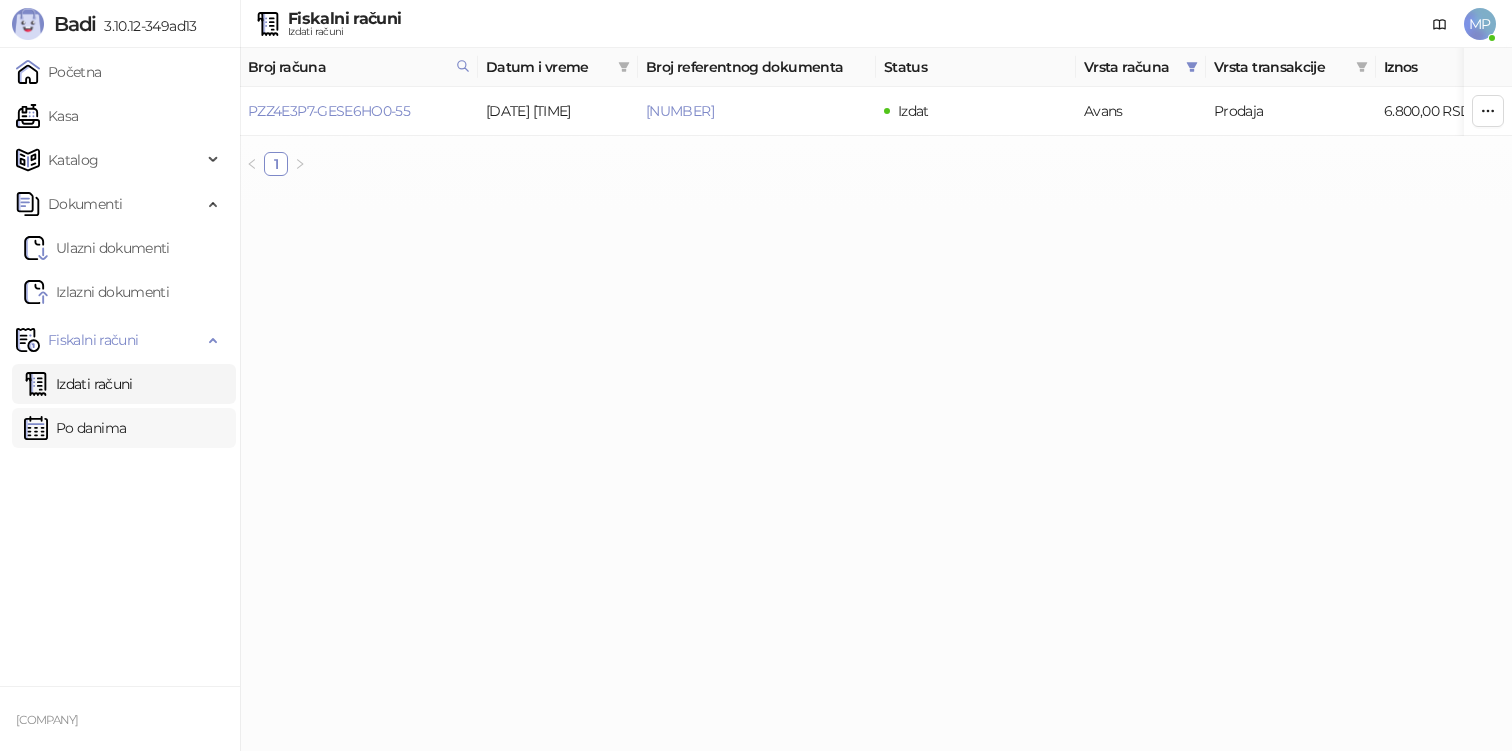 click on "Po danima" at bounding box center (75, 428) 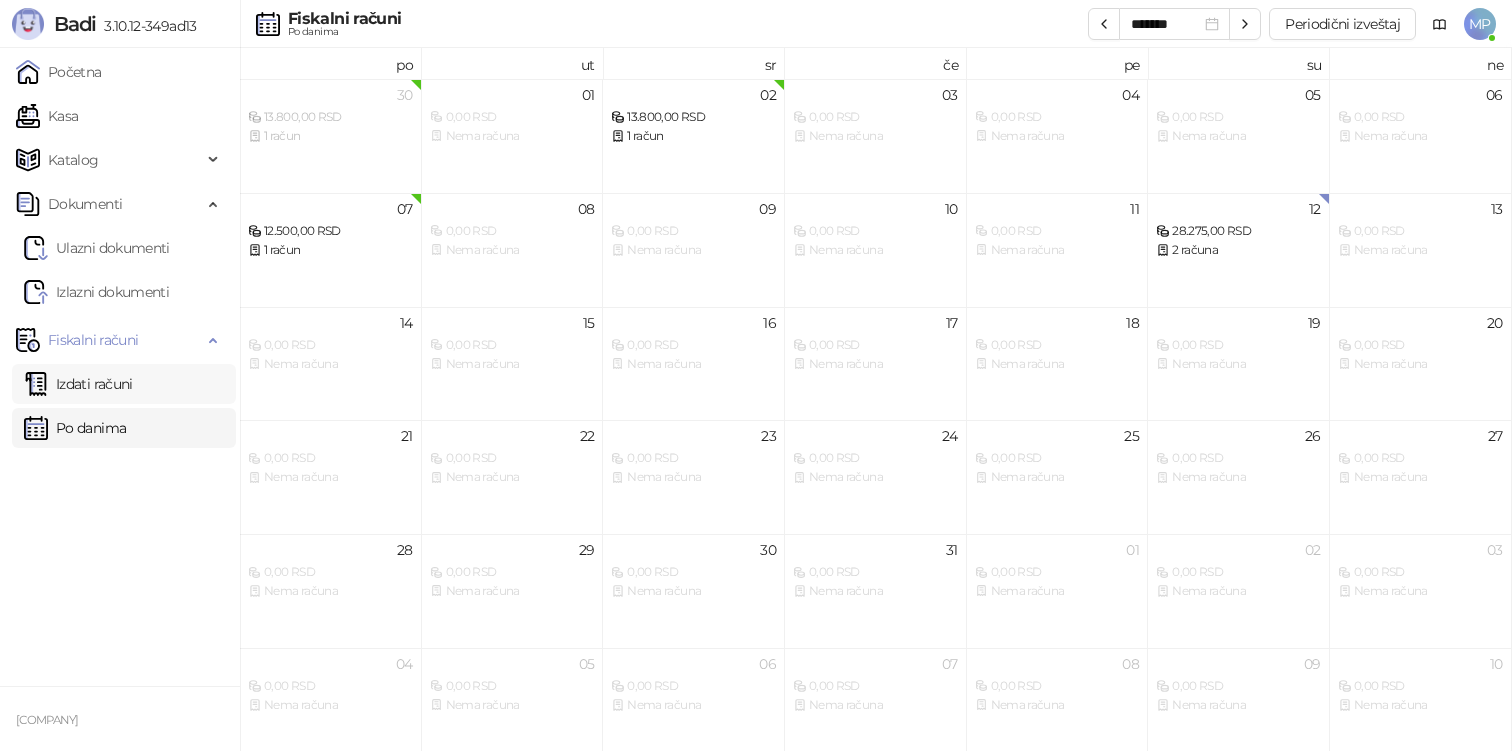 click on "Izdati računi" at bounding box center (78, 384) 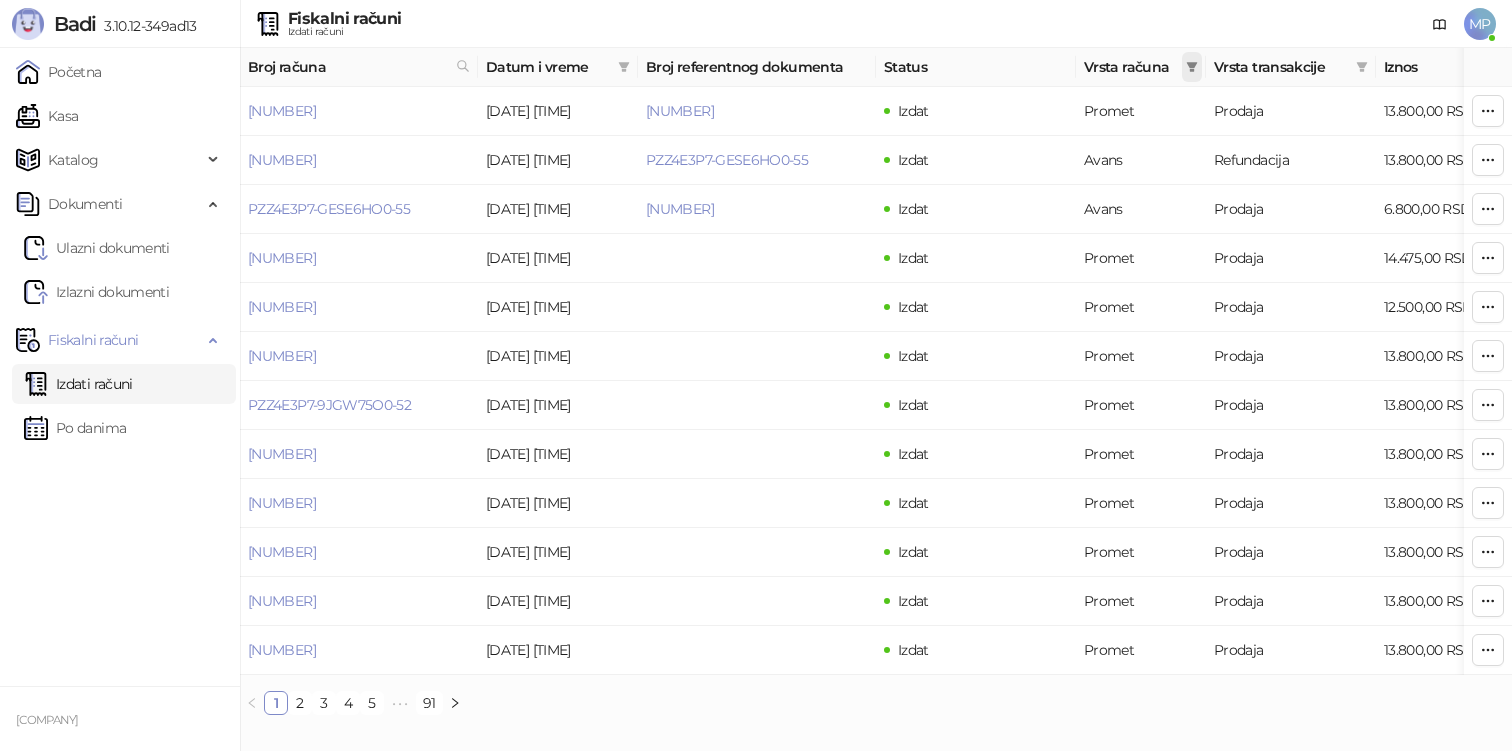 click 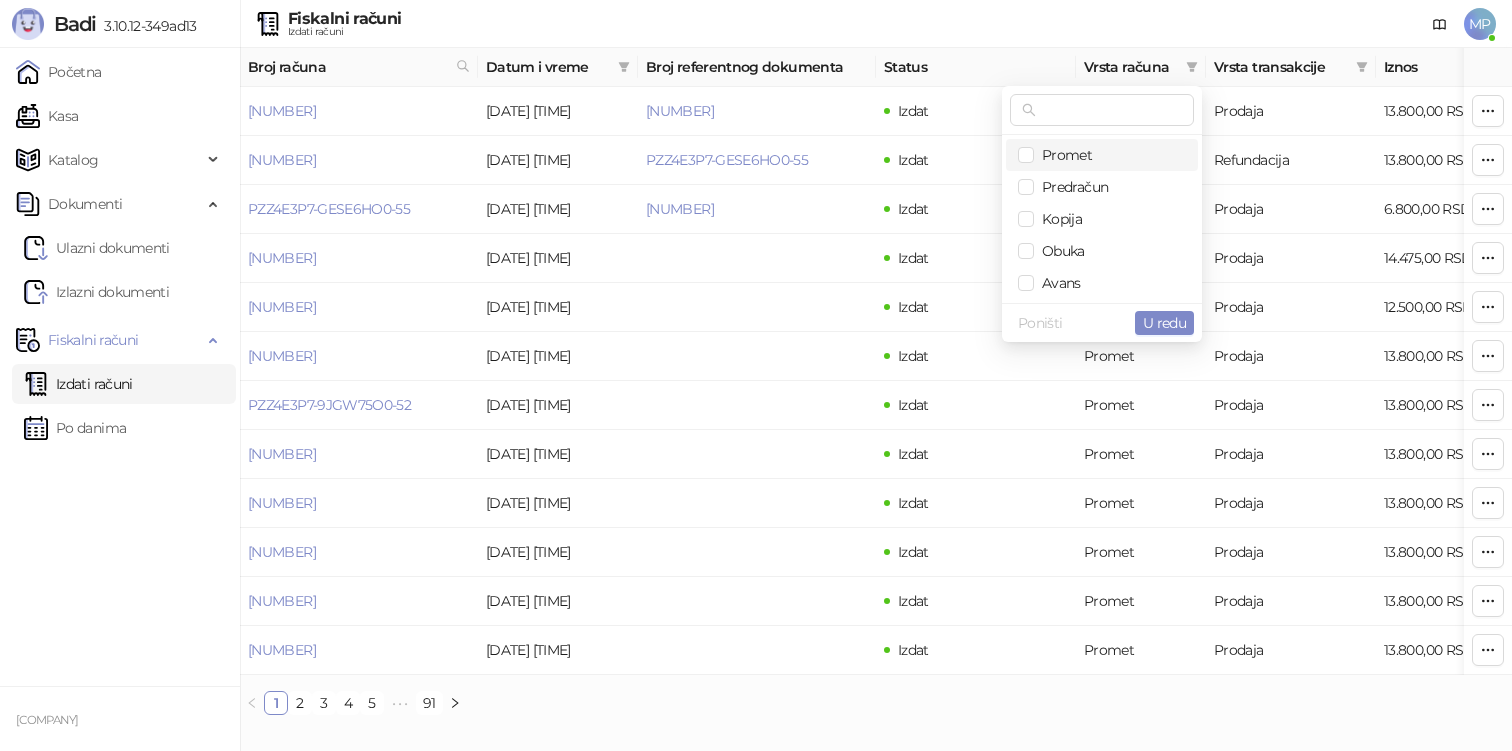 click on "Promet" at bounding box center [1063, 155] 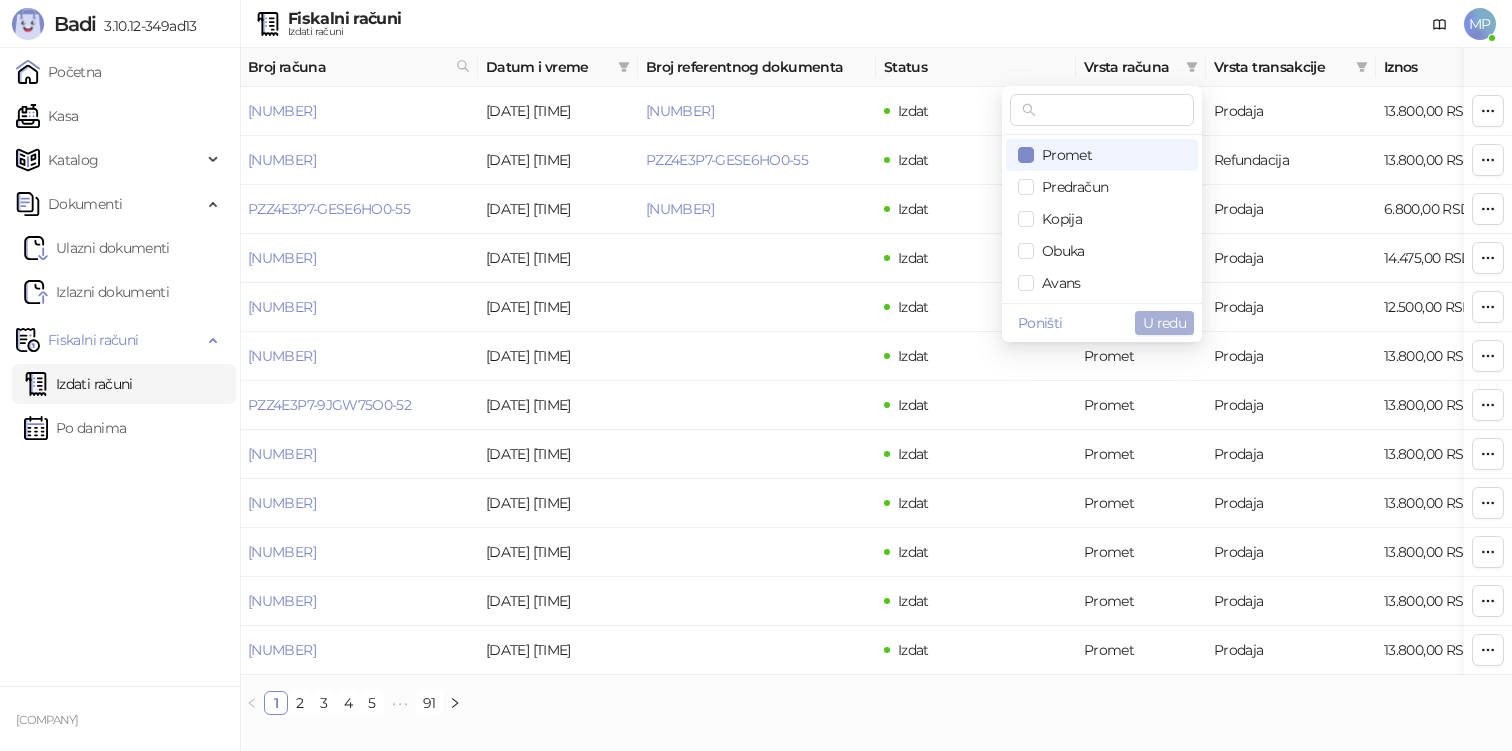 click on "U redu" at bounding box center (1164, 323) 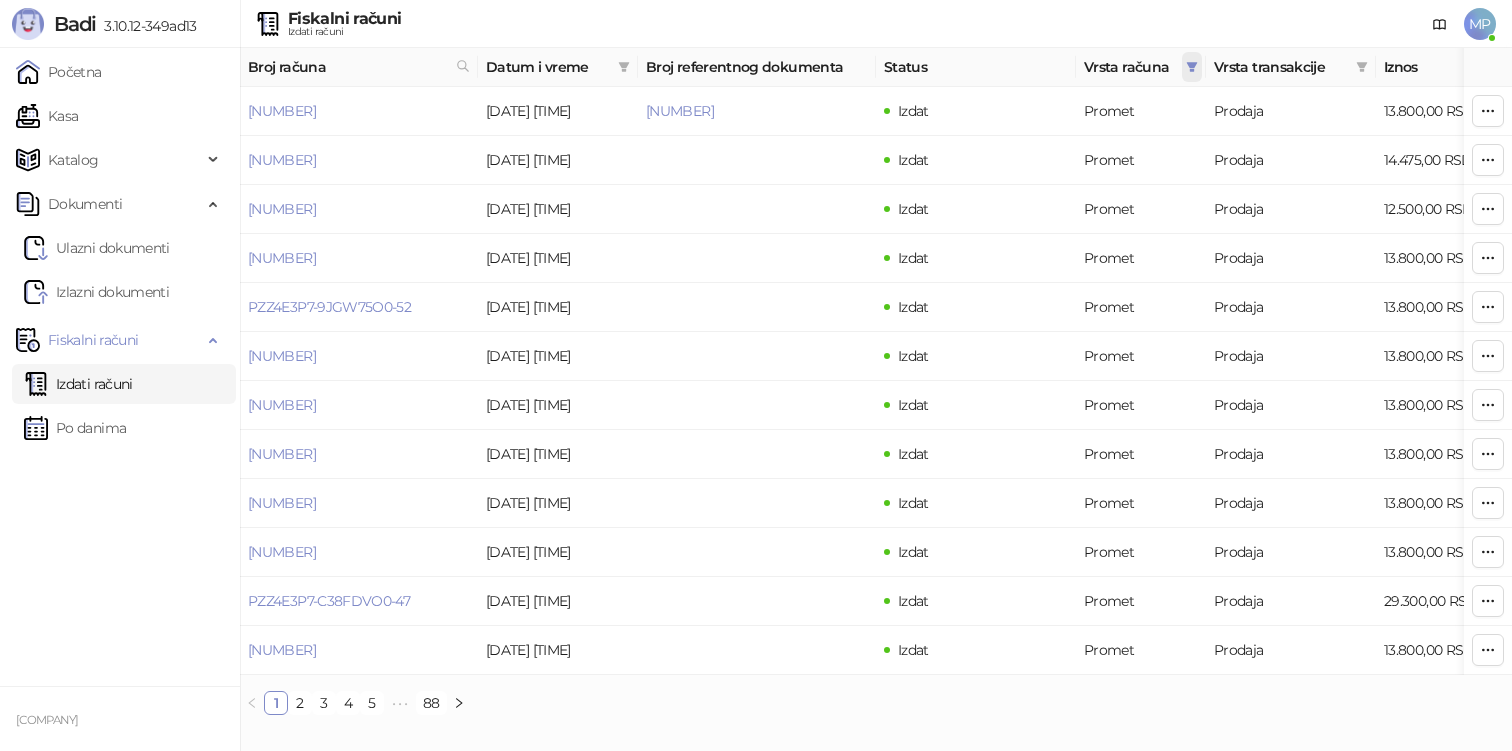 click 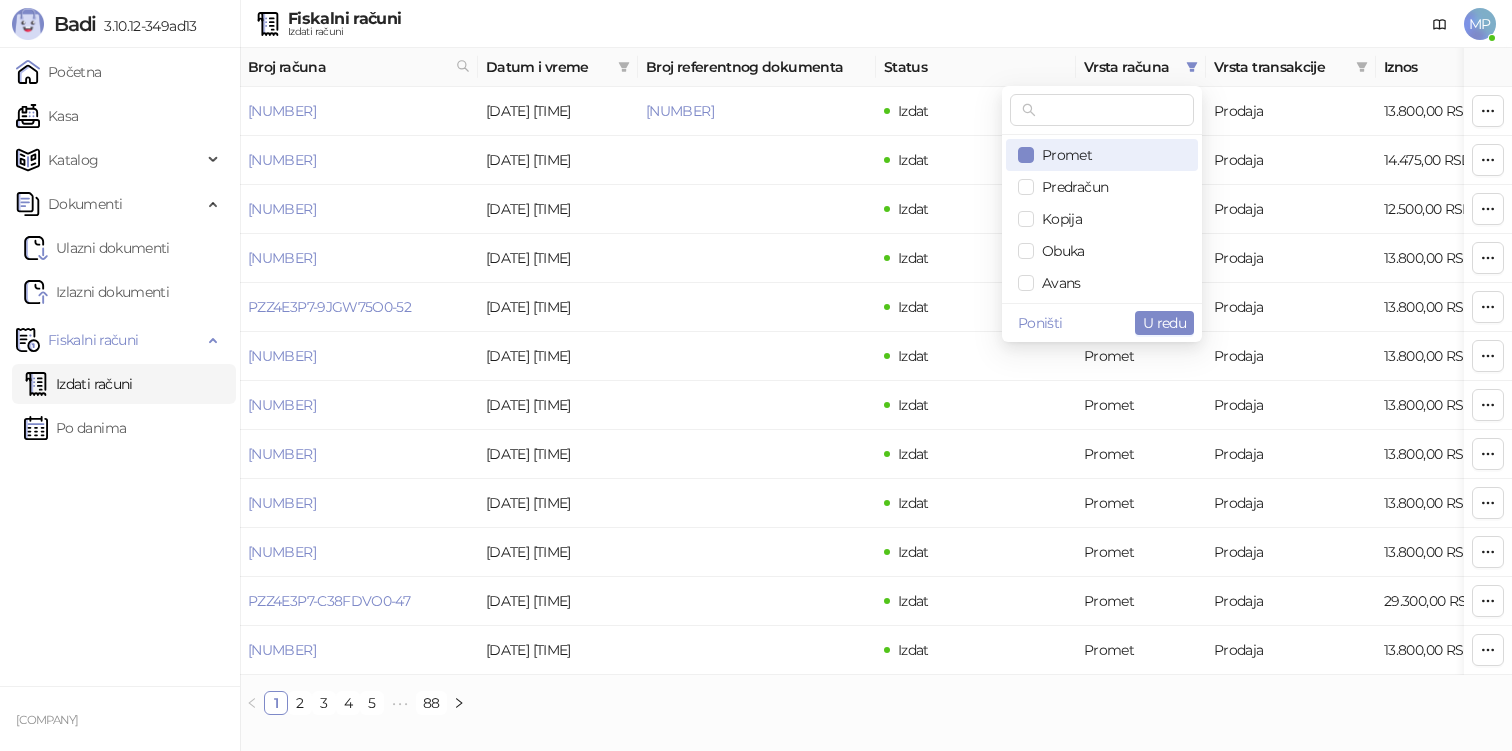 click on "Promet" at bounding box center [1063, 155] 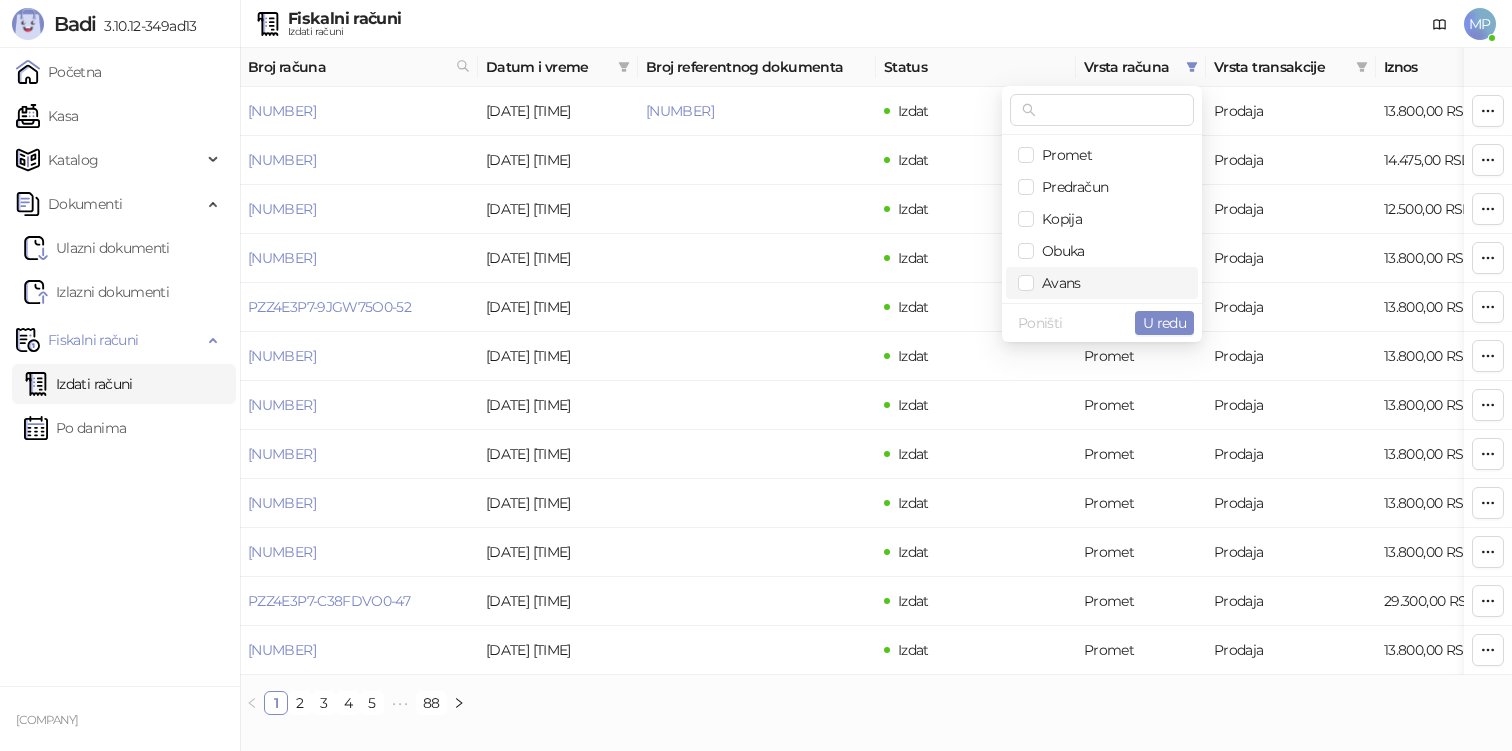 click on "Avans" at bounding box center (1057, 283) 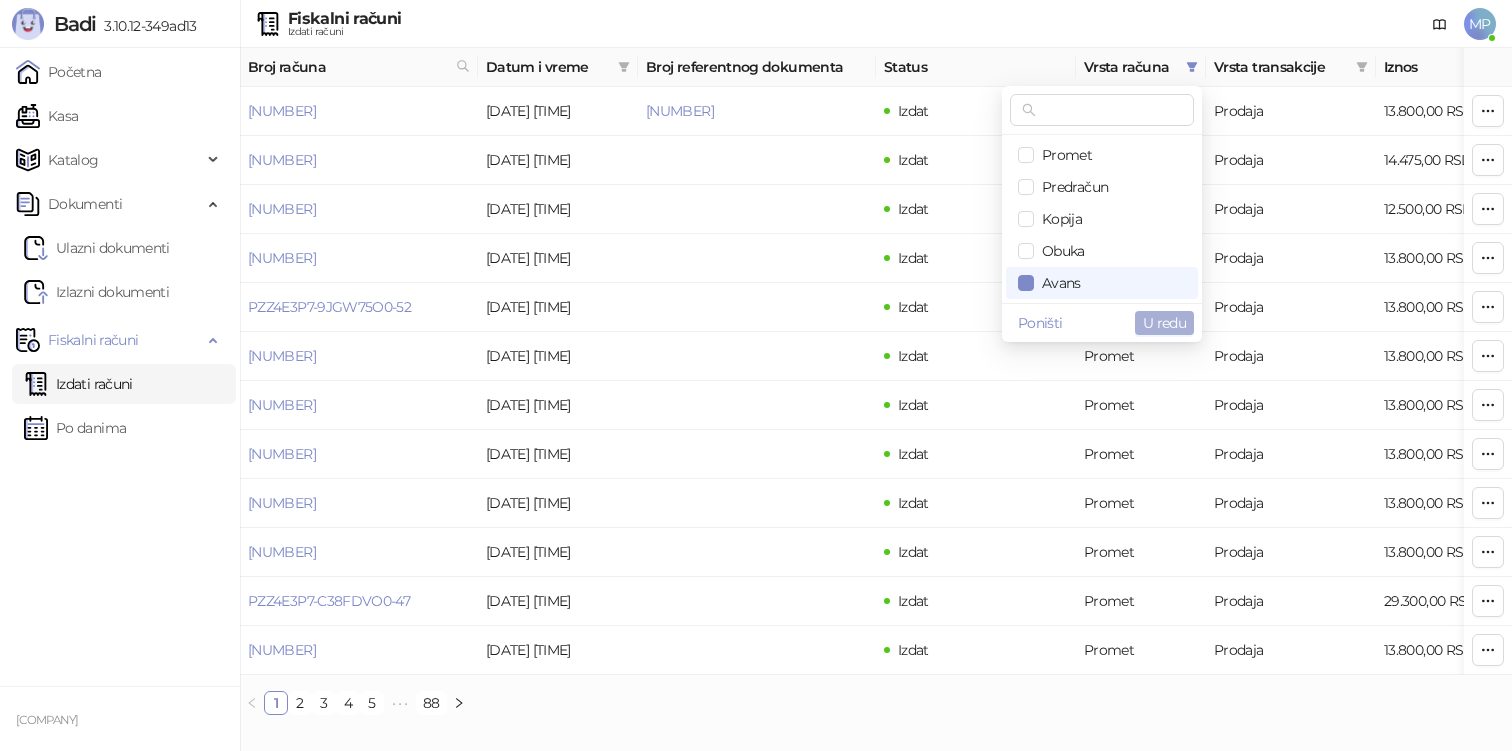 click on "U redu" at bounding box center [1164, 323] 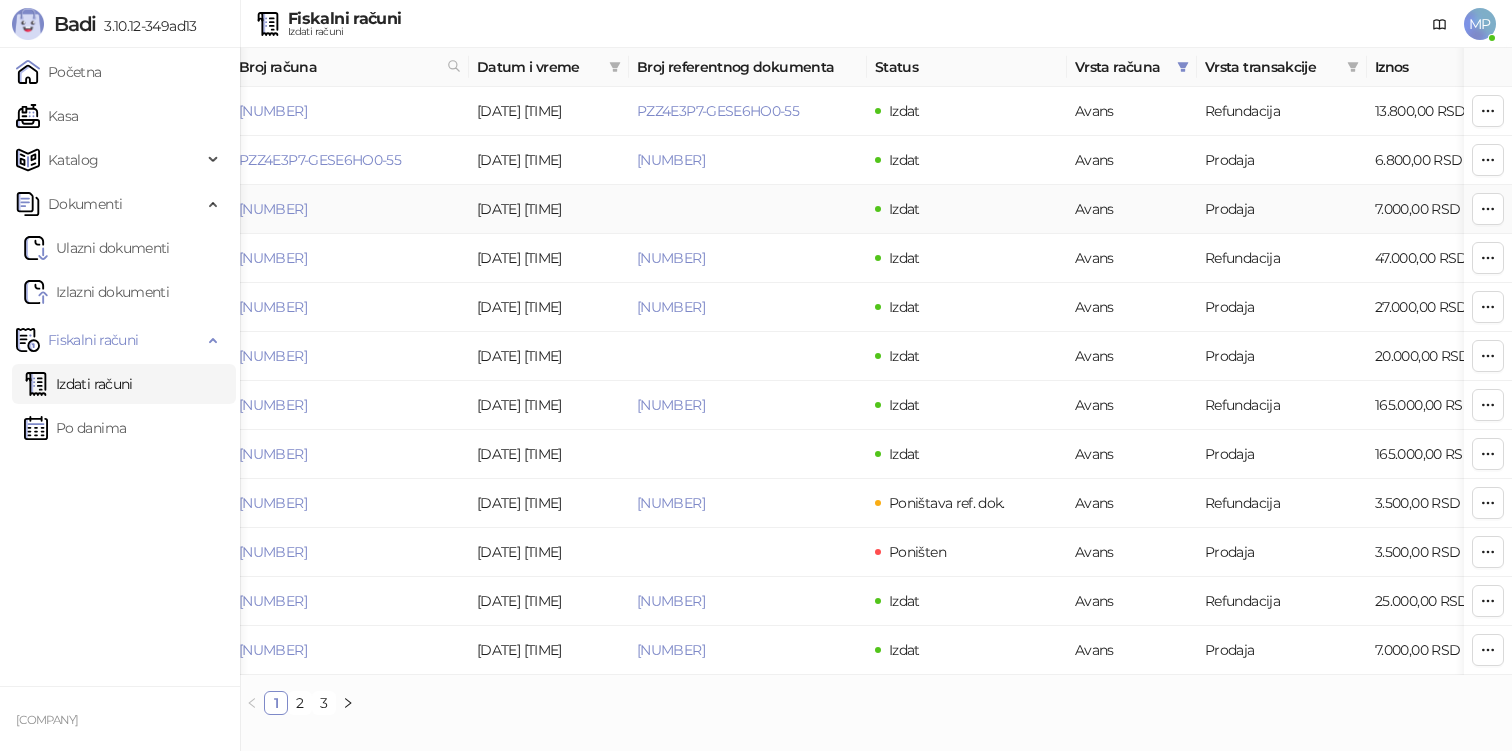 scroll, scrollTop: 0, scrollLeft: 0, axis: both 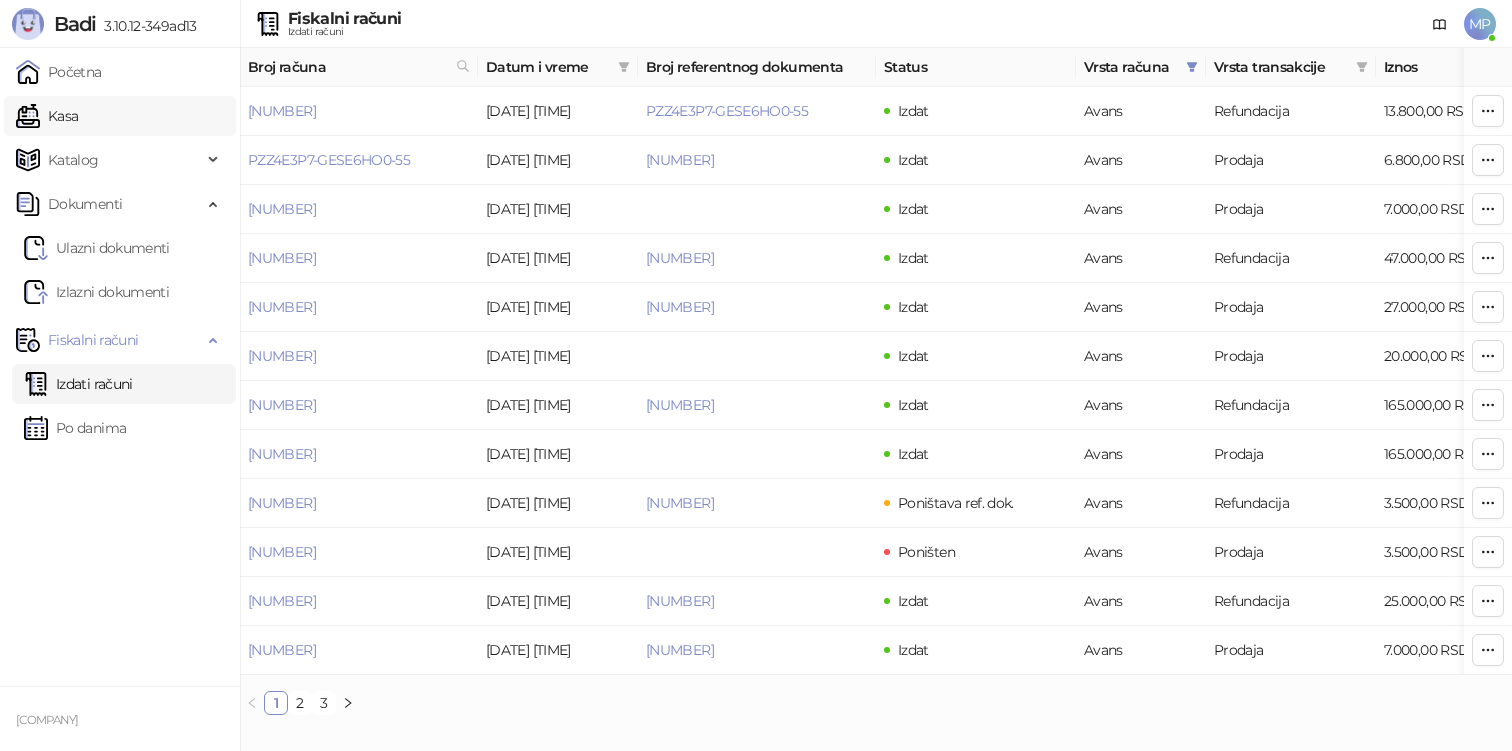 click on "Kasa" at bounding box center (47, 116) 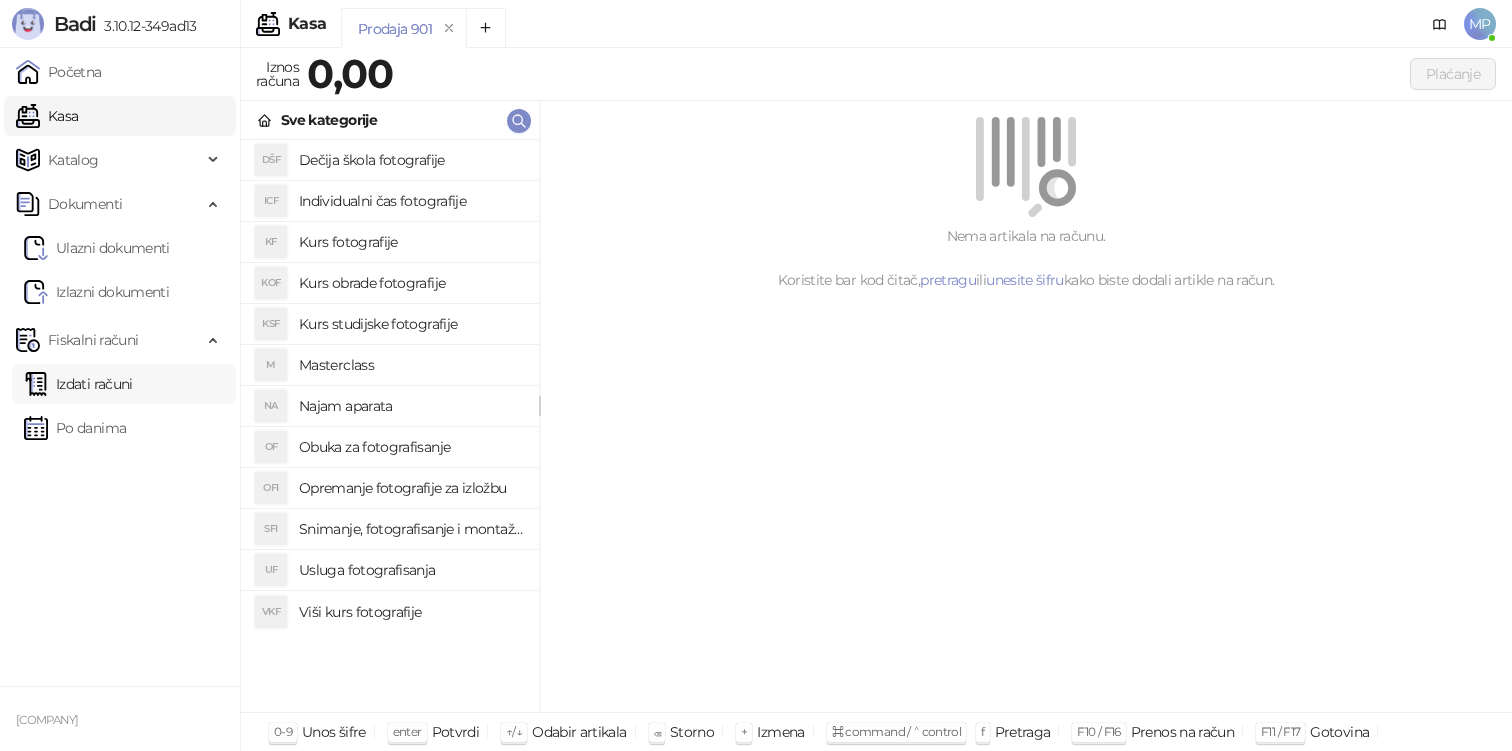 click on "Izdati računi" at bounding box center [78, 384] 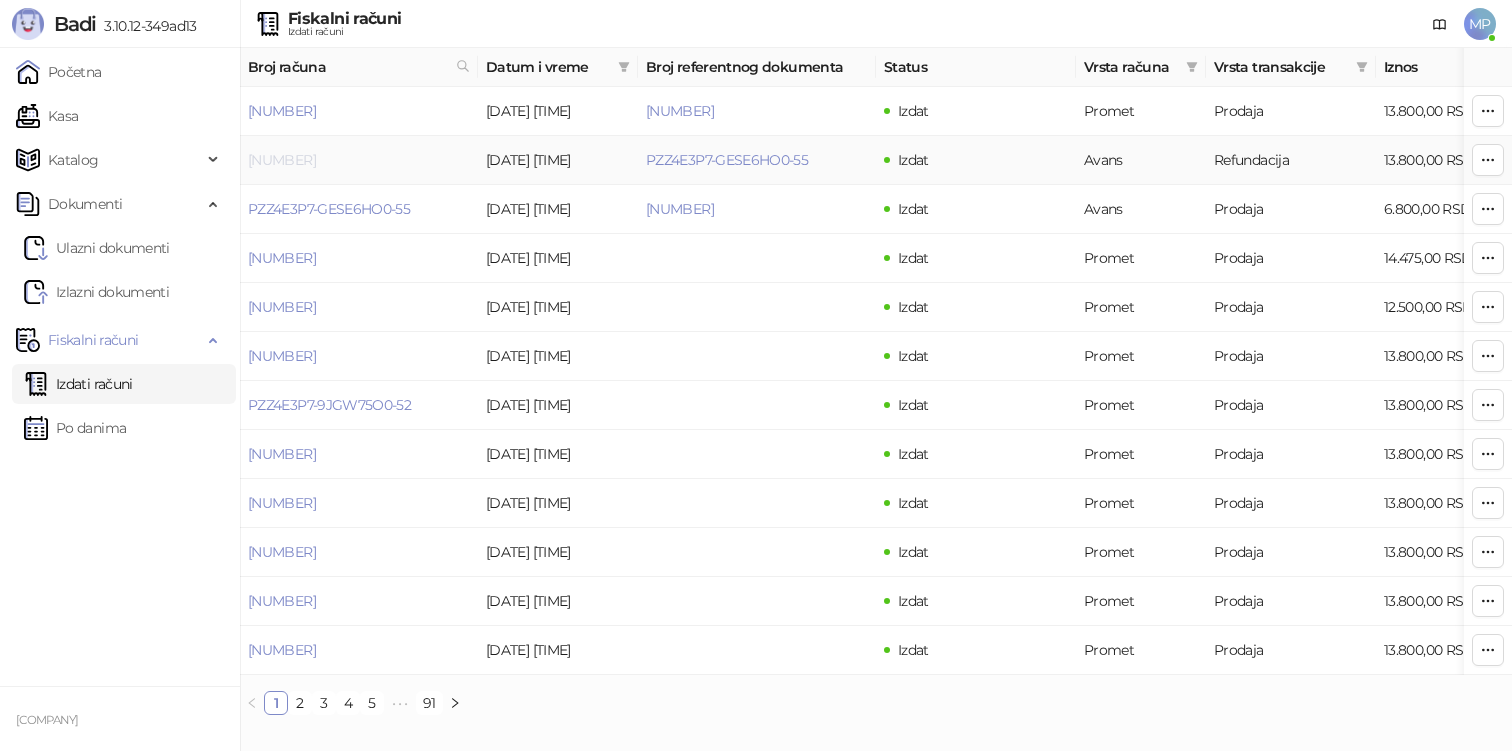 click on "[NUMBER]" at bounding box center (282, 160) 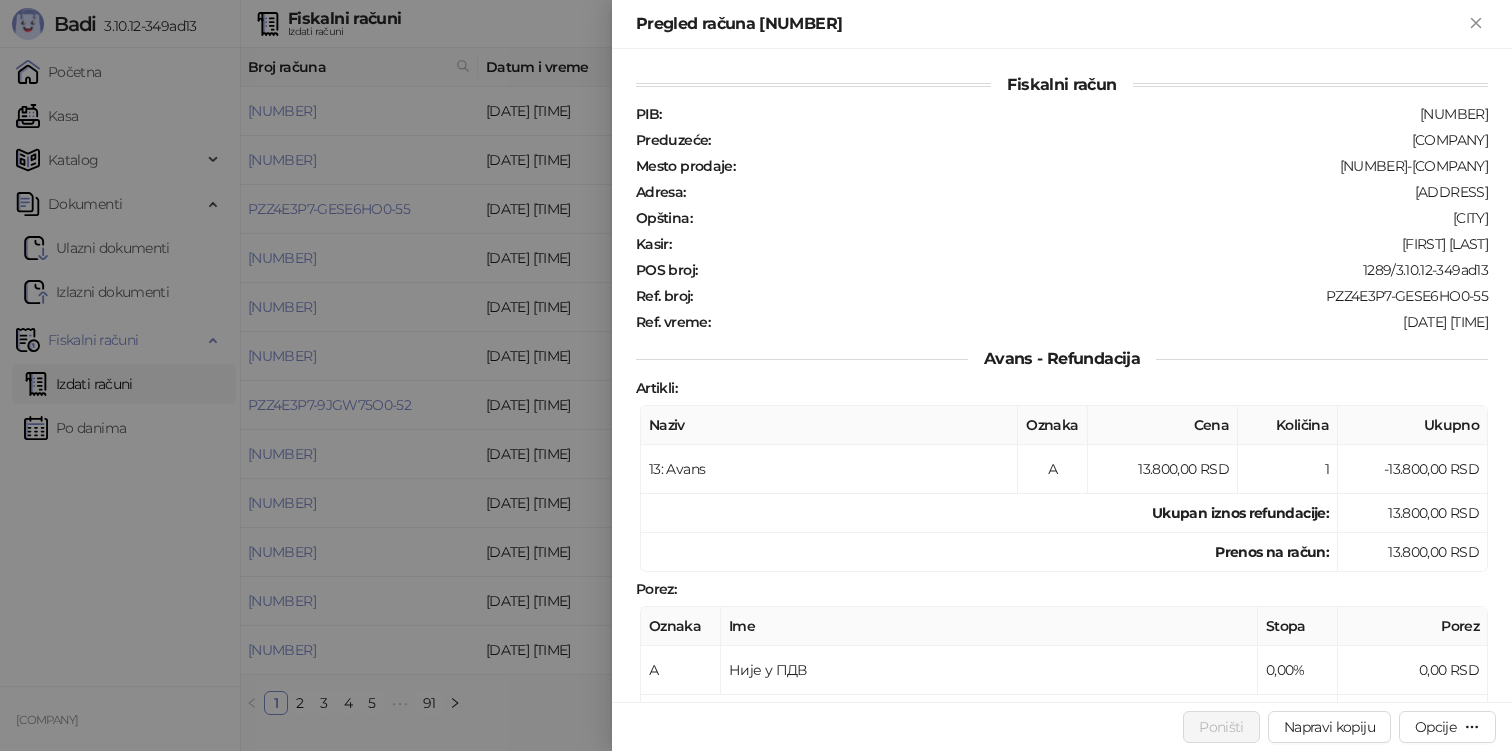 click at bounding box center [756, 375] 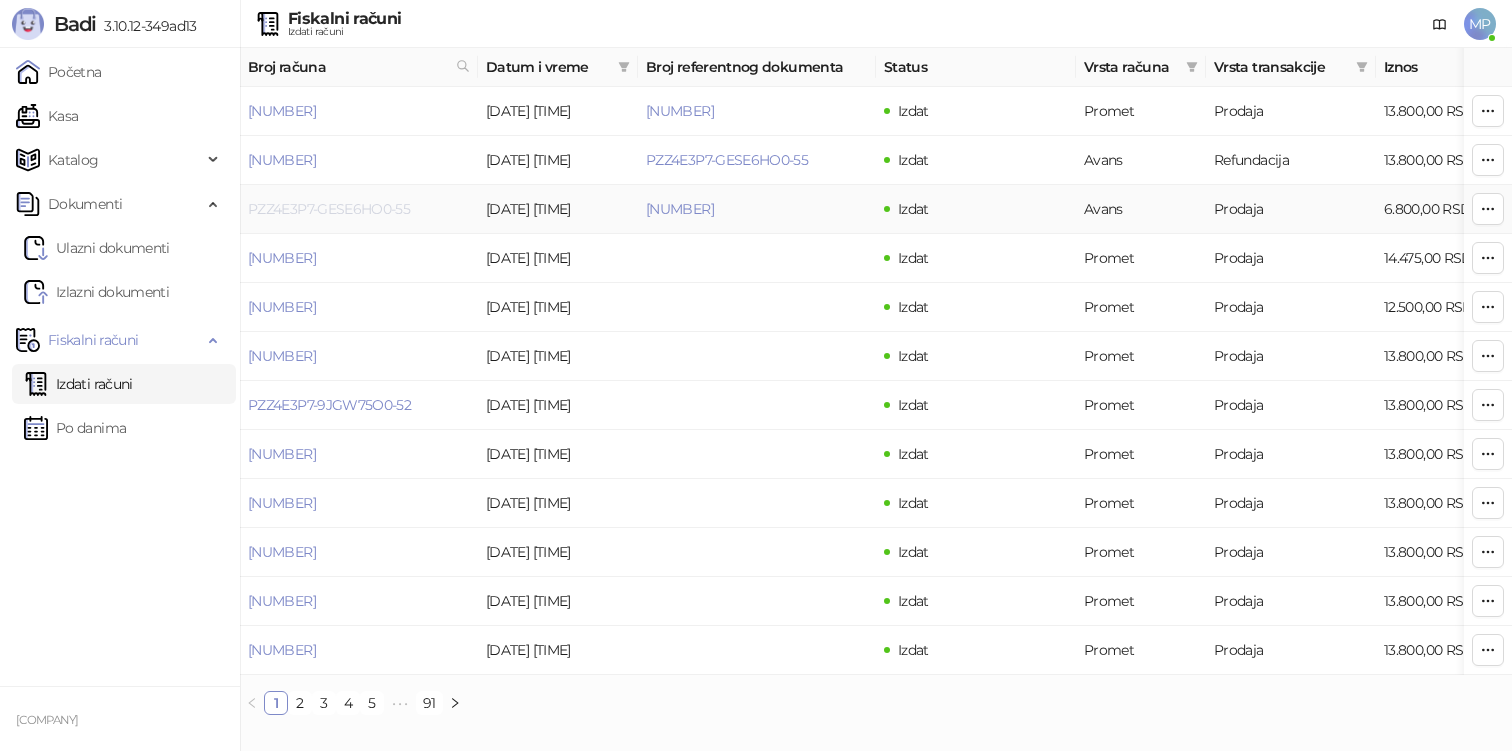 click on "PZZ4E3P7-GESE6HO0-55" at bounding box center (329, 209) 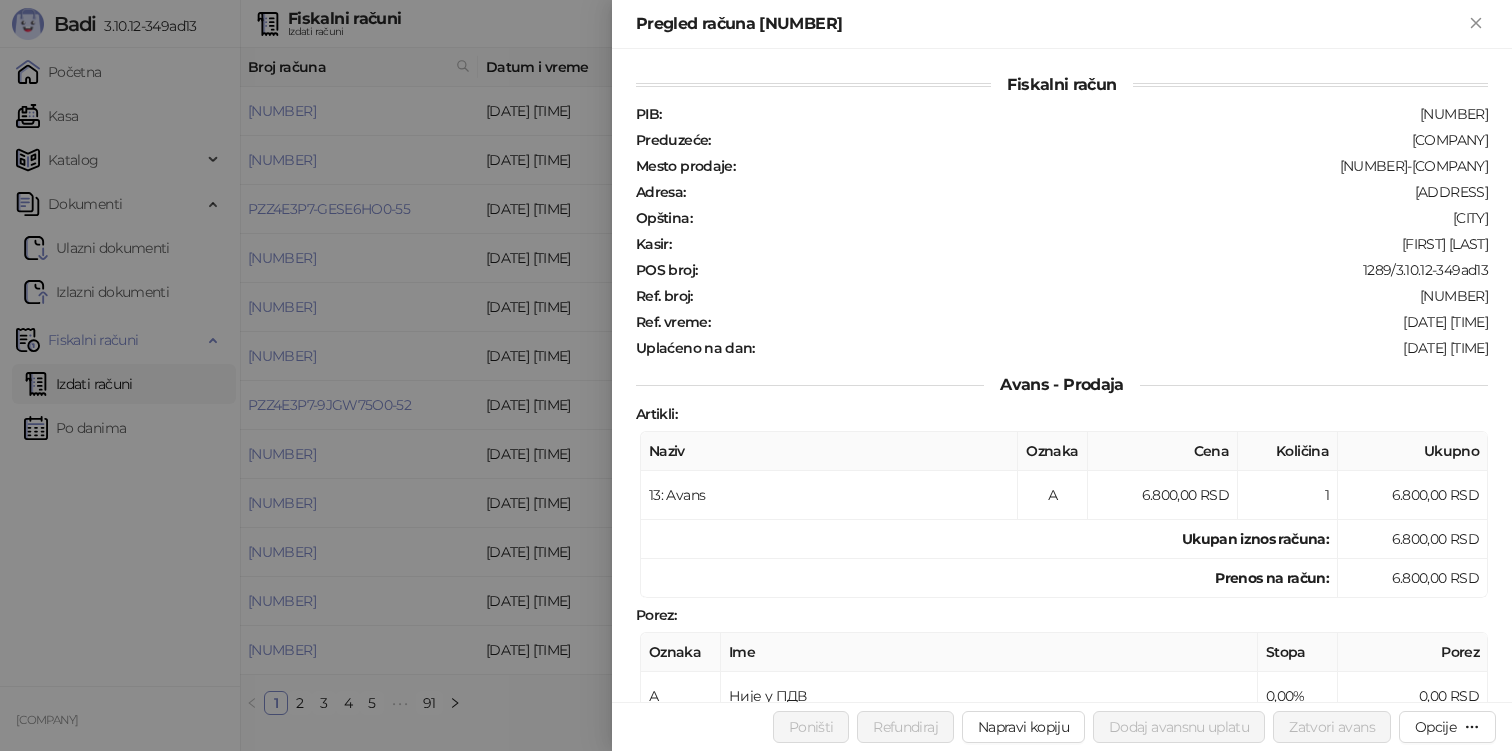 click at bounding box center (756, 375) 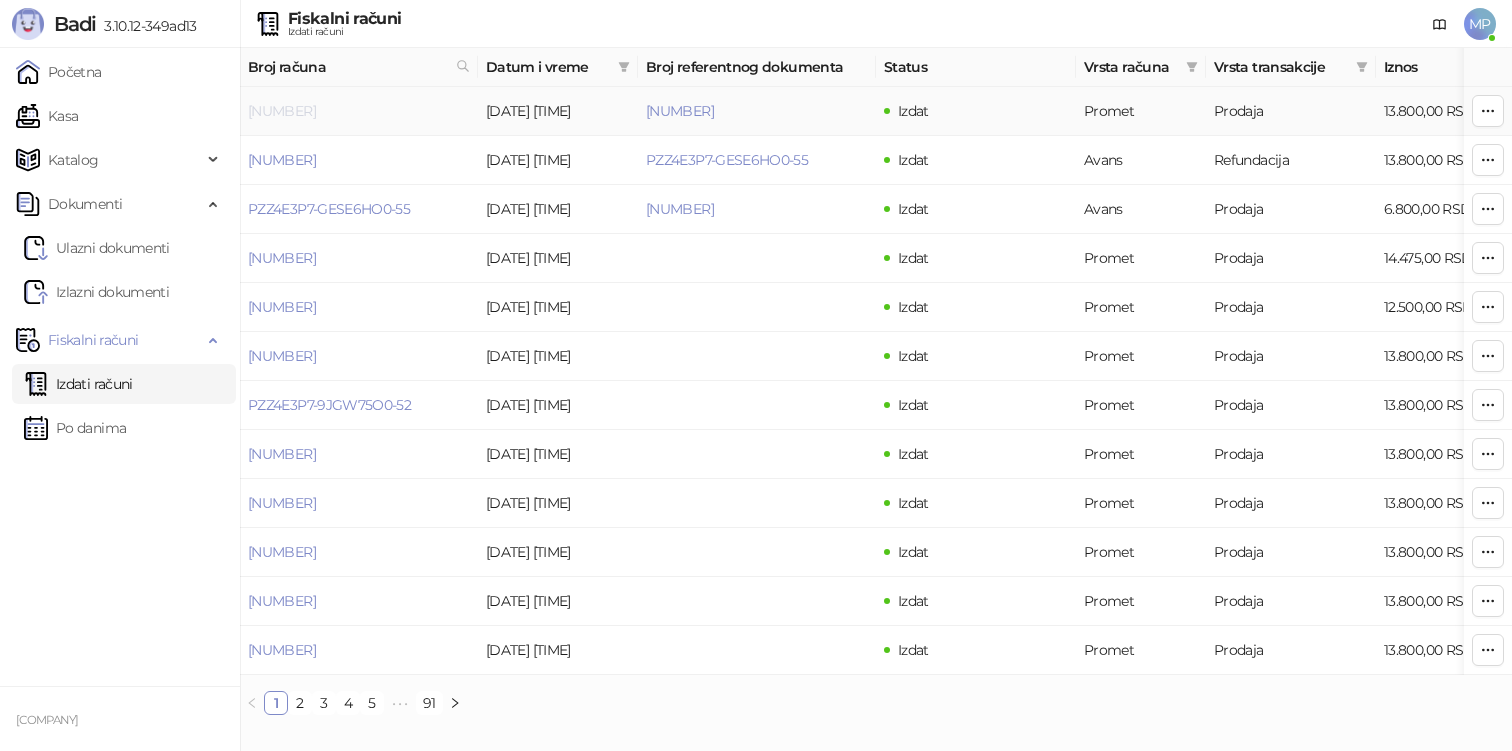 click on "[NUMBER]" at bounding box center (282, 111) 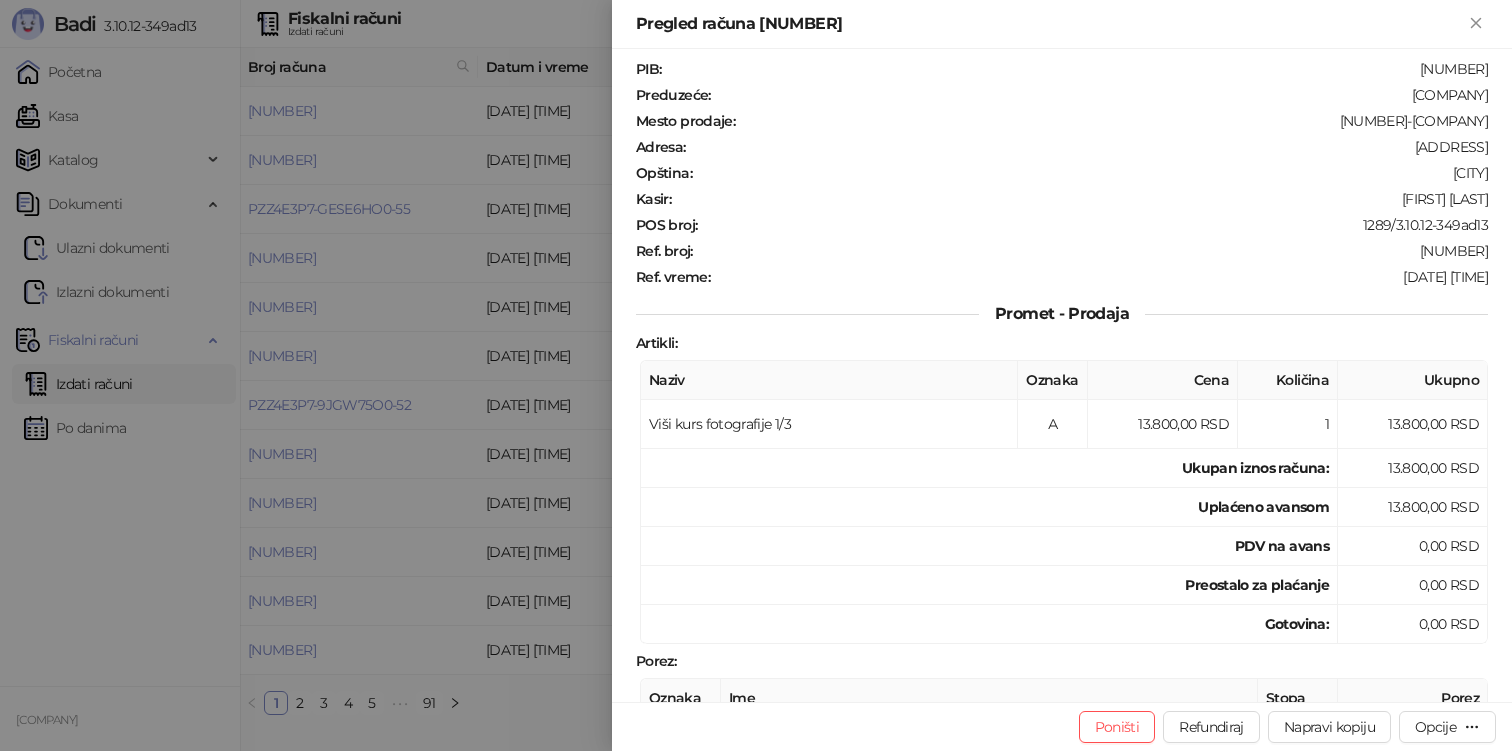 scroll, scrollTop: 0, scrollLeft: 0, axis: both 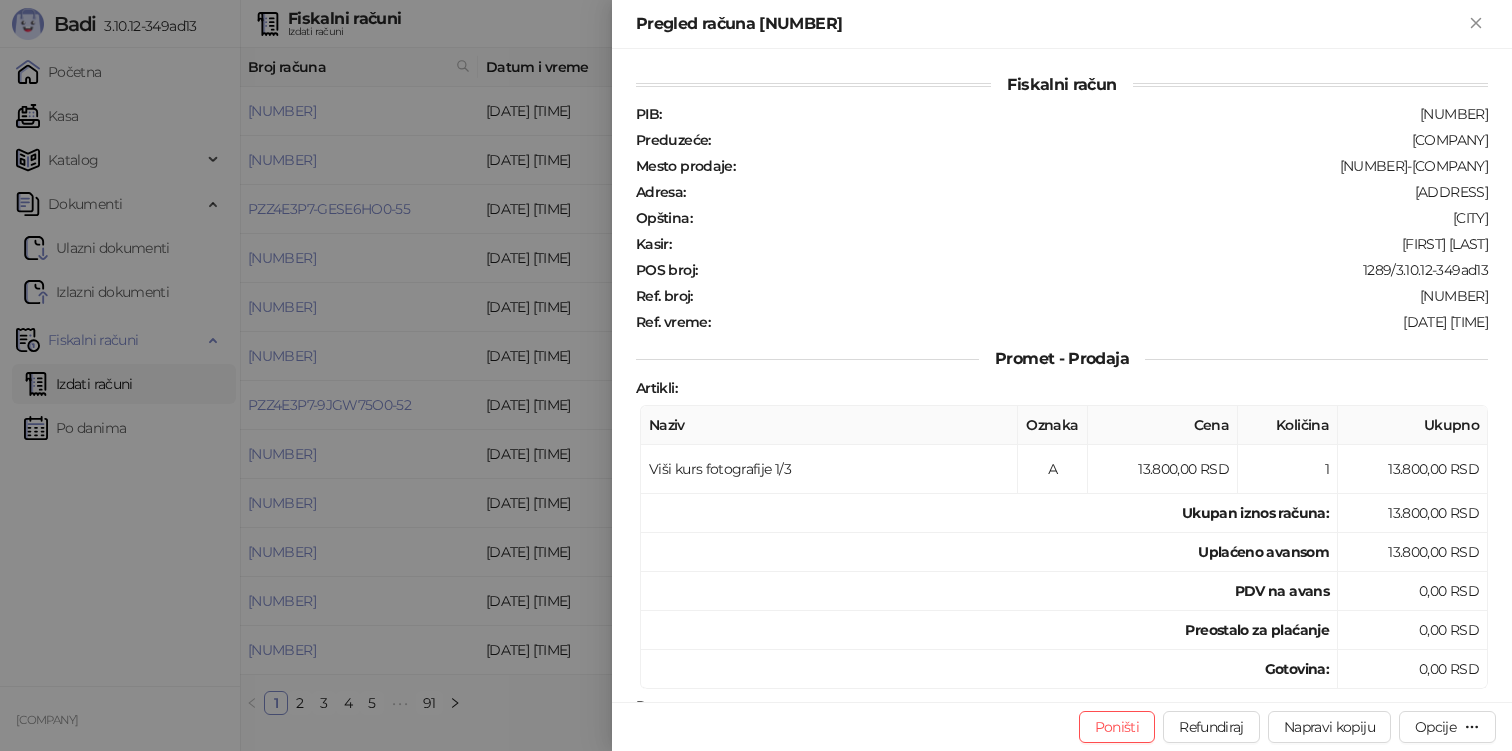 drag, startPoint x: 971, startPoint y: 15, endPoint x: 757, endPoint y: 19, distance: 214.03738 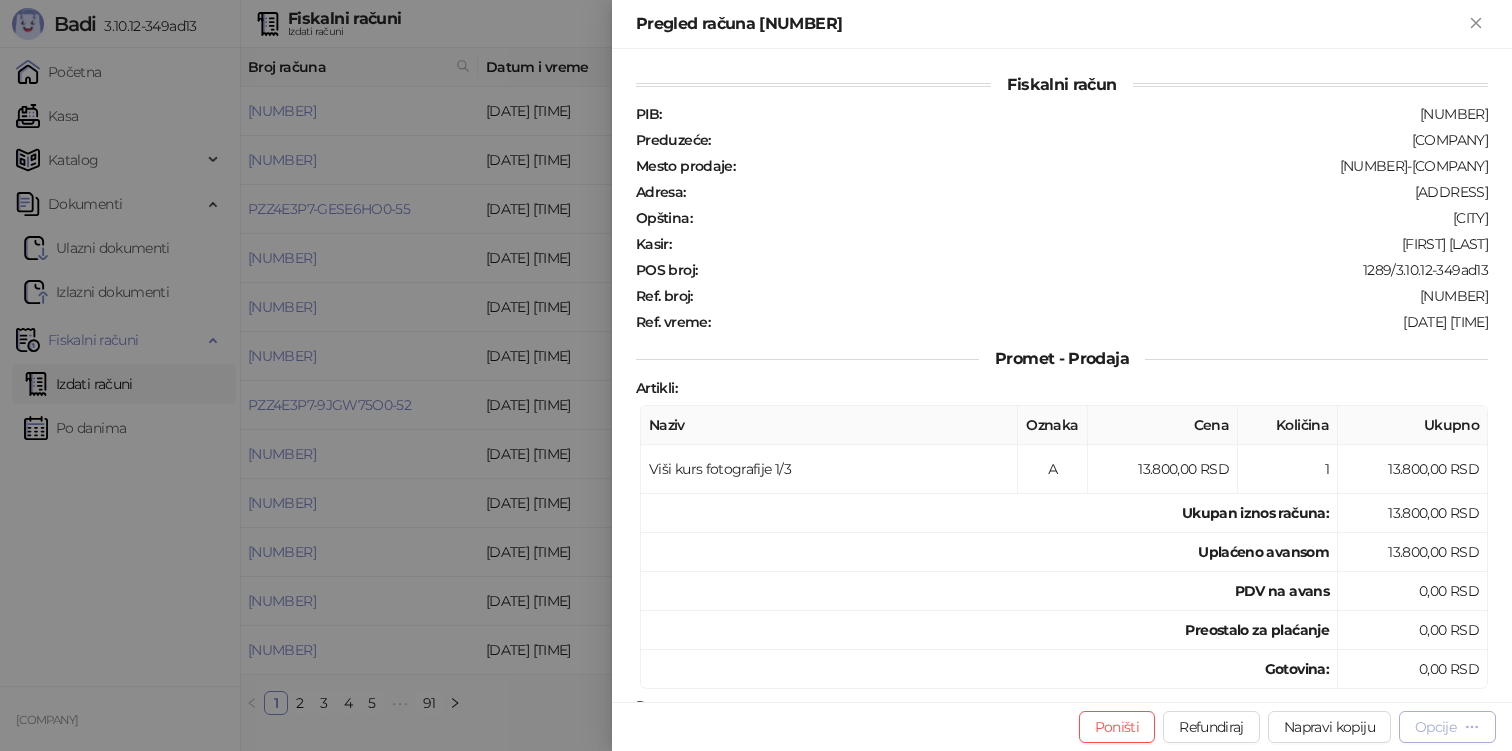 click on "Opcije" at bounding box center [1435, 727] 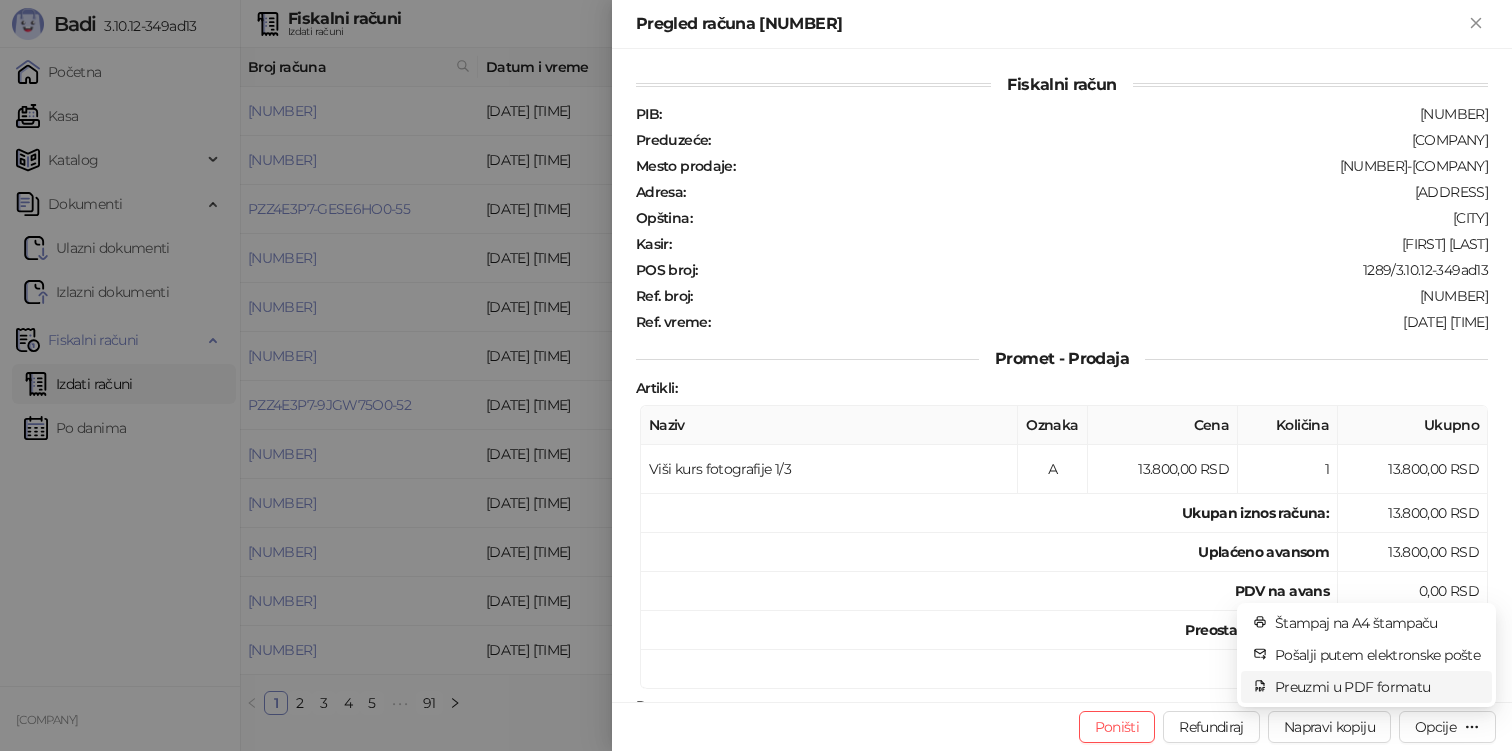 click on "Preuzmi u PDF formatu" at bounding box center [1377, 687] 